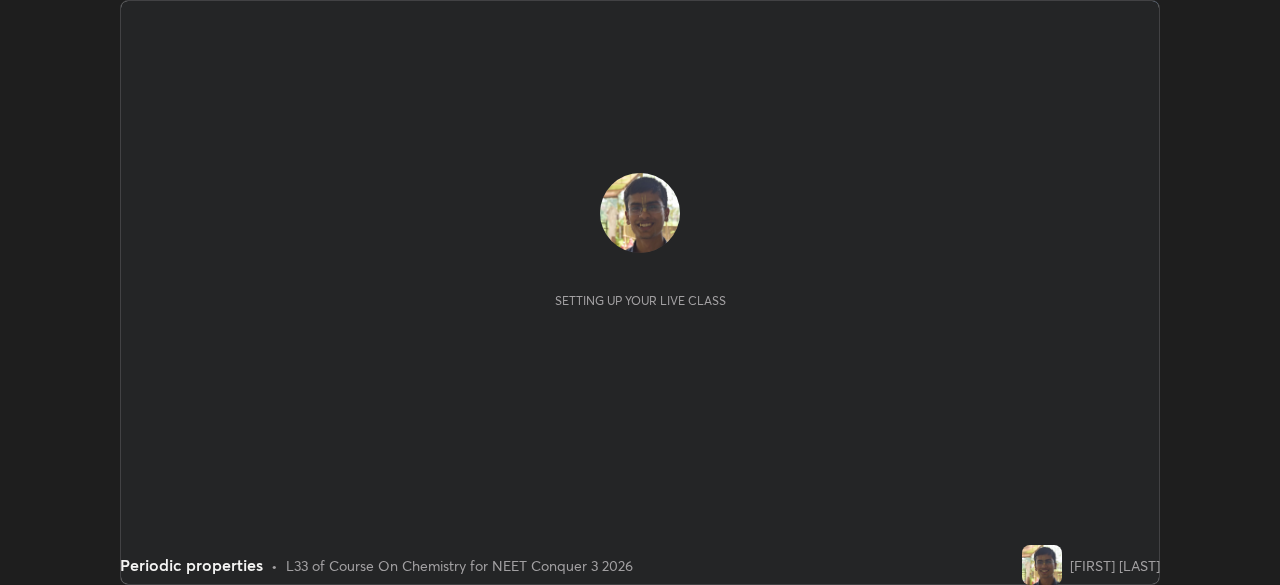 scroll, scrollTop: 0, scrollLeft: 0, axis: both 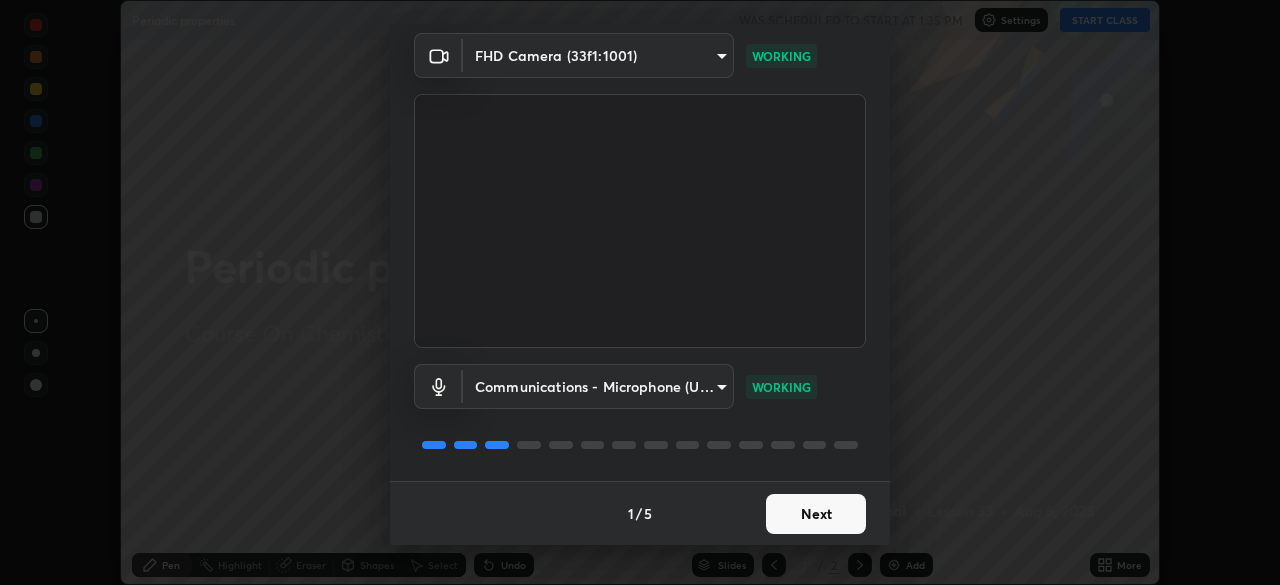 click on "Next" at bounding box center (816, 514) 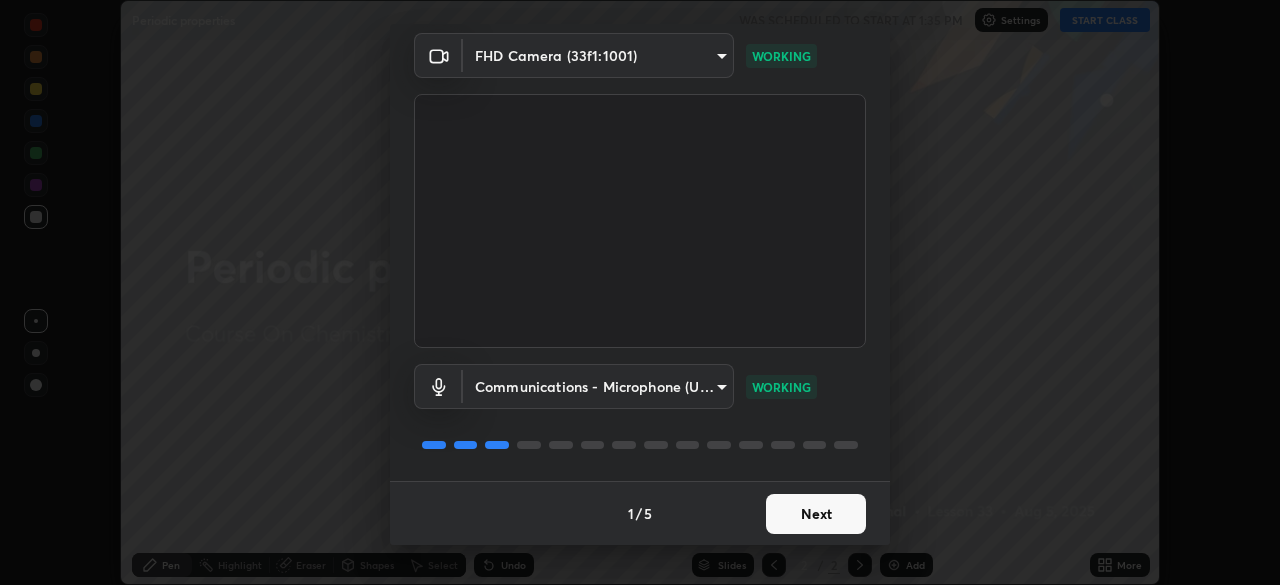 scroll, scrollTop: 0, scrollLeft: 0, axis: both 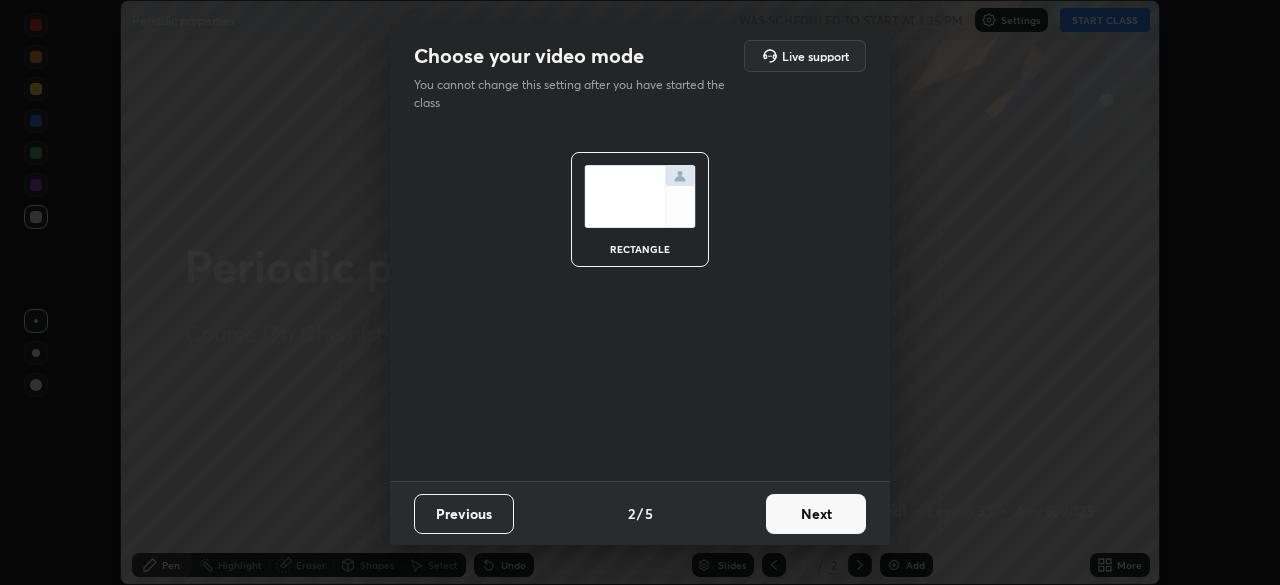 click on "Next" at bounding box center [816, 514] 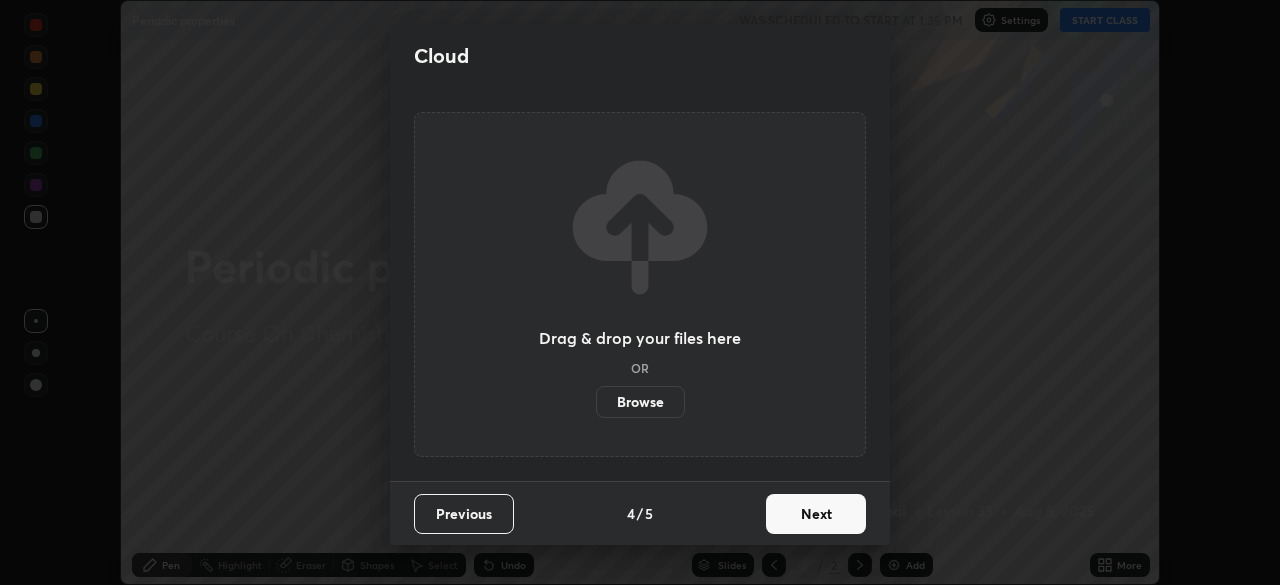 click on "Next" at bounding box center [816, 514] 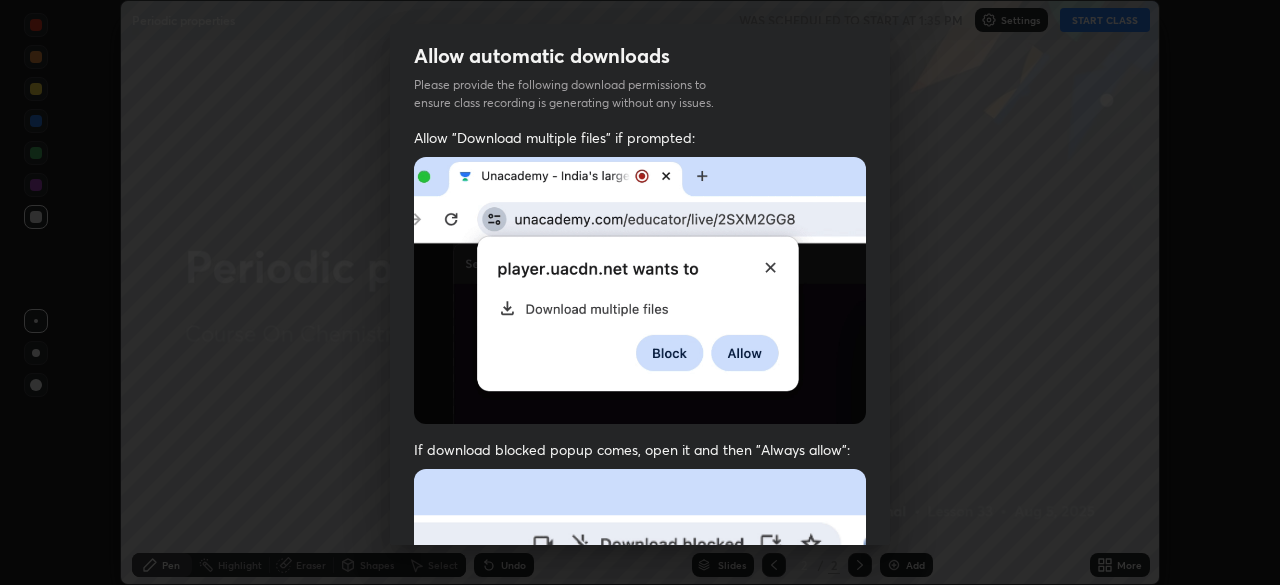 click at bounding box center (640, 687) 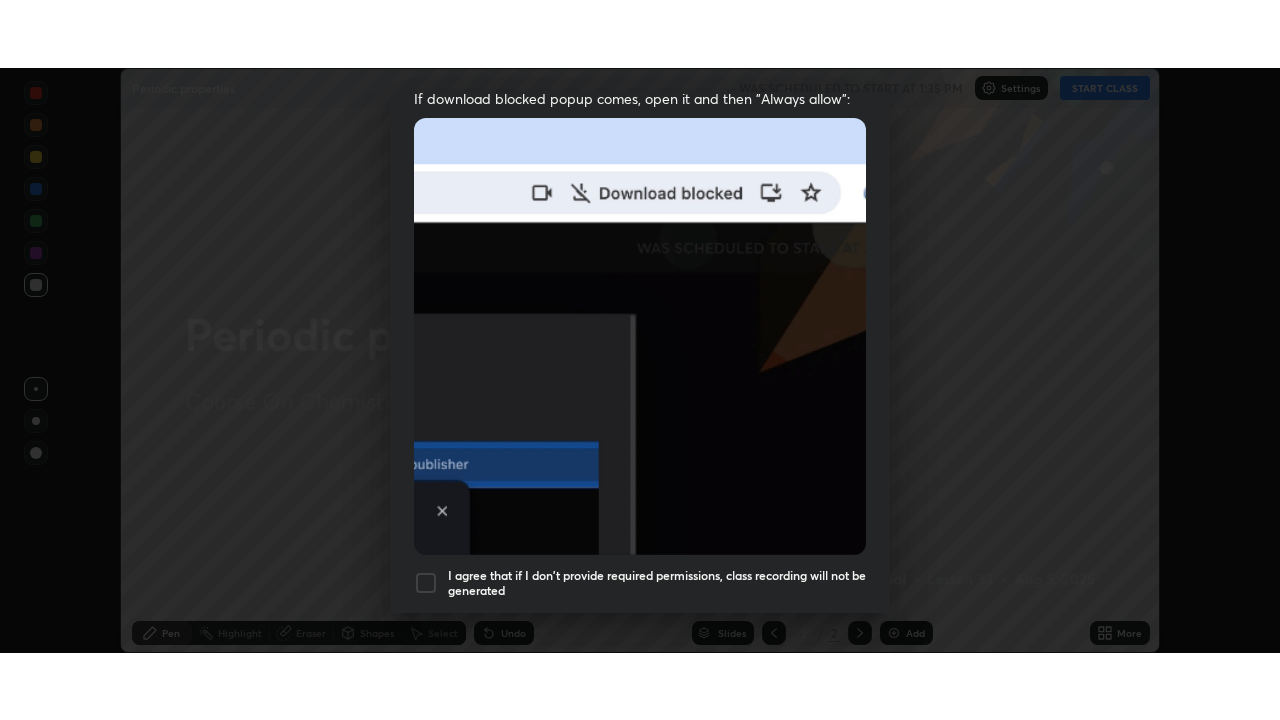 scroll, scrollTop: 479, scrollLeft: 0, axis: vertical 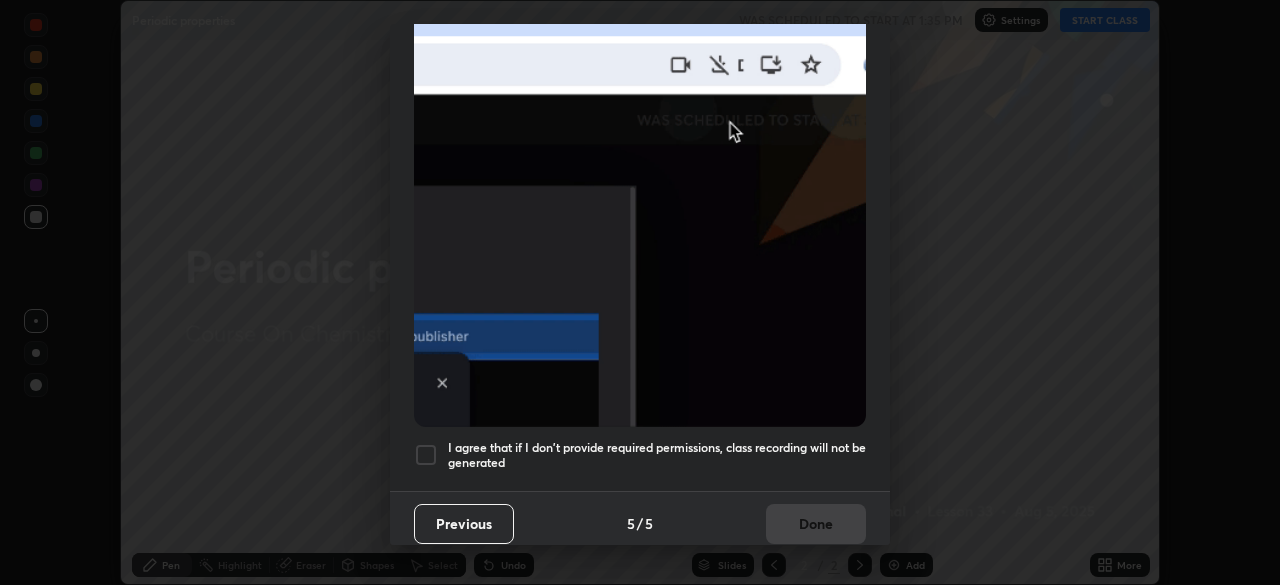 click on "I agree that if I don't provide required permissions, class recording will not be generated" at bounding box center [657, 455] 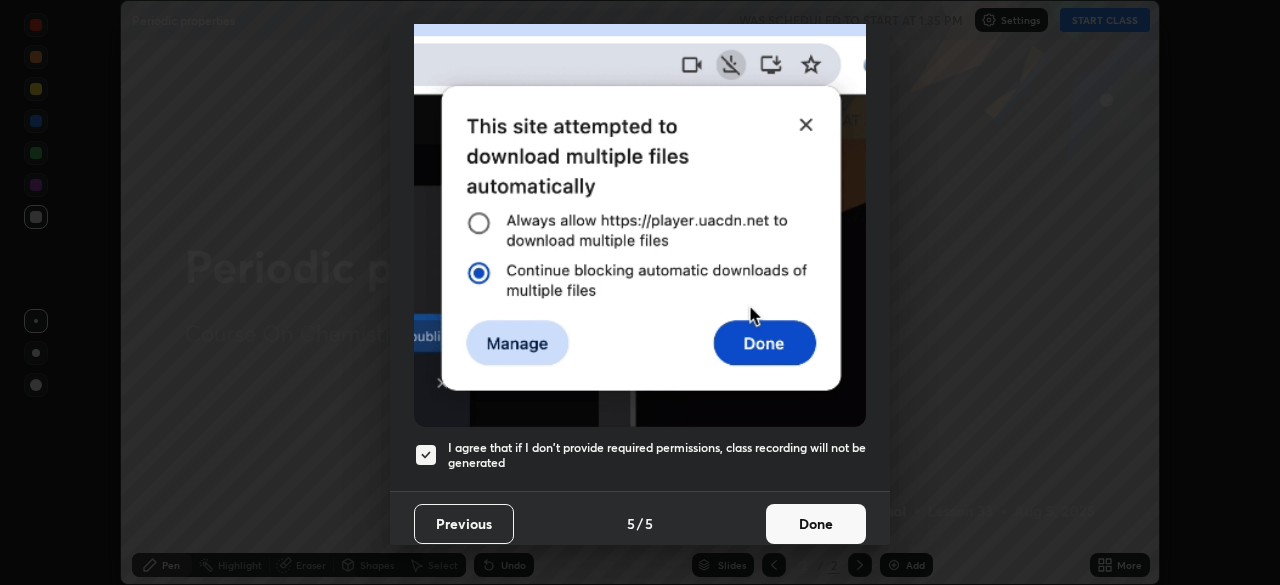 click on "Done" at bounding box center (816, 524) 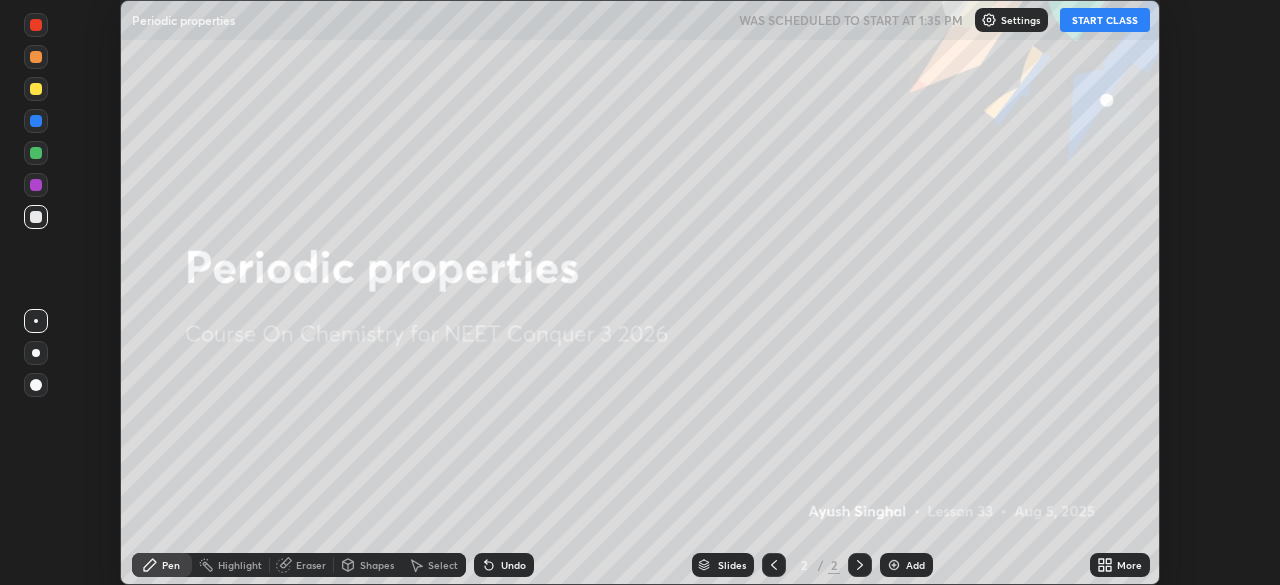 click on "More" at bounding box center [1129, 565] 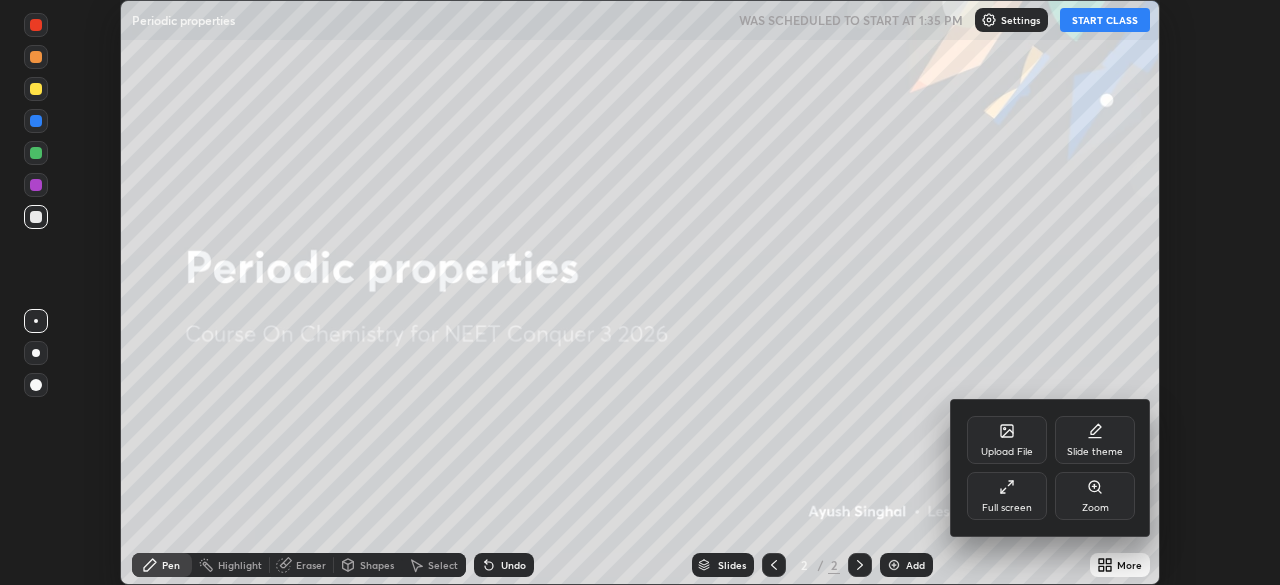 click on "Full screen" at bounding box center [1007, 508] 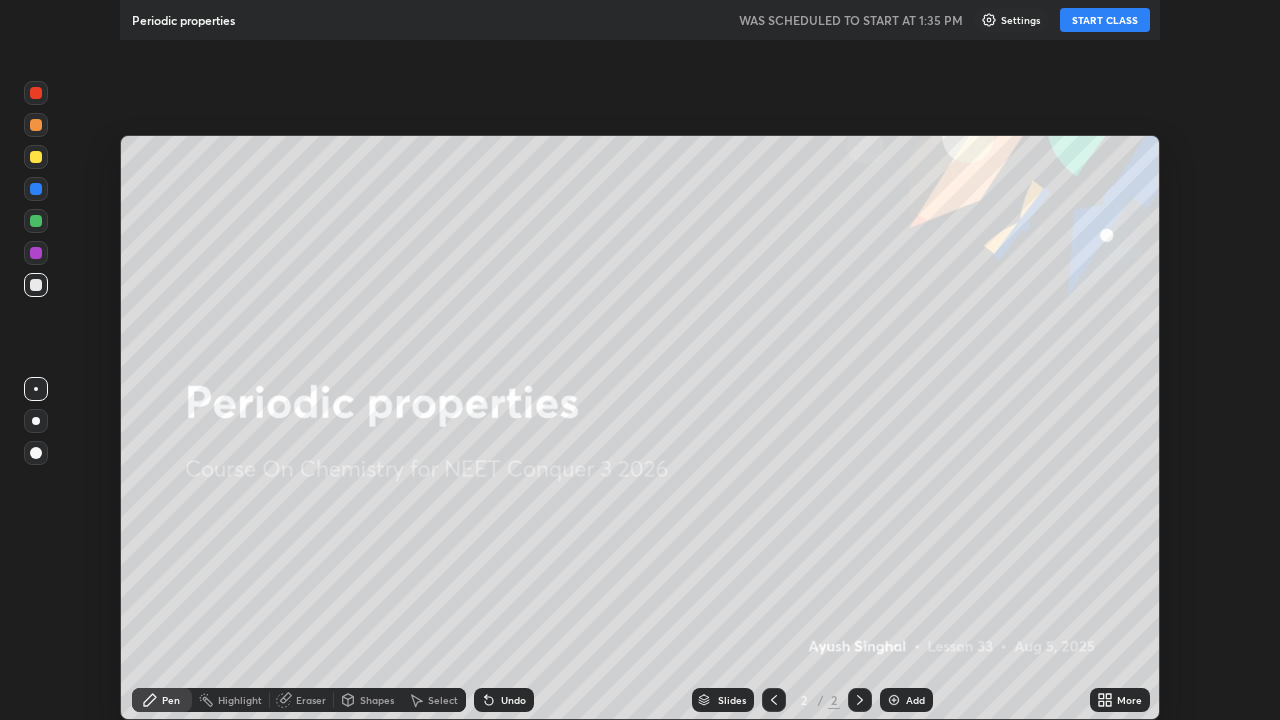 scroll, scrollTop: 99280, scrollLeft: 98720, axis: both 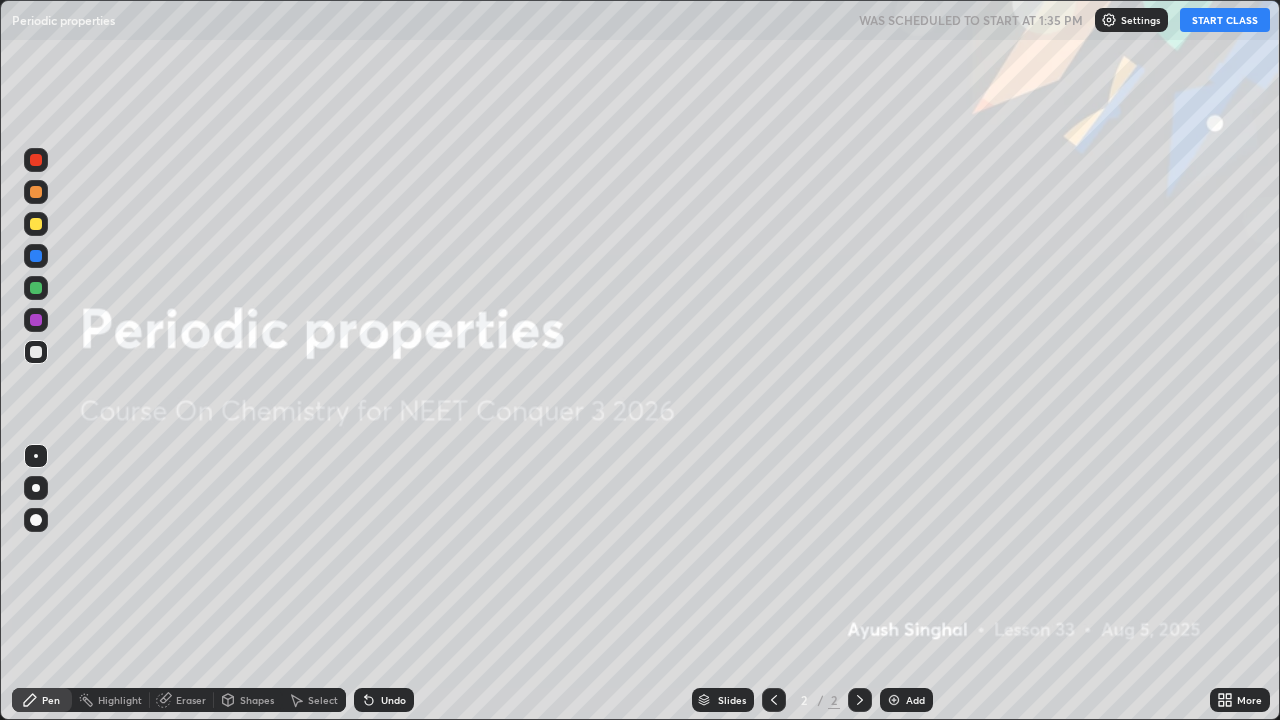 click on "Add" at bounding box center [915, 700] 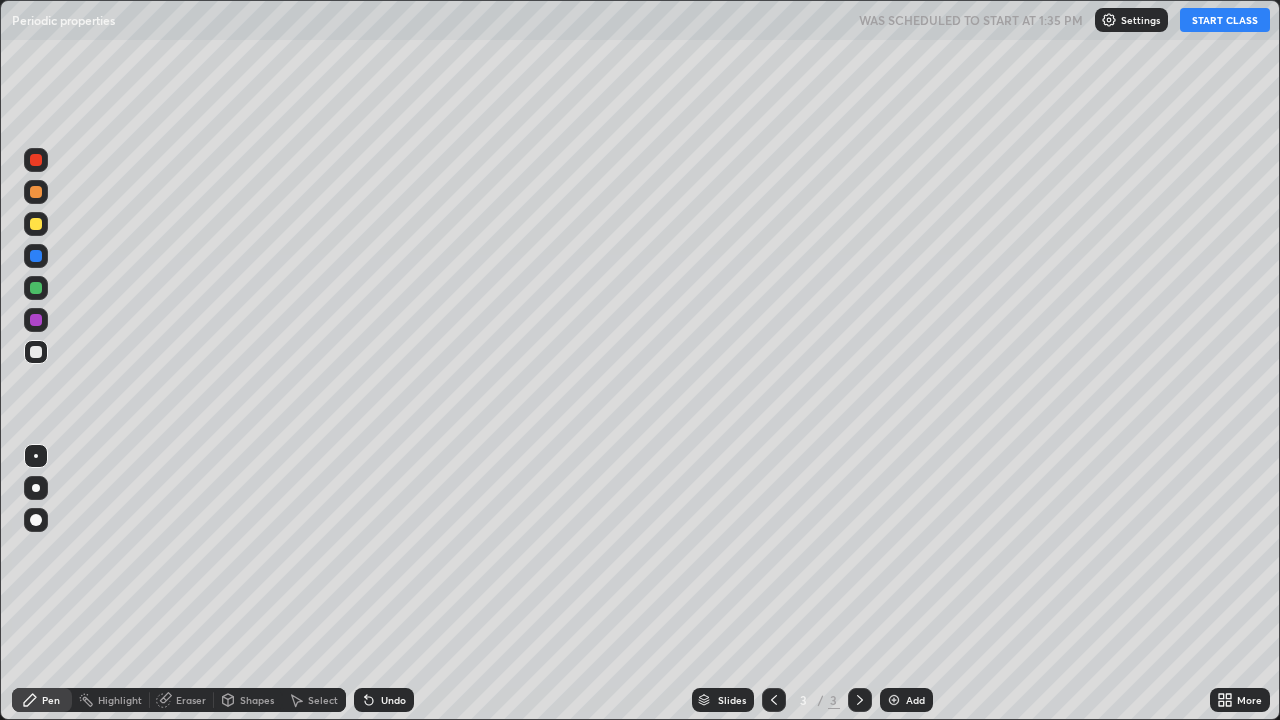 click on "More" at bounding box center [1240, 700] 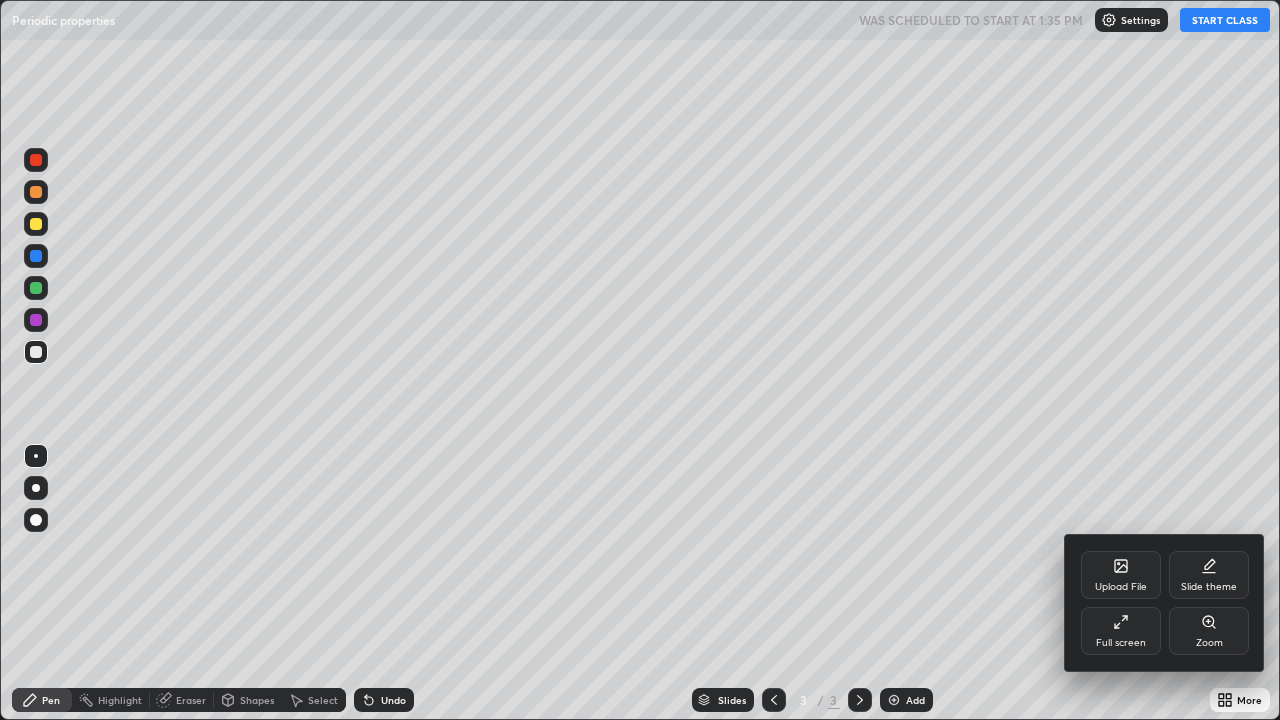 click on "Upload File" at bounding box center (1121, 575) 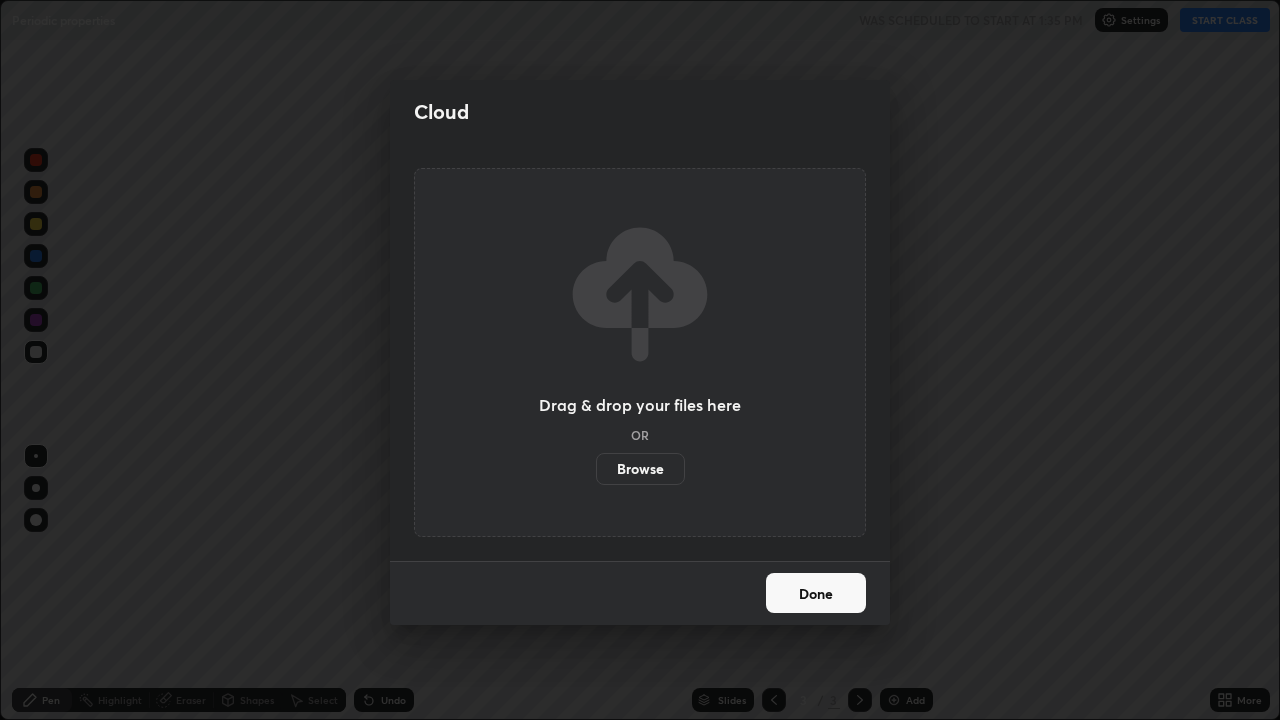 click on "Browse" at bounding box center (640, 469) 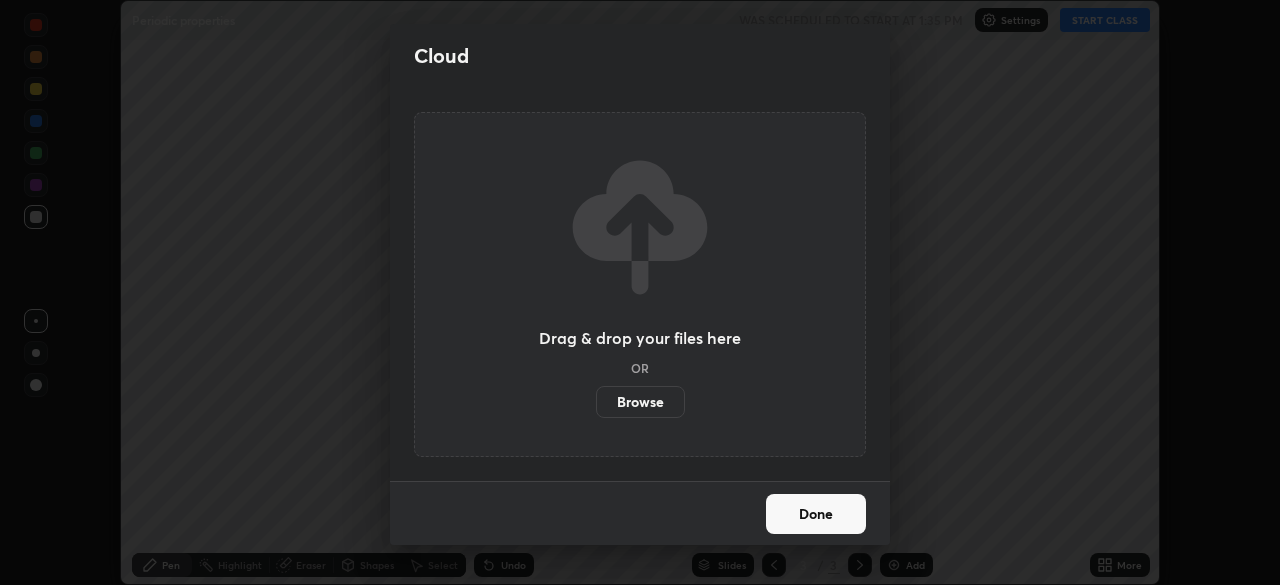 scroll, scrollTop: 585, scrollLeft: 1280, axis: both 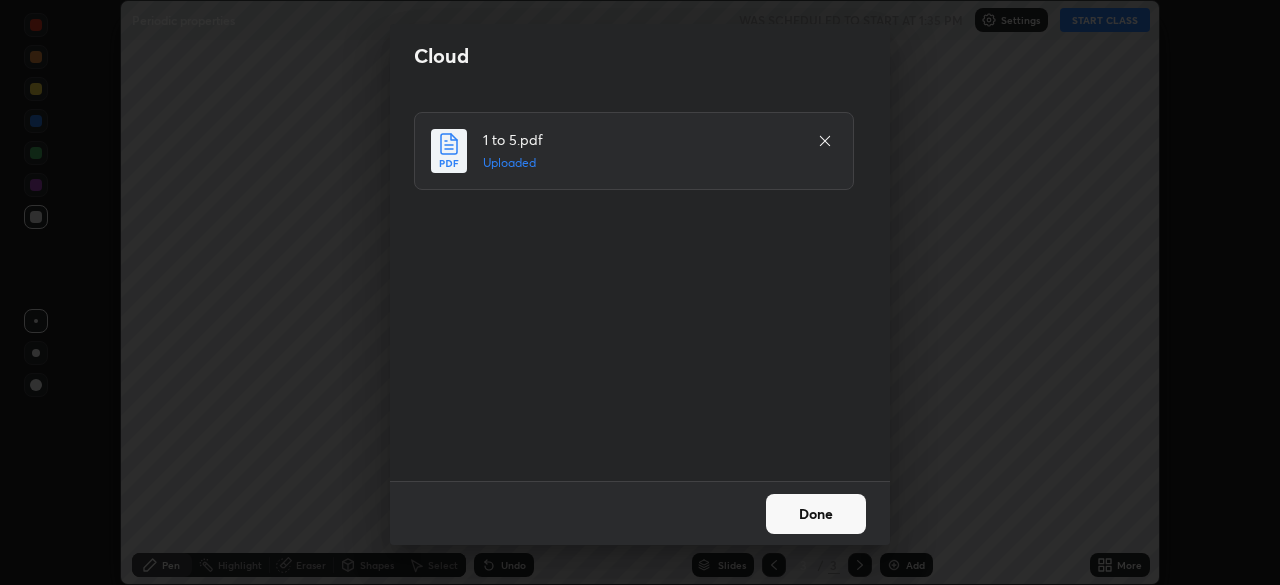 click on "Done" at bounding box center (816, 514) 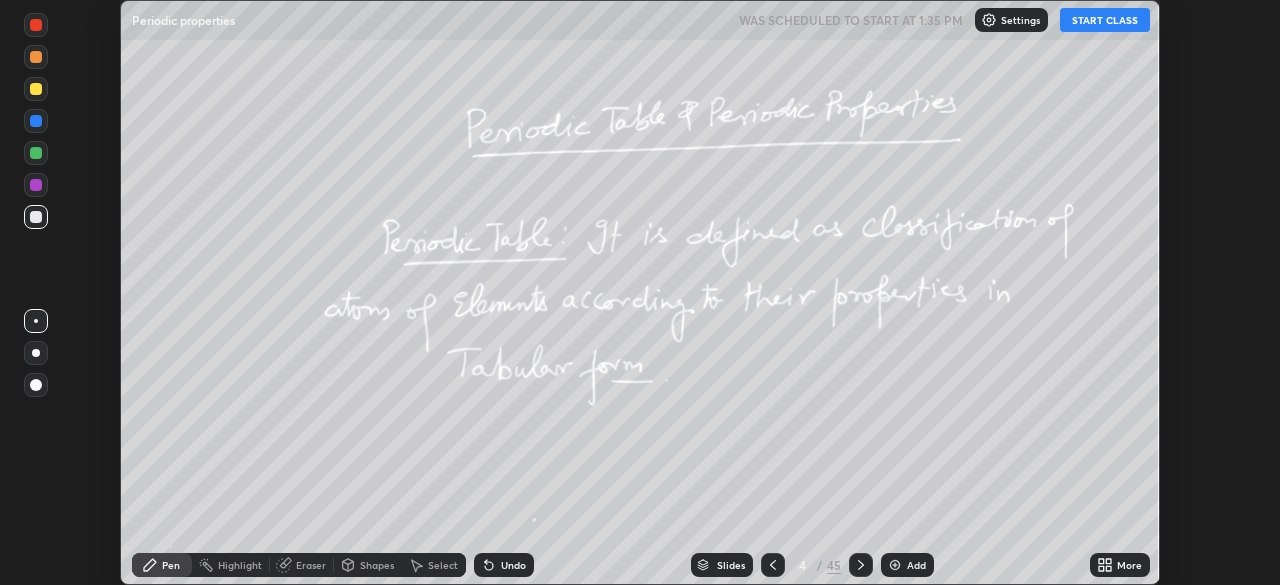 click on "START CLASS" at bounding box center (1105, 20) 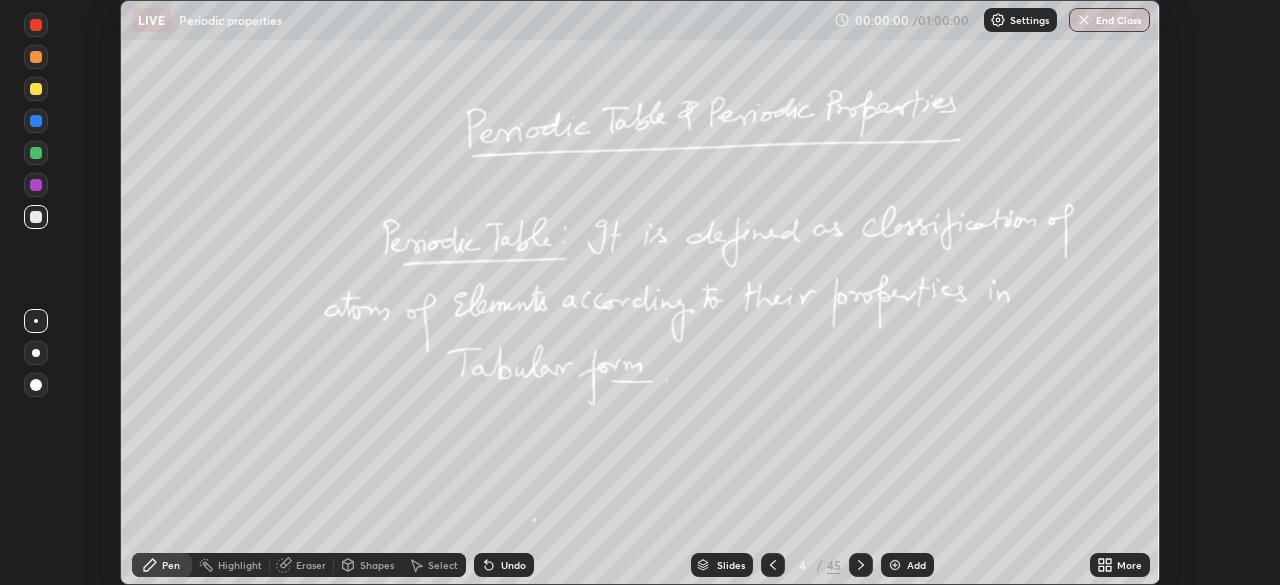 click on "More" at bounding box center [1129, 565] 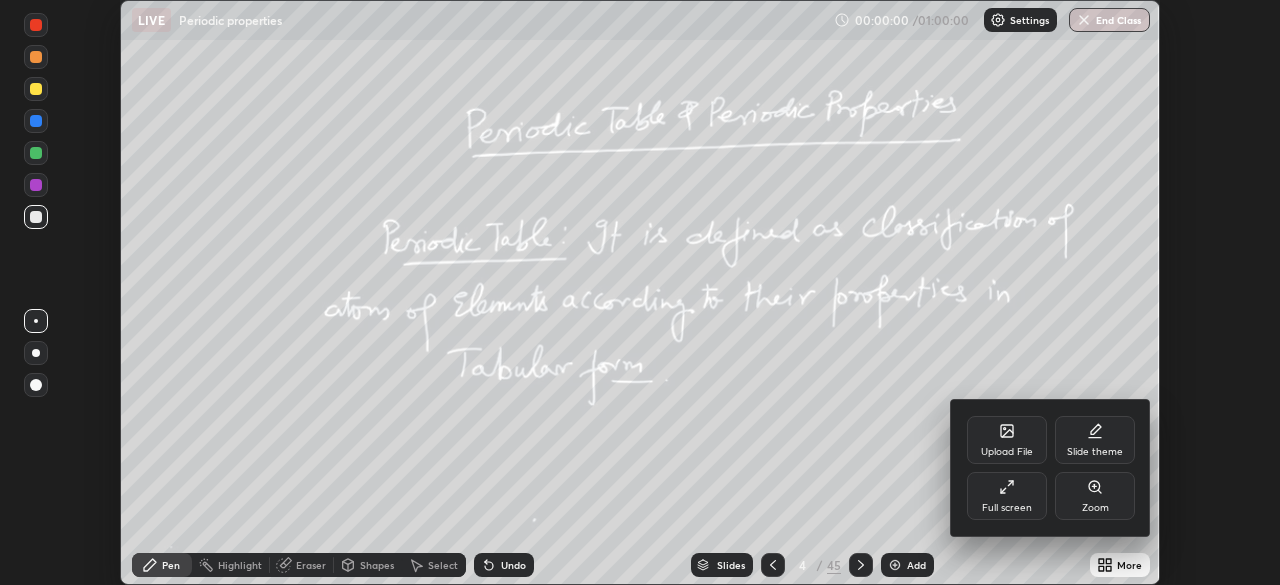 click 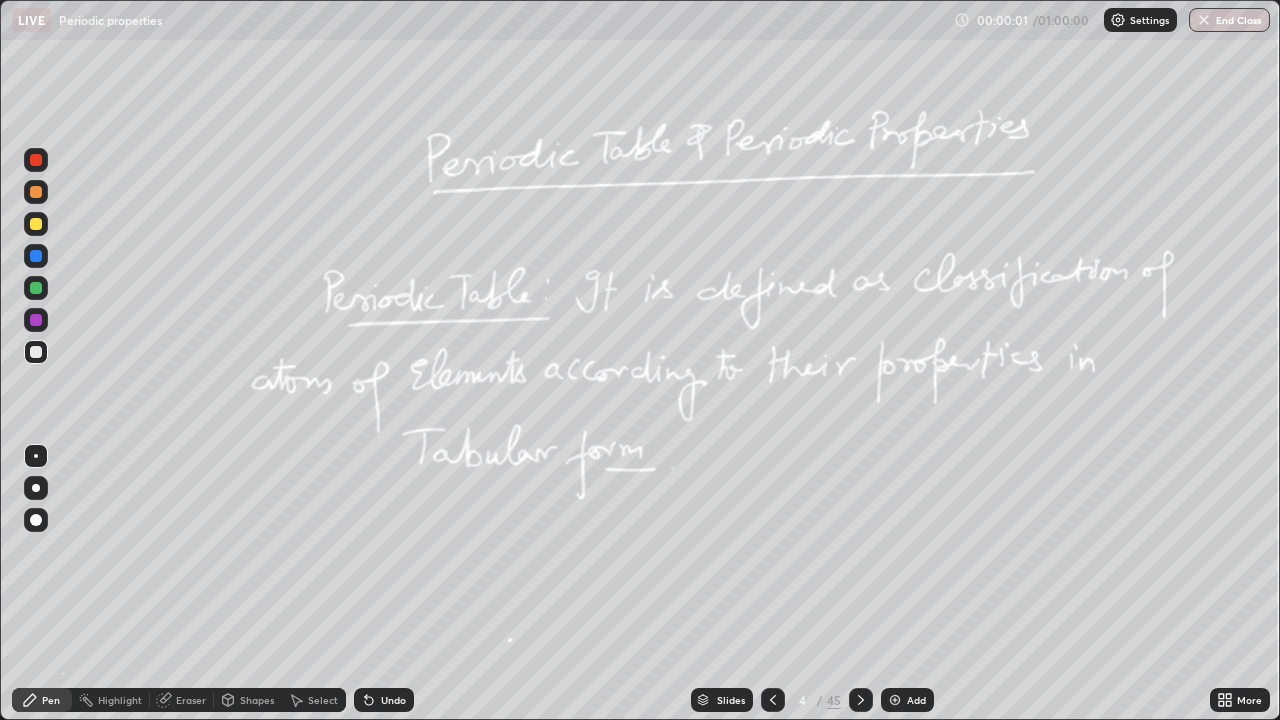 scroll, scrollTop: 99280, scrollLeft: 98720, axis: both 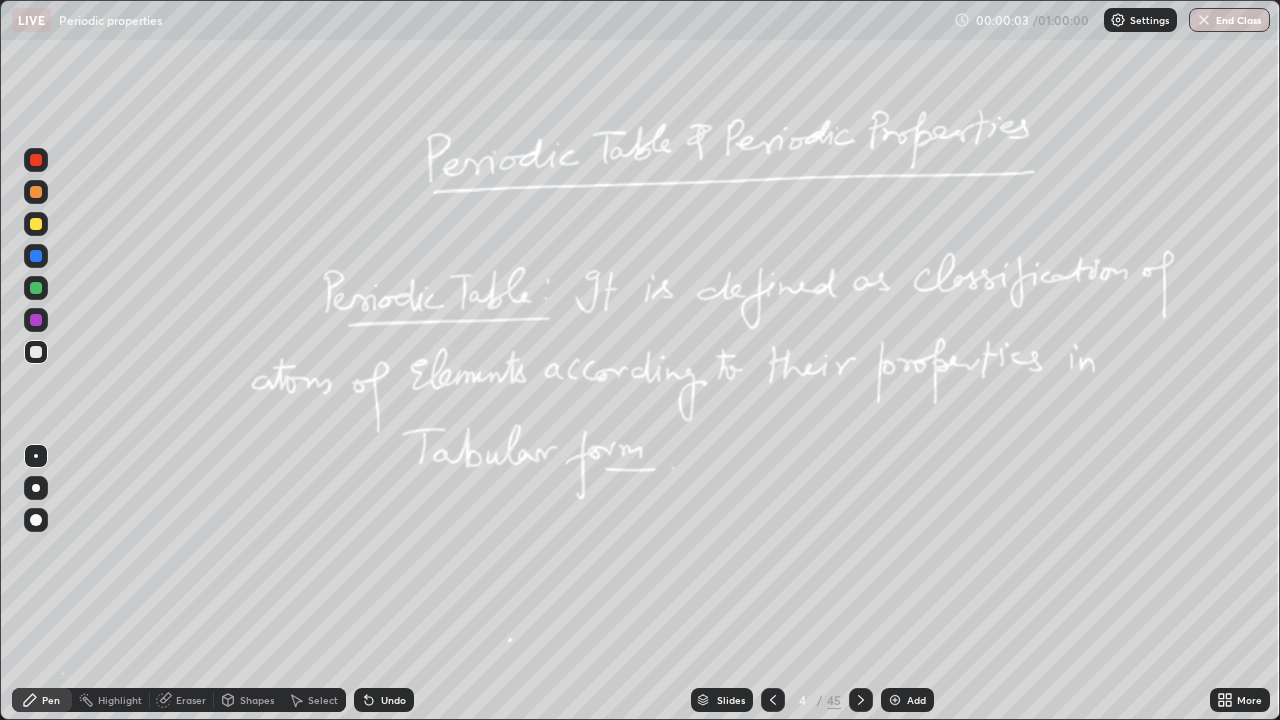 click on "Slides" at bounding box center (722, 700) 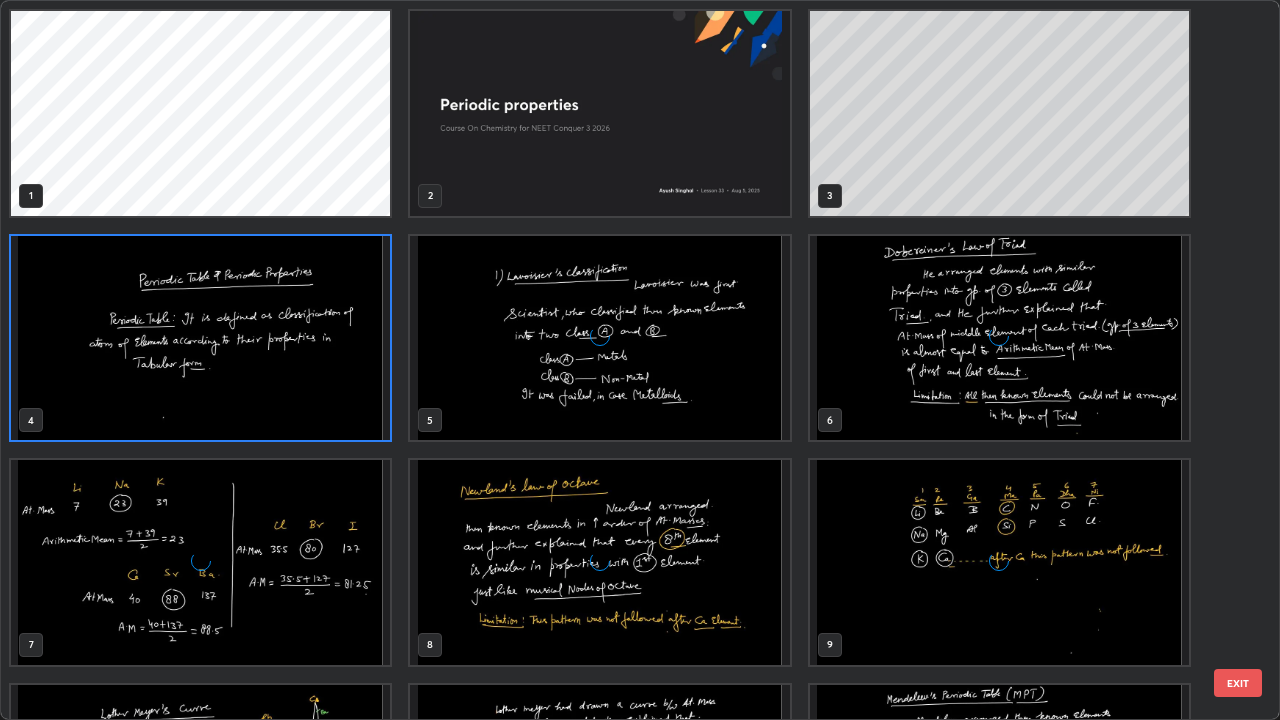 scroll, scrollTop: 7, scrollLeft: 11, axis: both 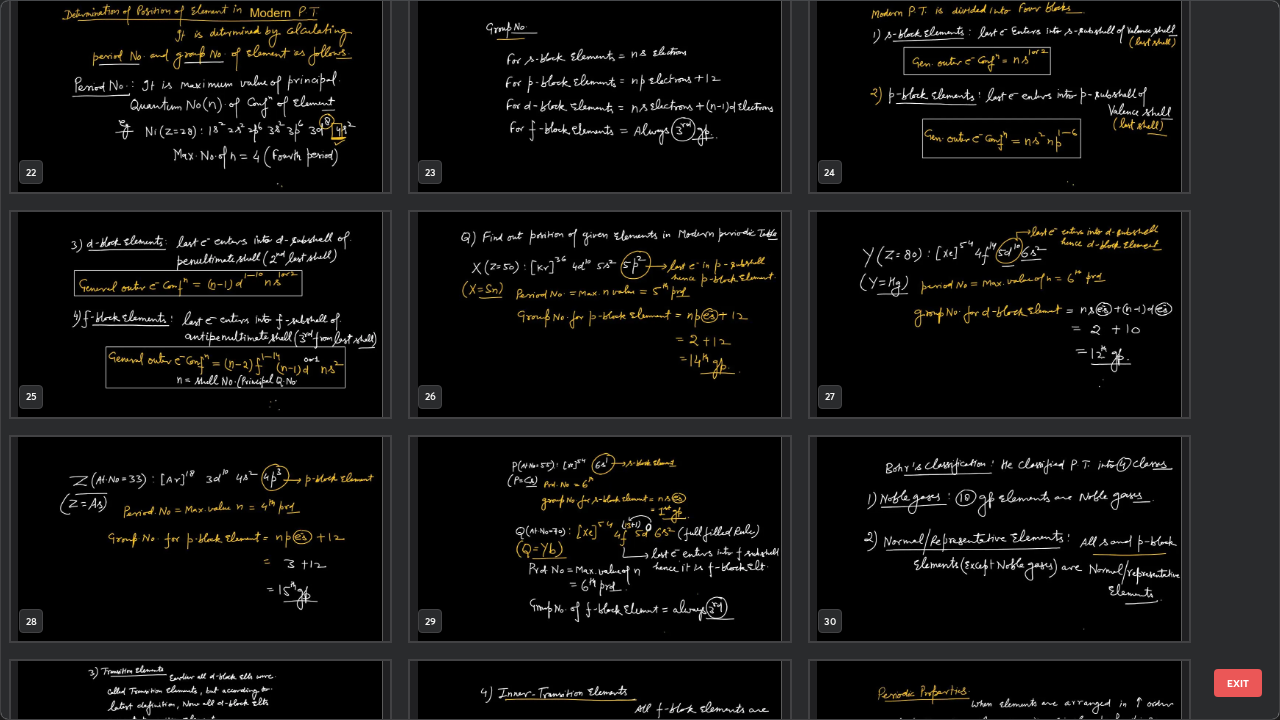 click at bounding box center [599, 314] 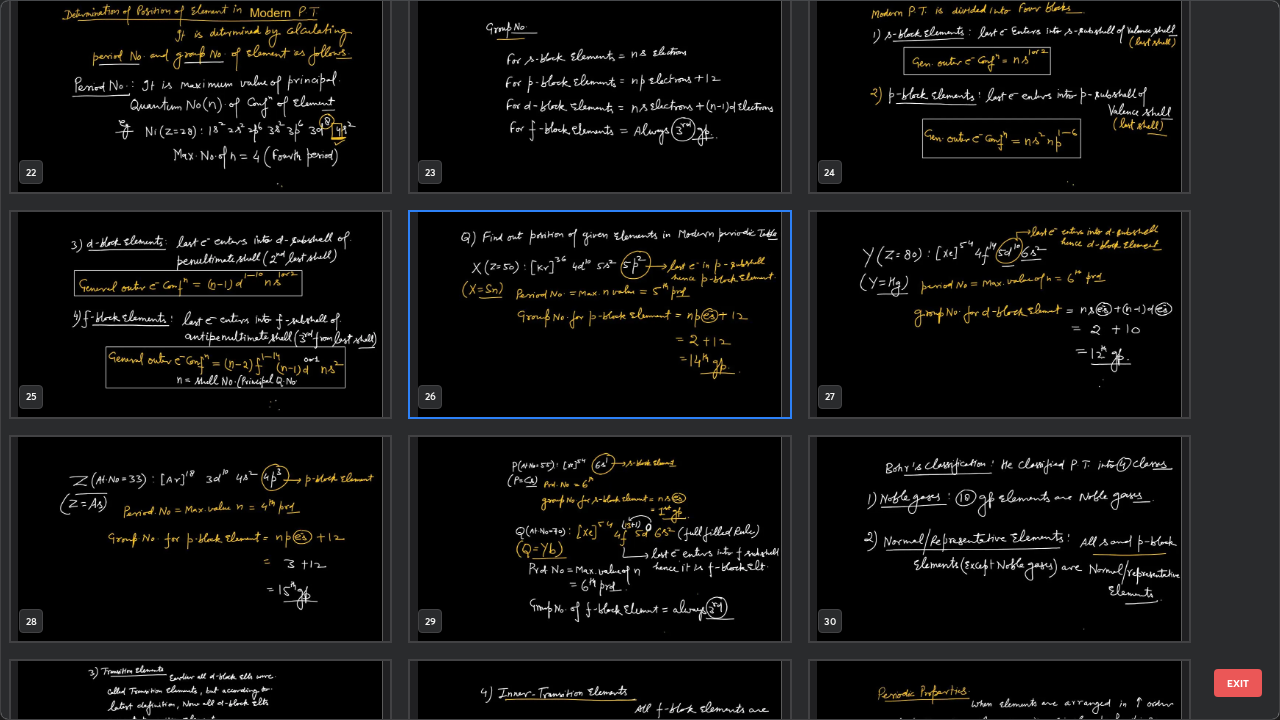 click at bounding box center [599, 314] 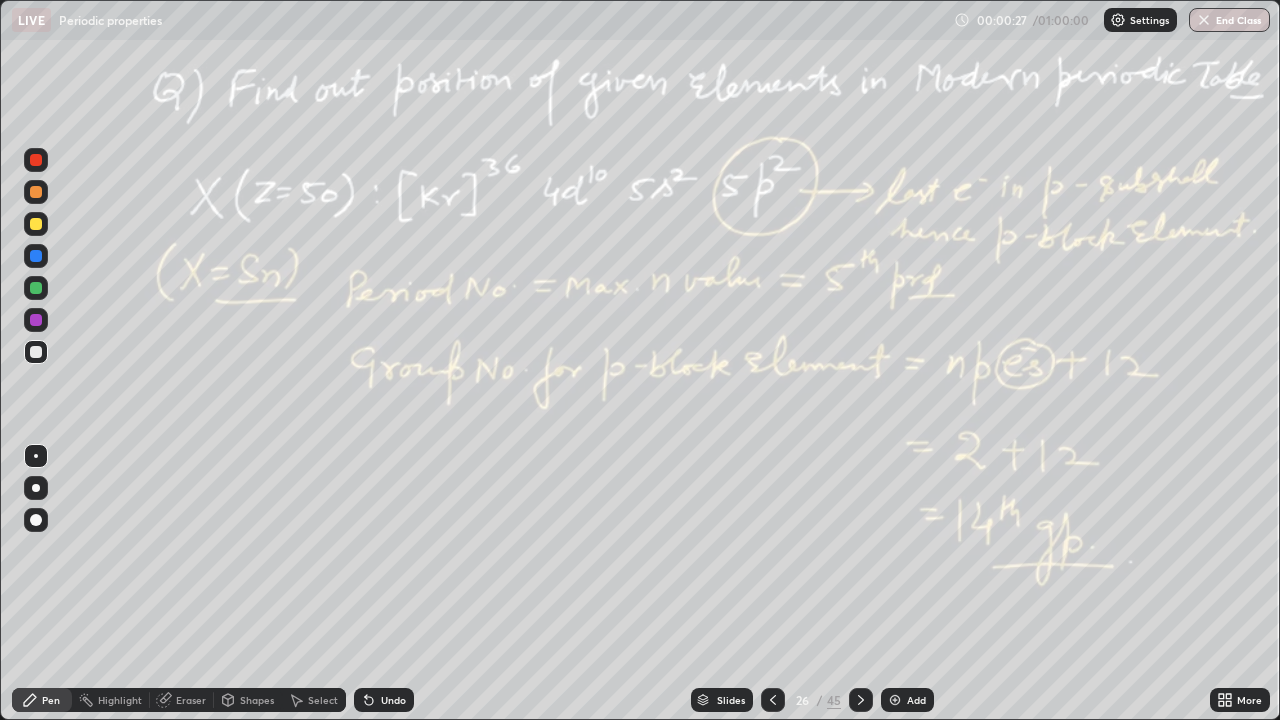 click at bounding box center (36, 160) 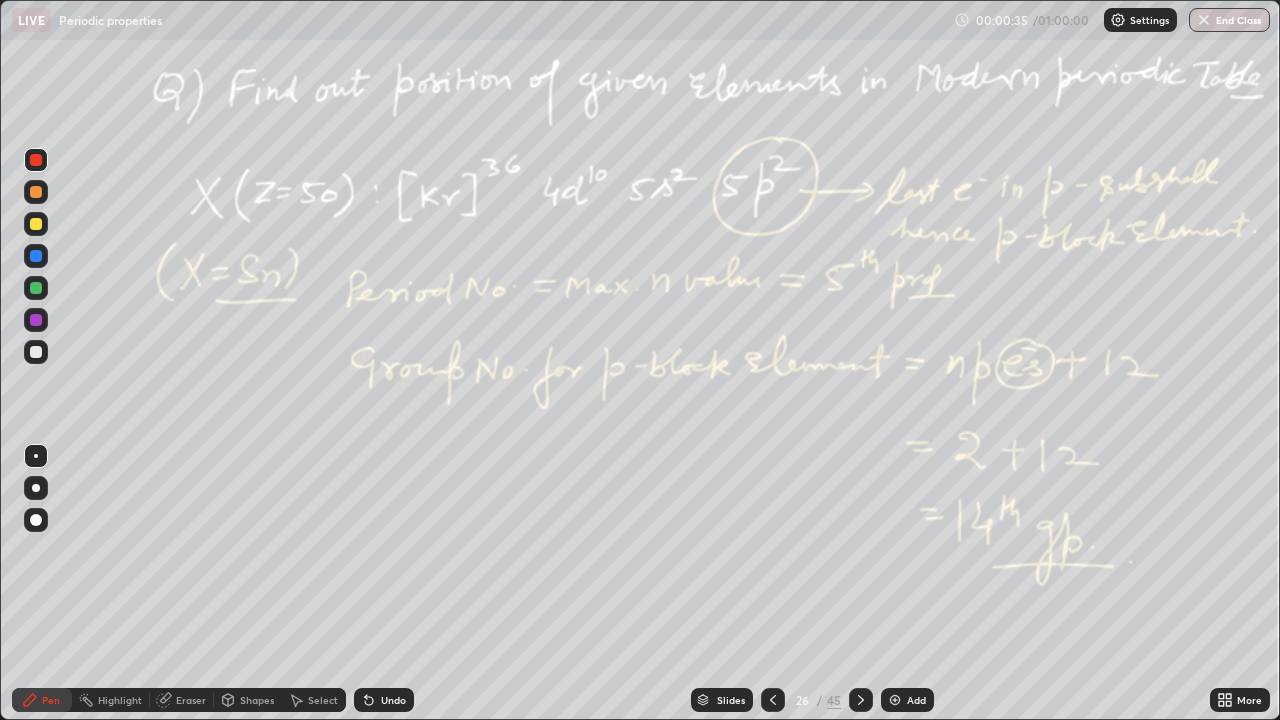 click at bounding box center [36, 488] 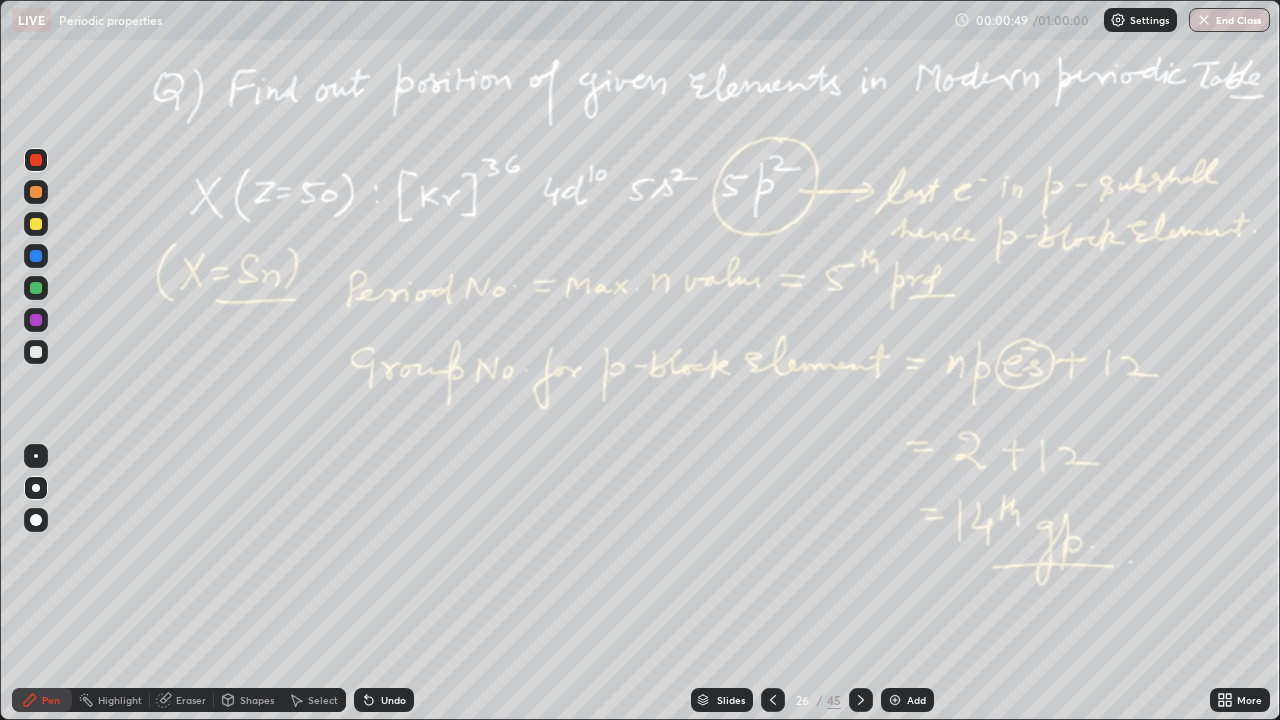 click on "Undo" at bounding box center [384, 700] 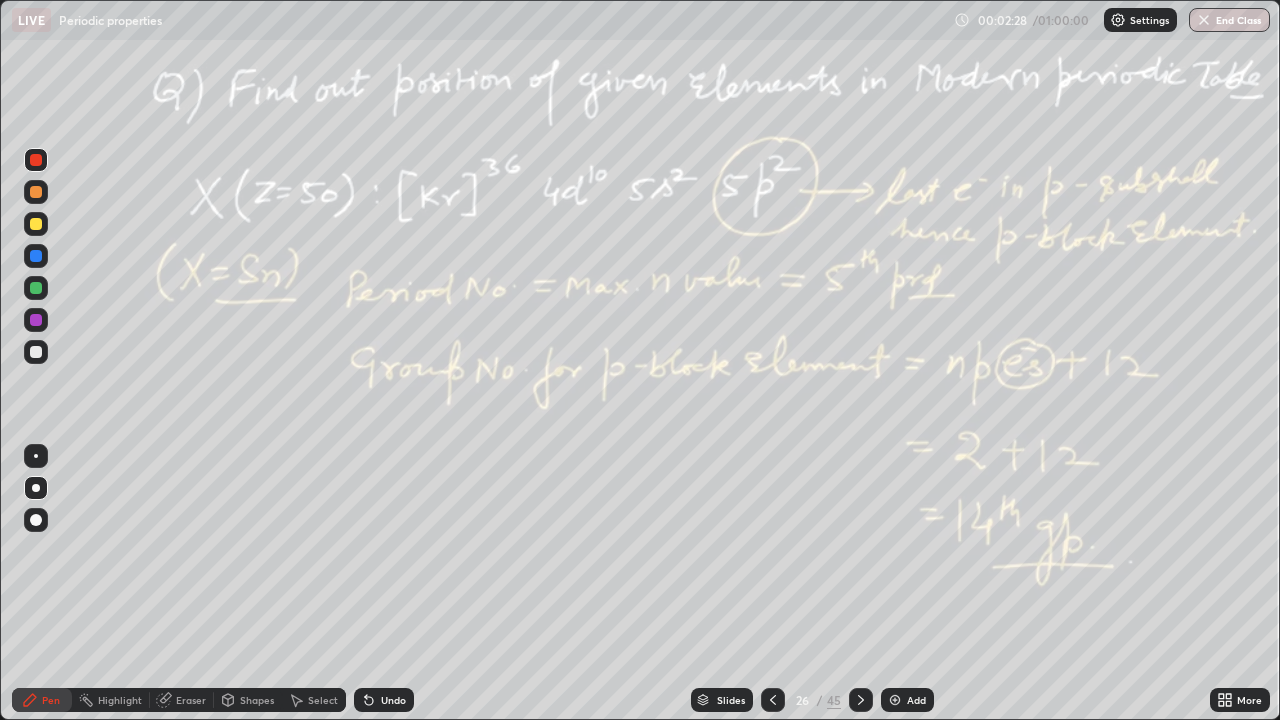 click on "Undo" at bounding box center [384, 700] 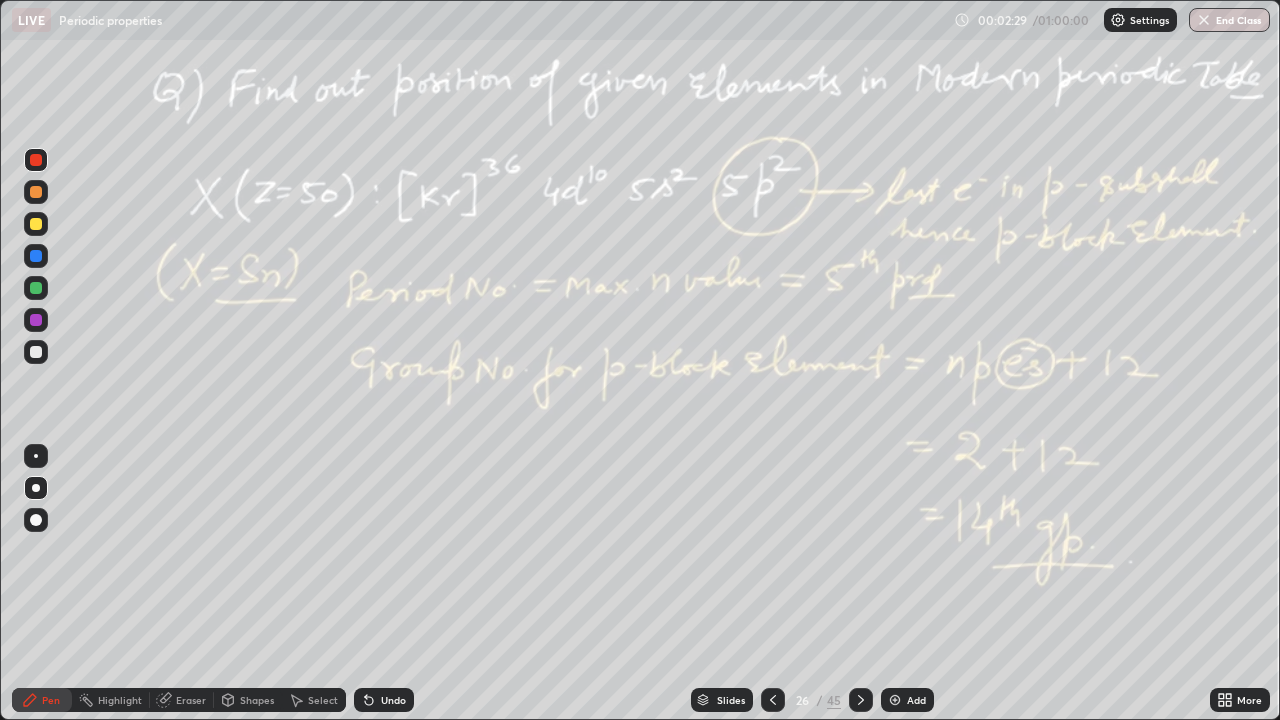 click on "Undo" at bounding box center [393, 700] 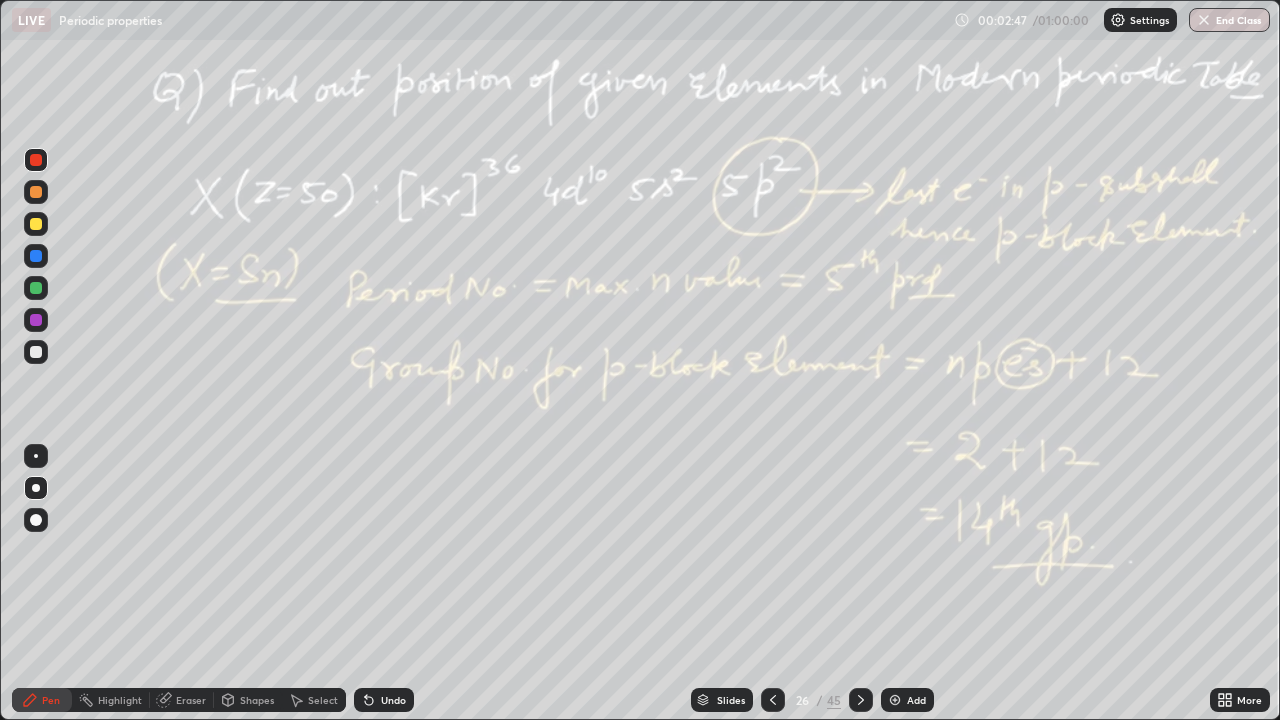 click on "Eraser" at bounding box center [191, 700] 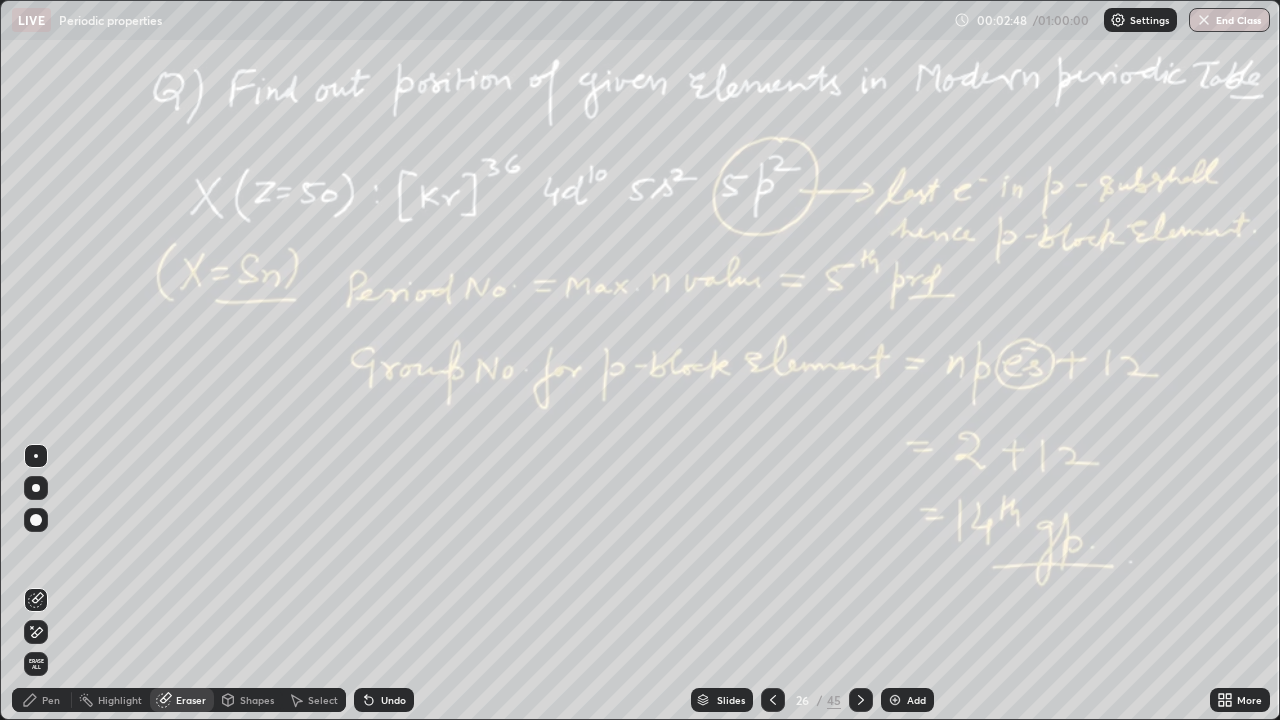 click 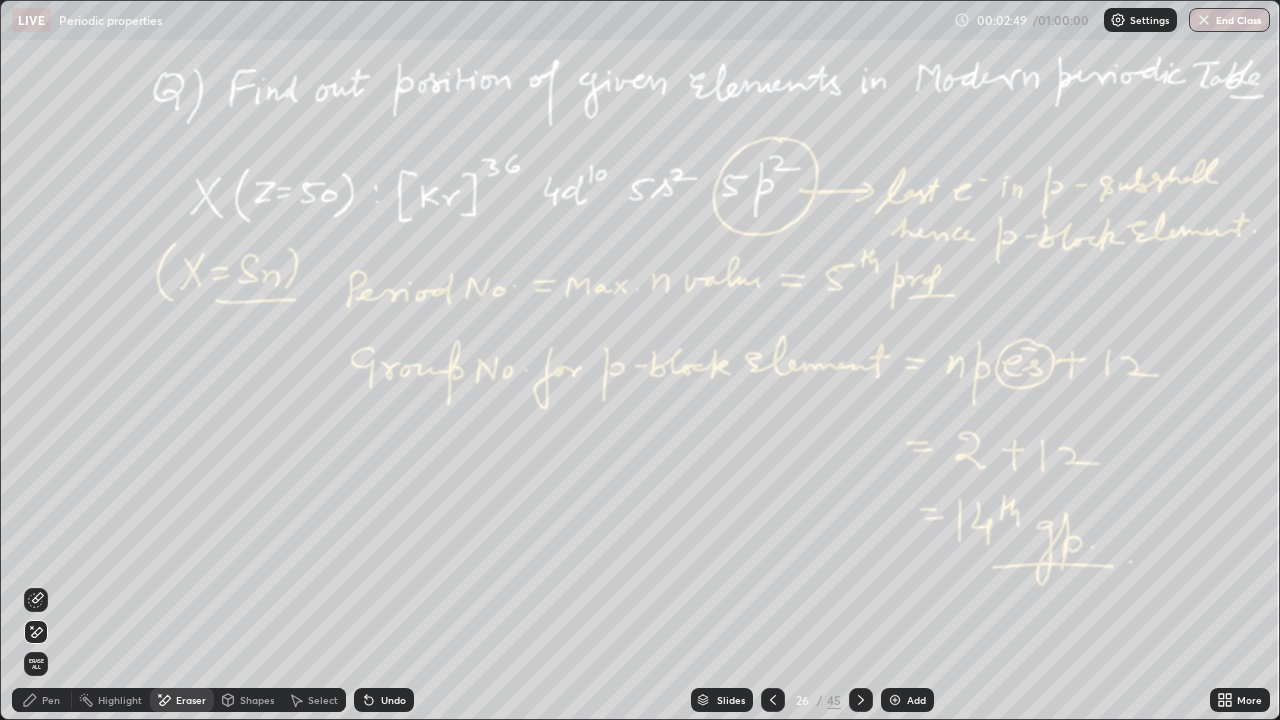 click on "Erase all" at bounding box center [36, 664] 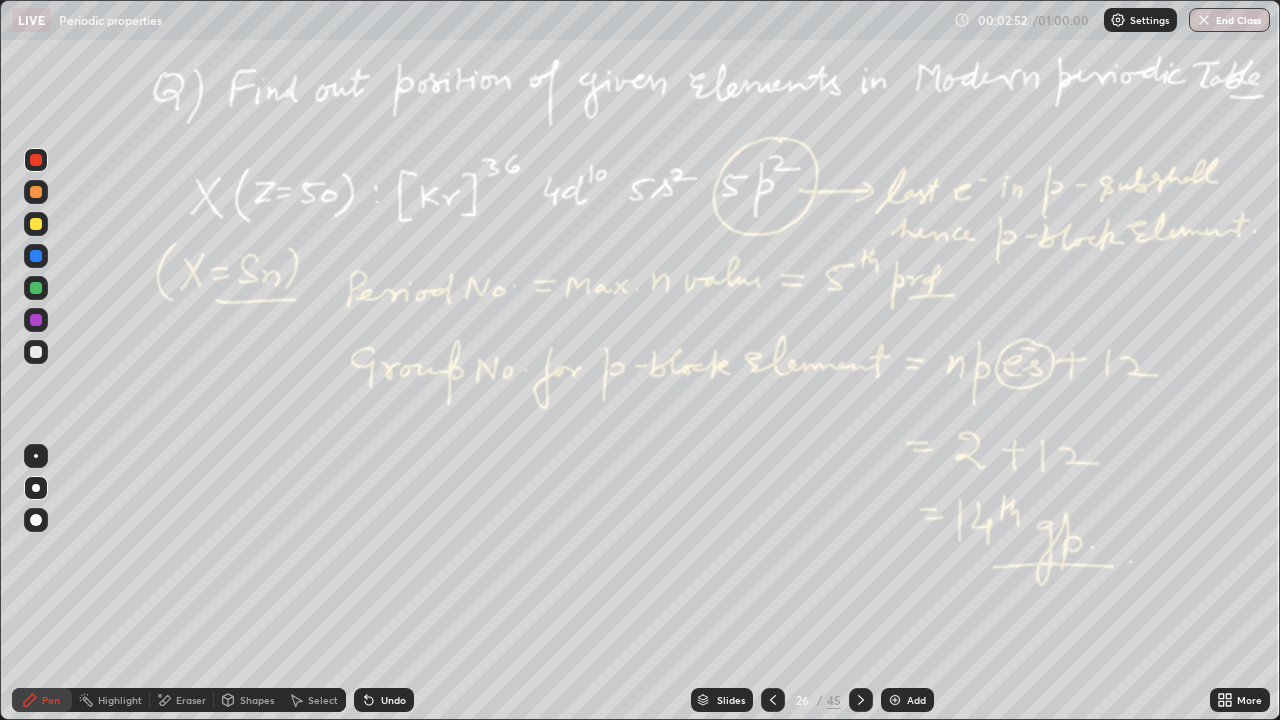 click 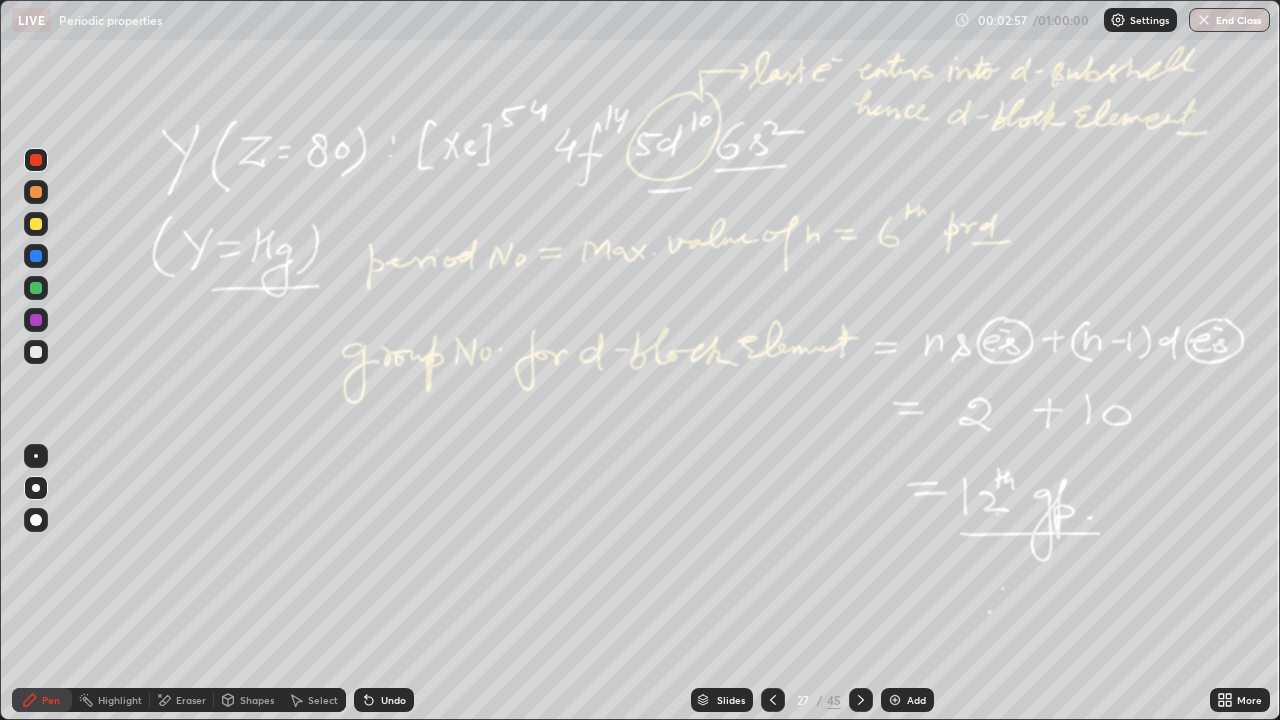 click 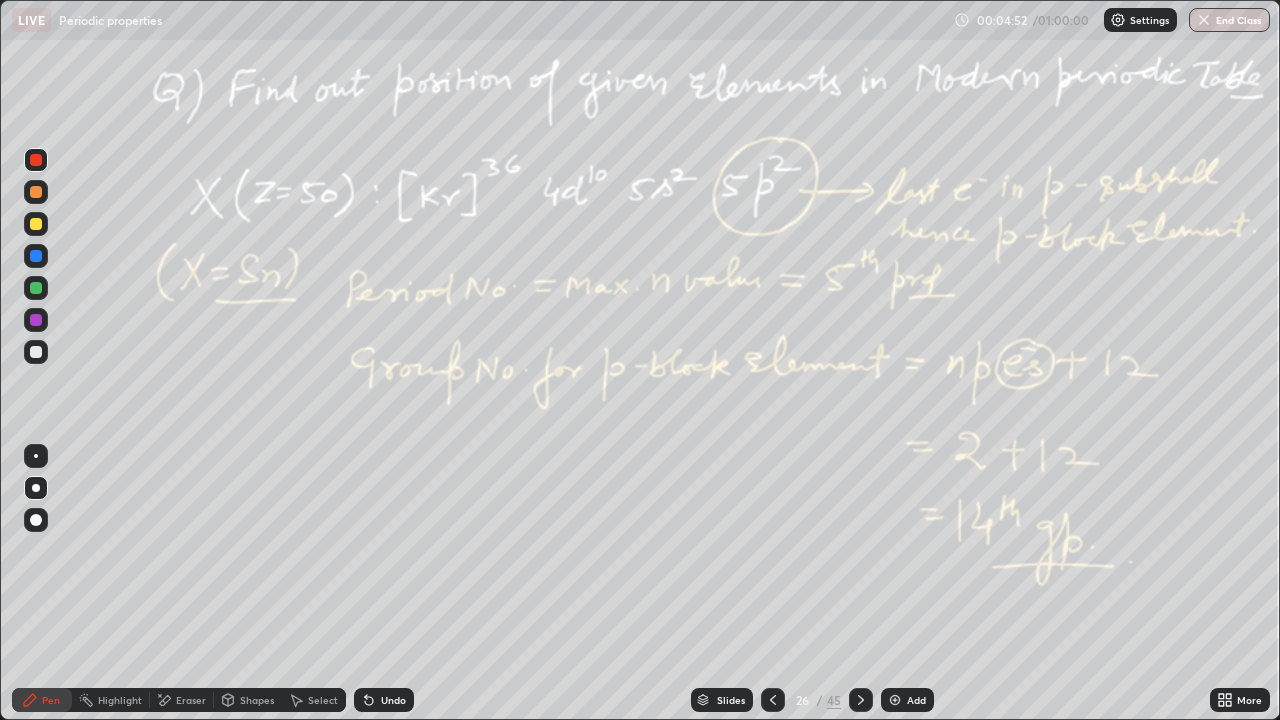 click at bounding box center (895, 700) 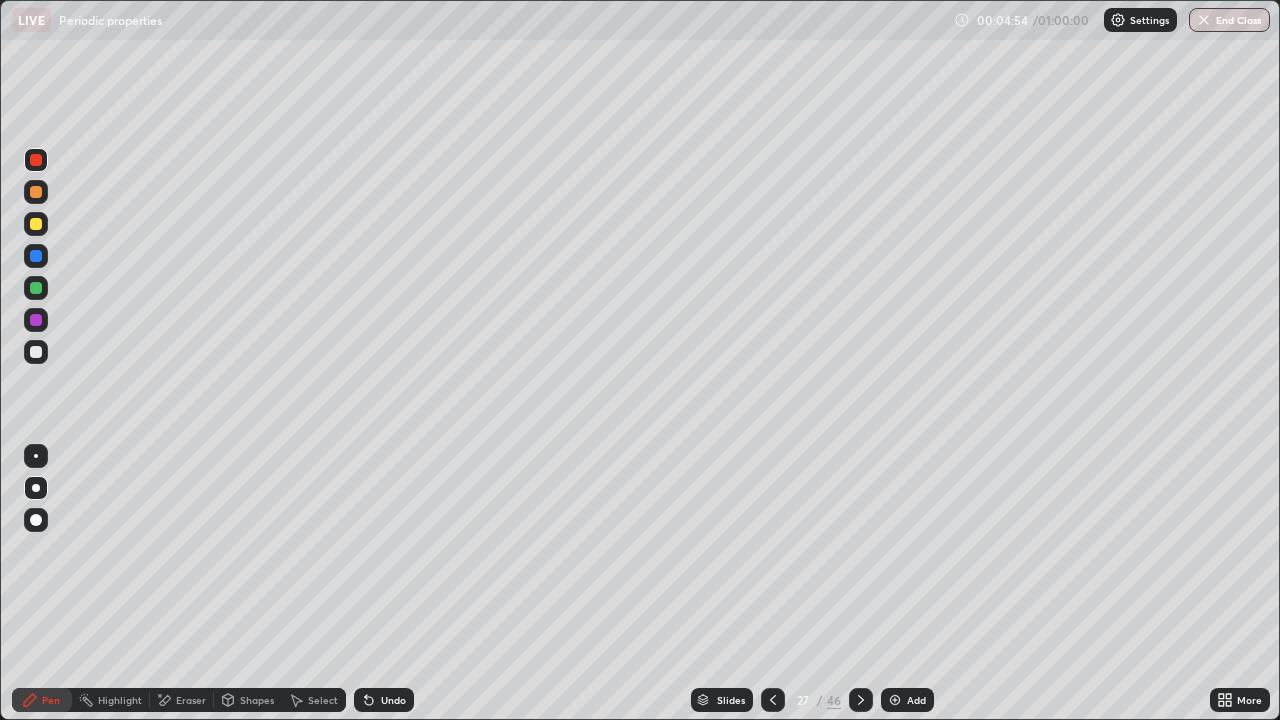 click 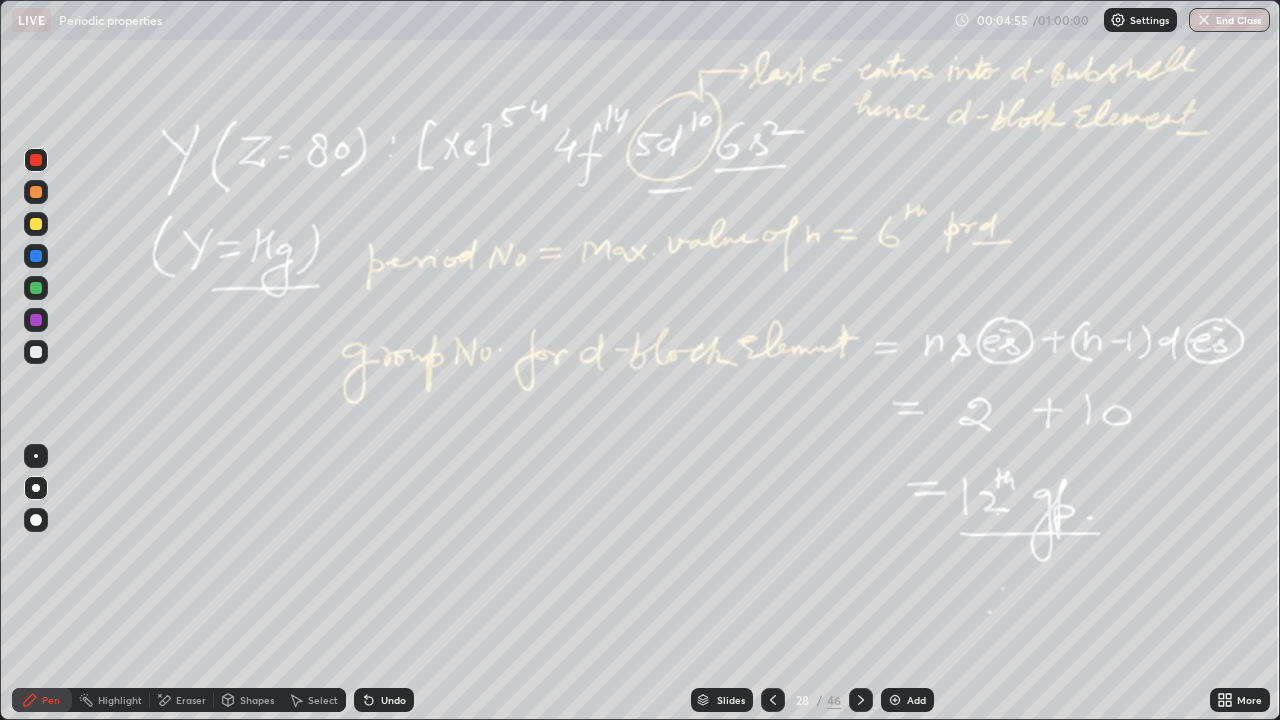 click 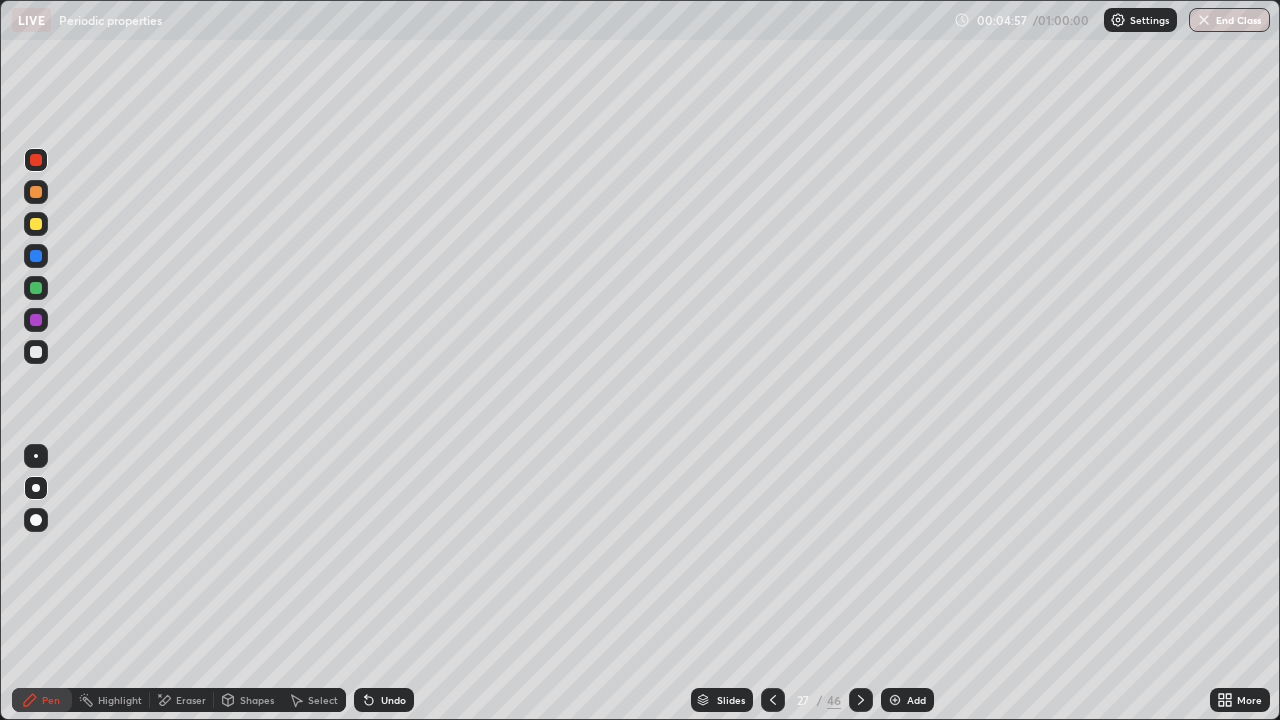 click at bounding box center (36, 224) 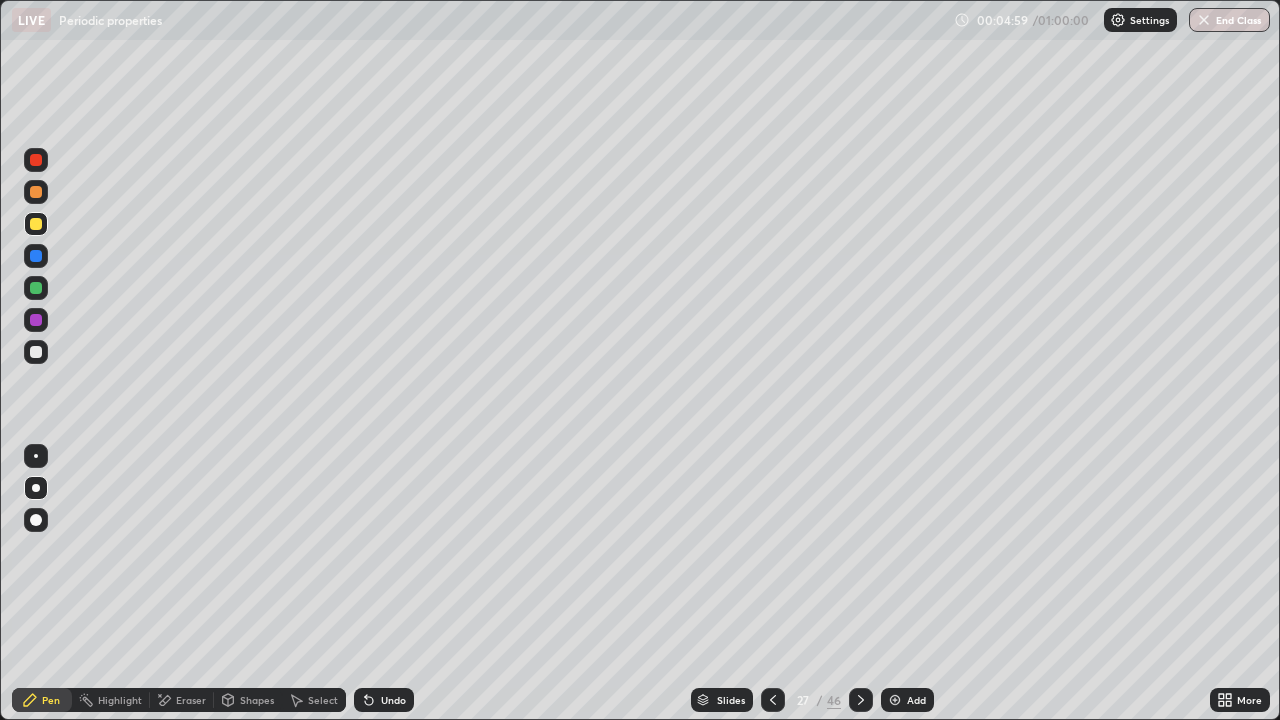 click at bounding box center [36, 520] 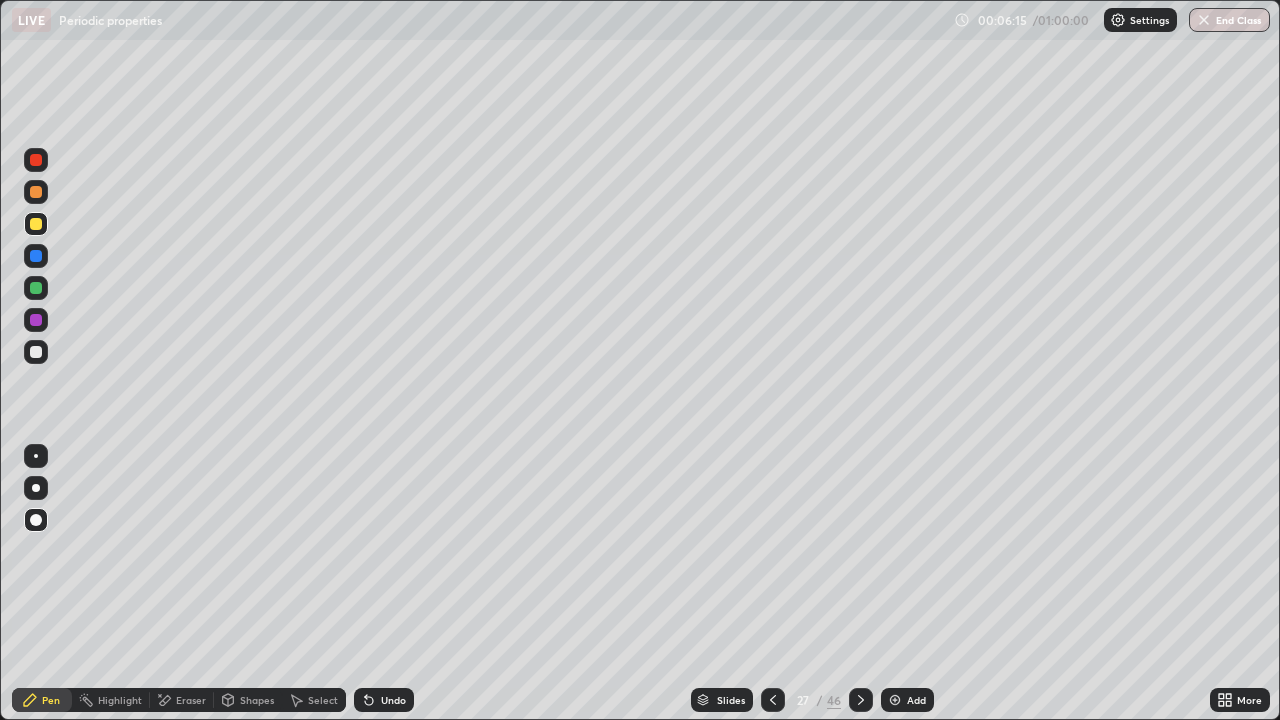 click at bounding box center (36, 320) 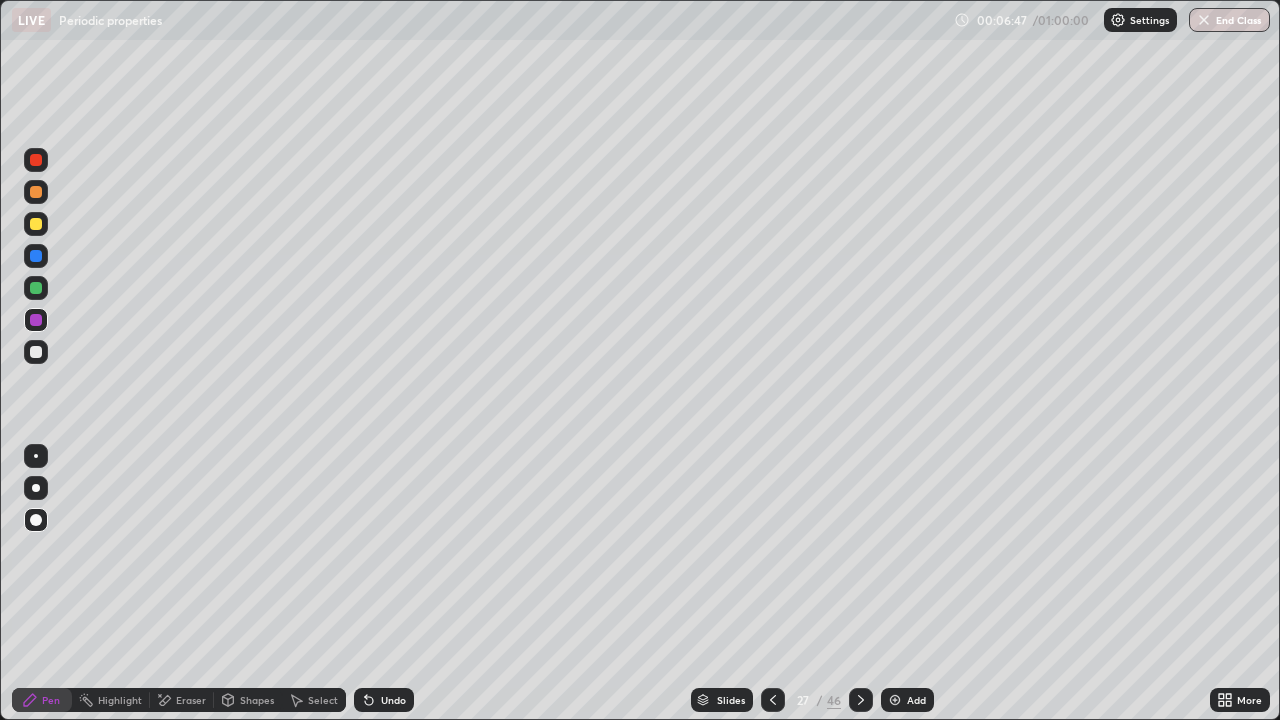 click 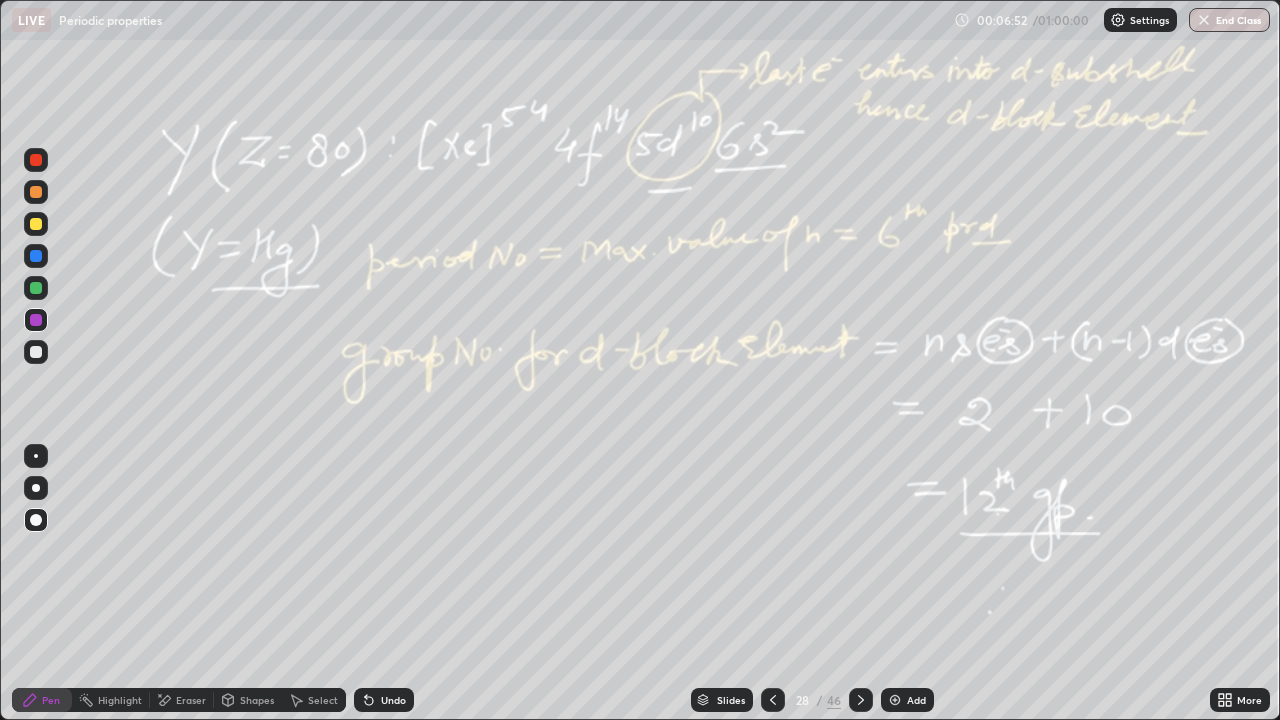click 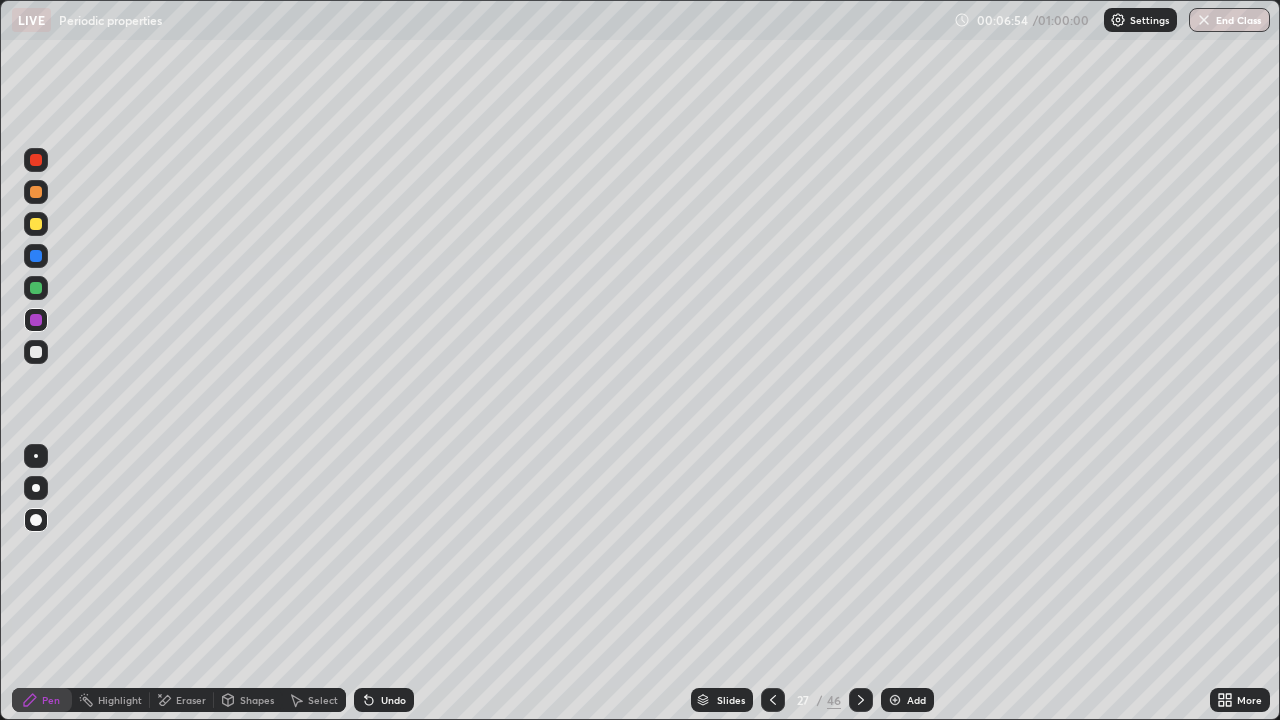 click at bounding box center (36, 352) 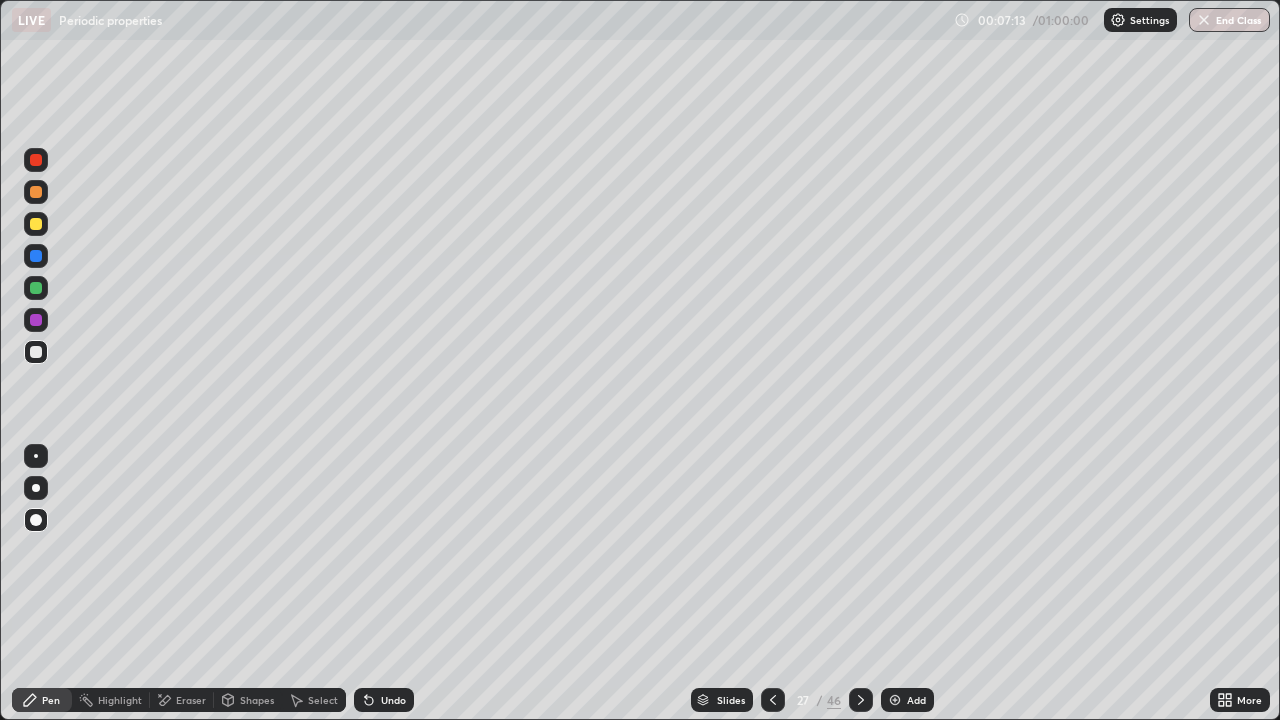click 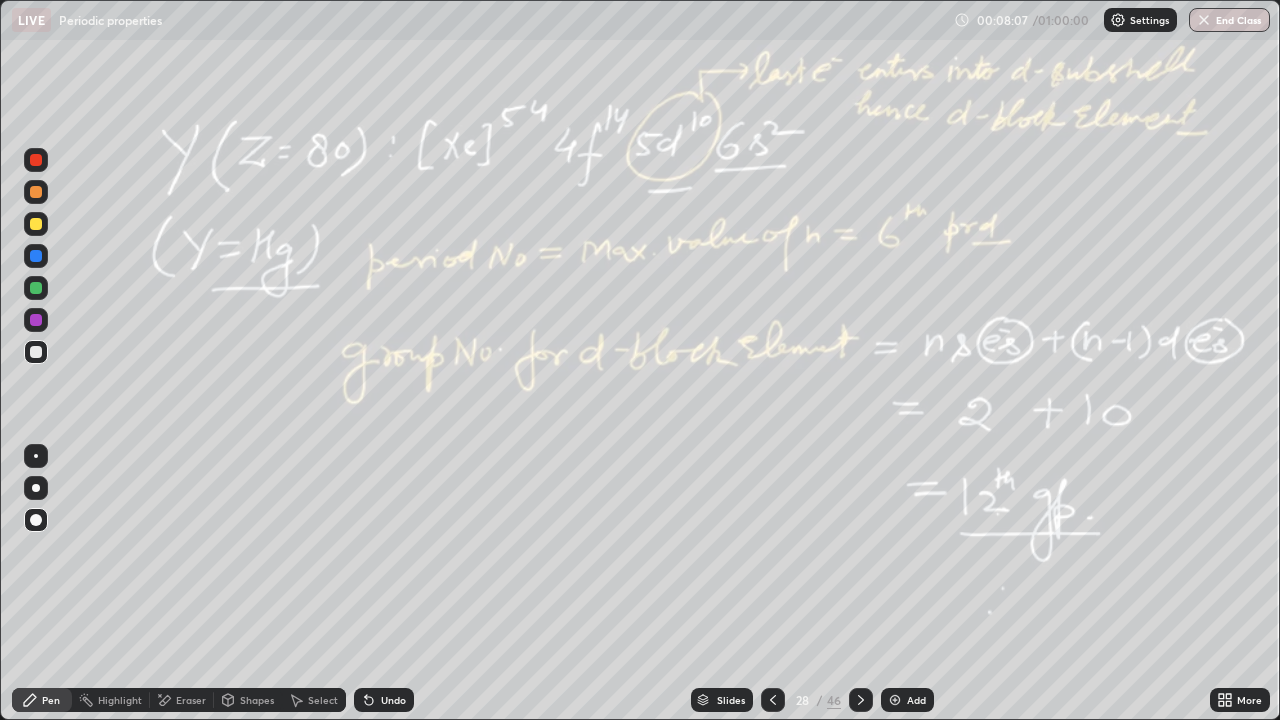 click 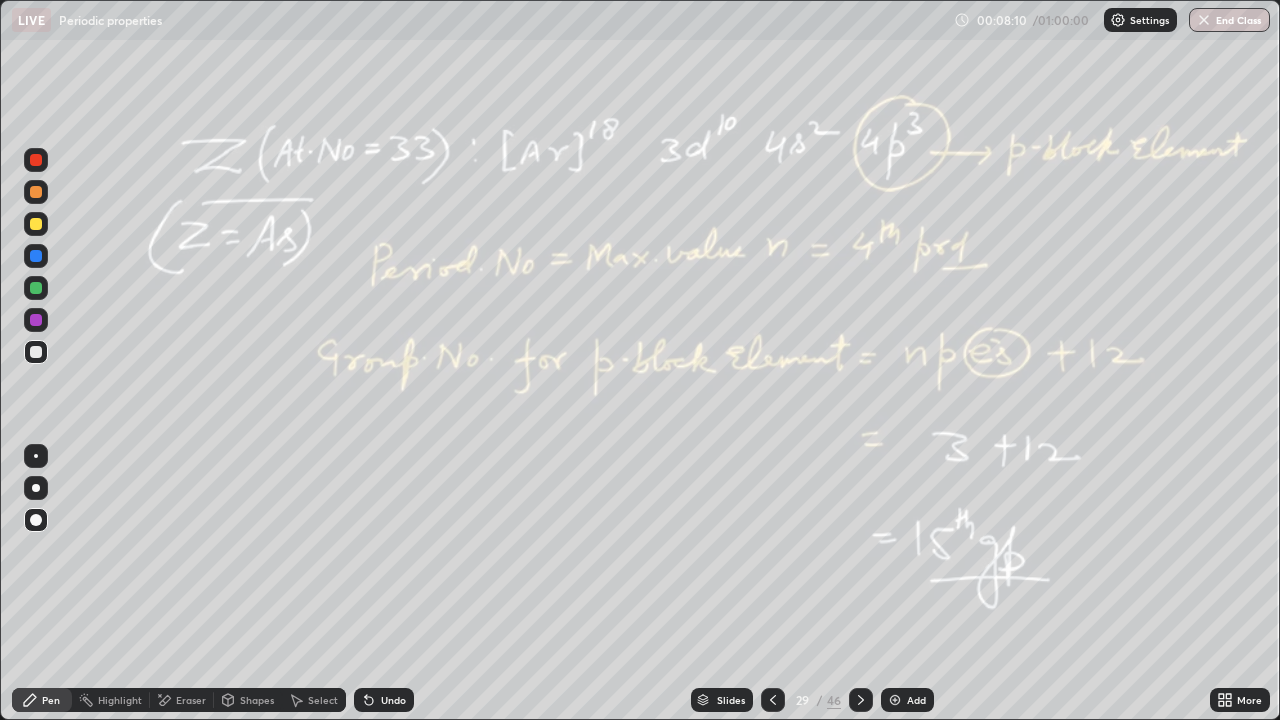 click 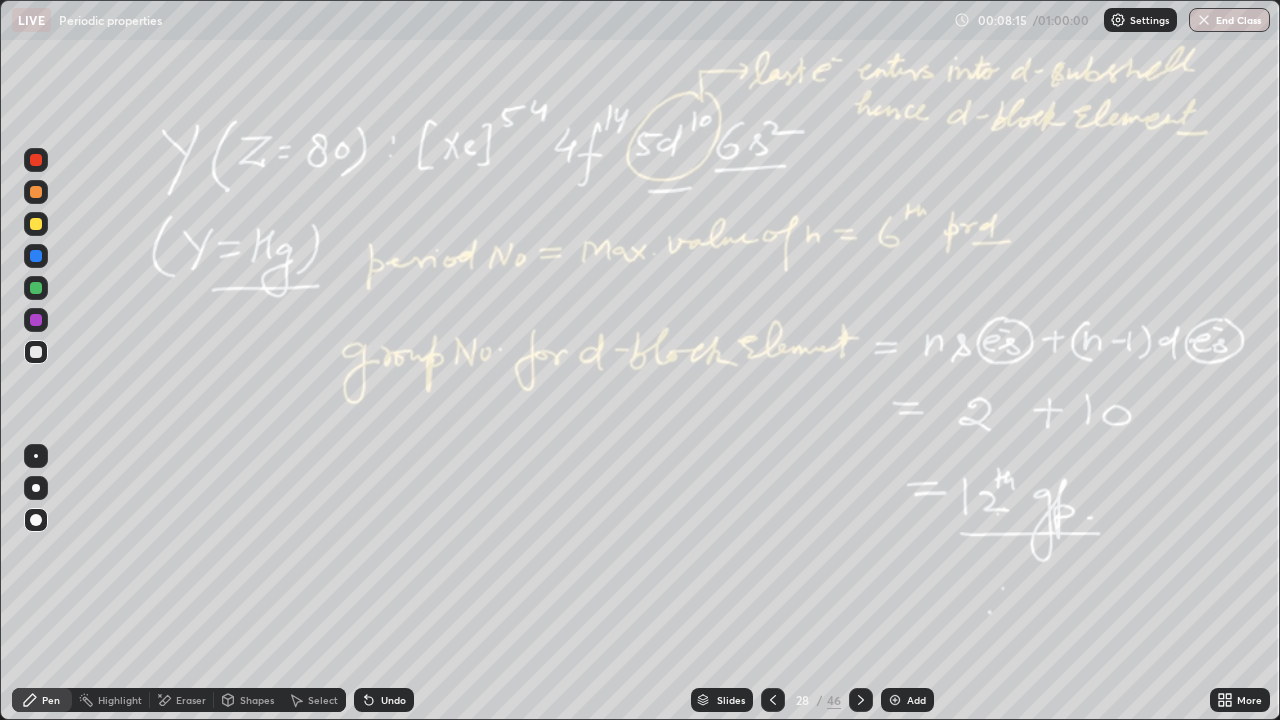 click at bounding box center (895, 700) 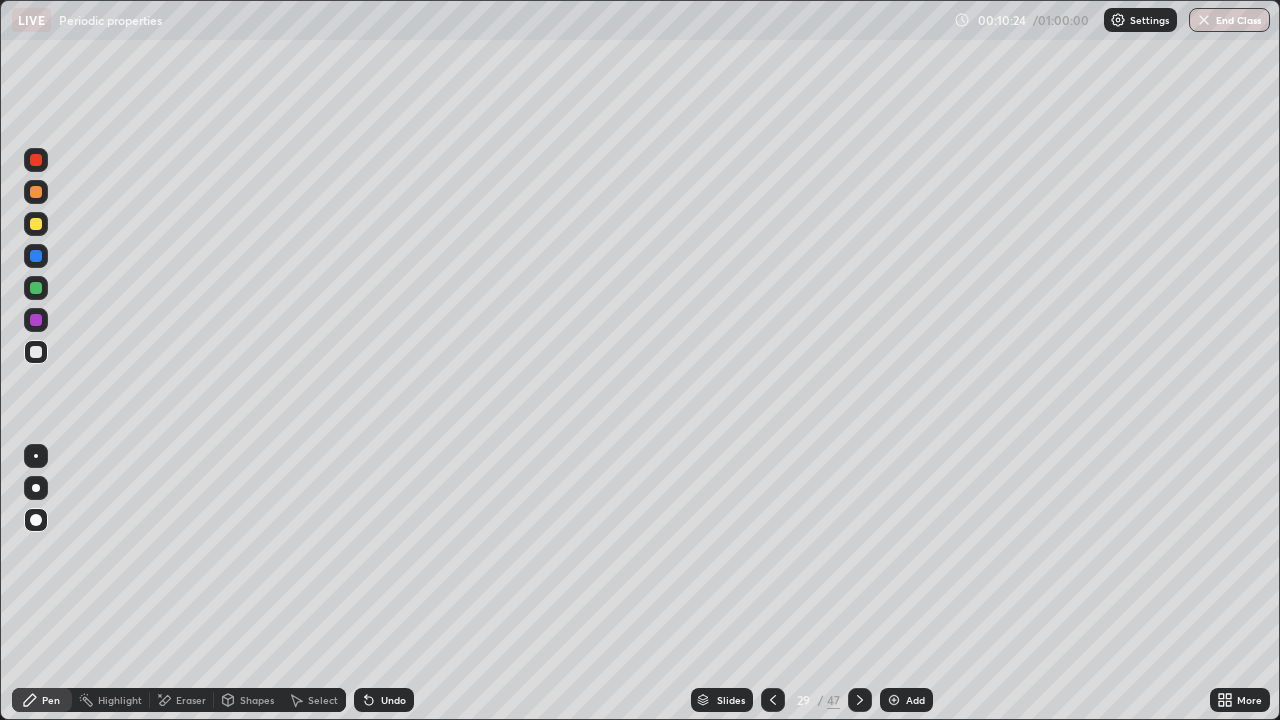 click on "Undo" at bounding box center [393, 700] 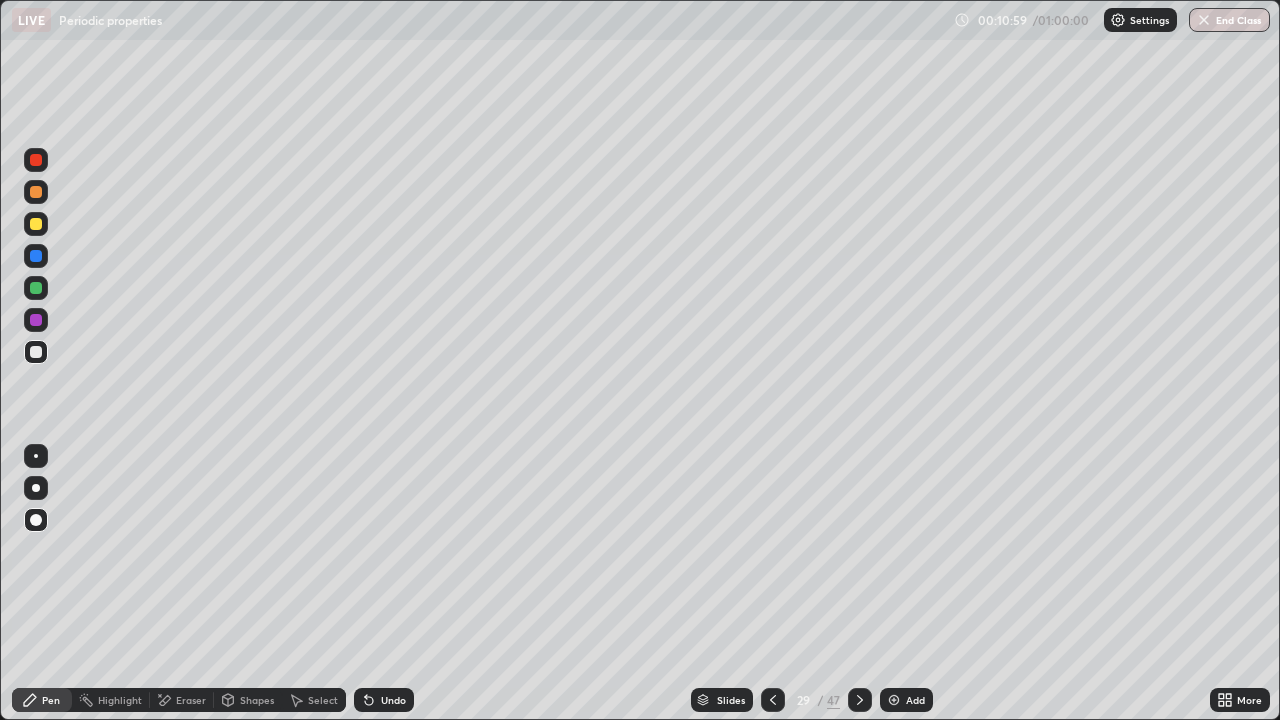 click 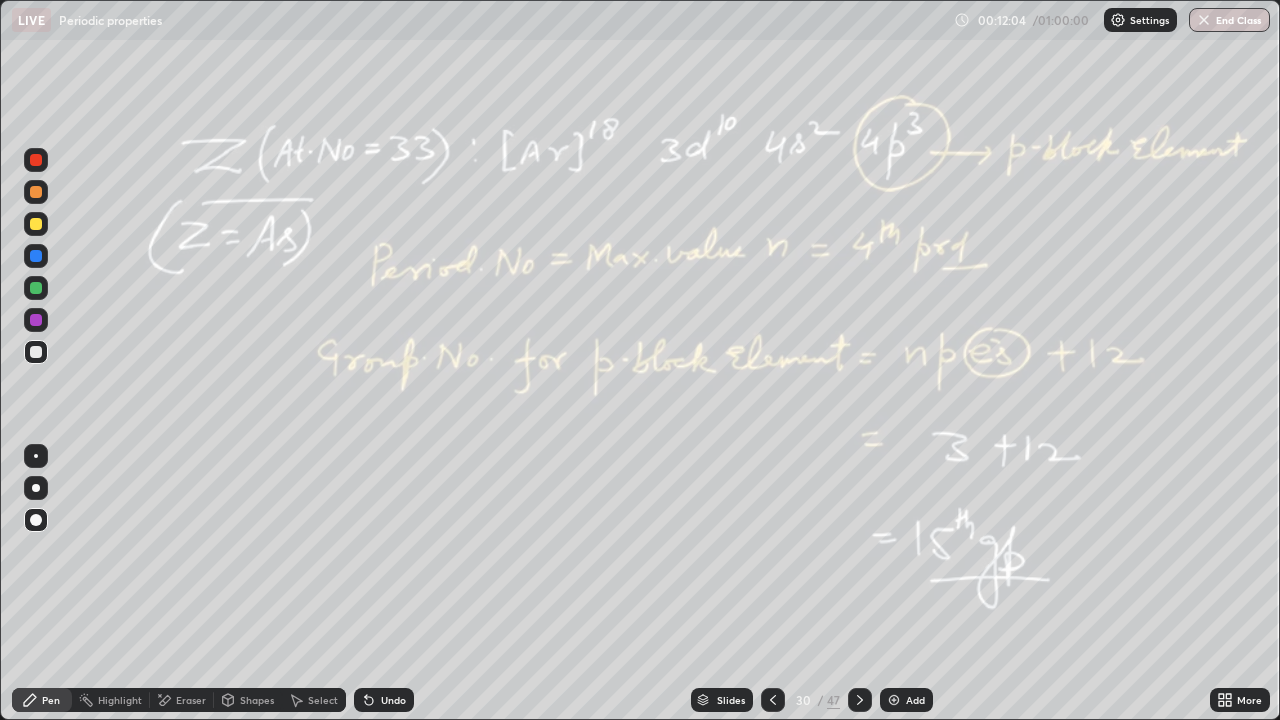 click 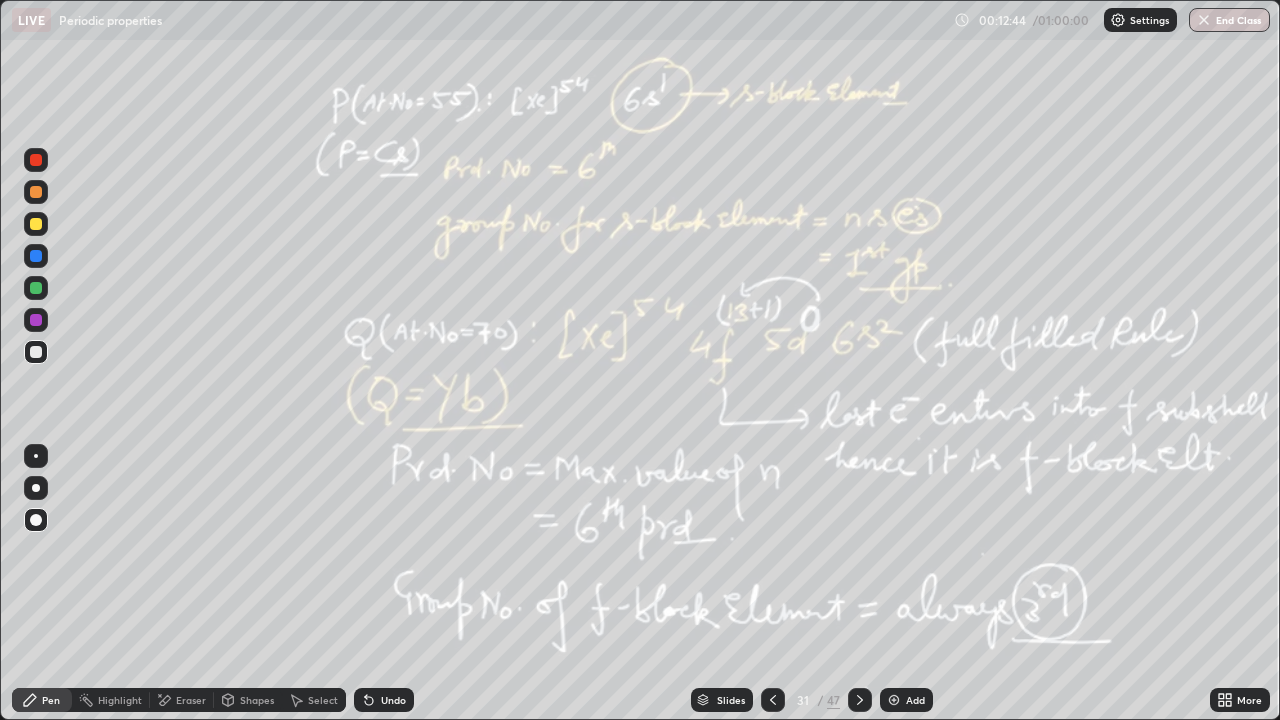 click on "Add" at bounding box center (906, 700) 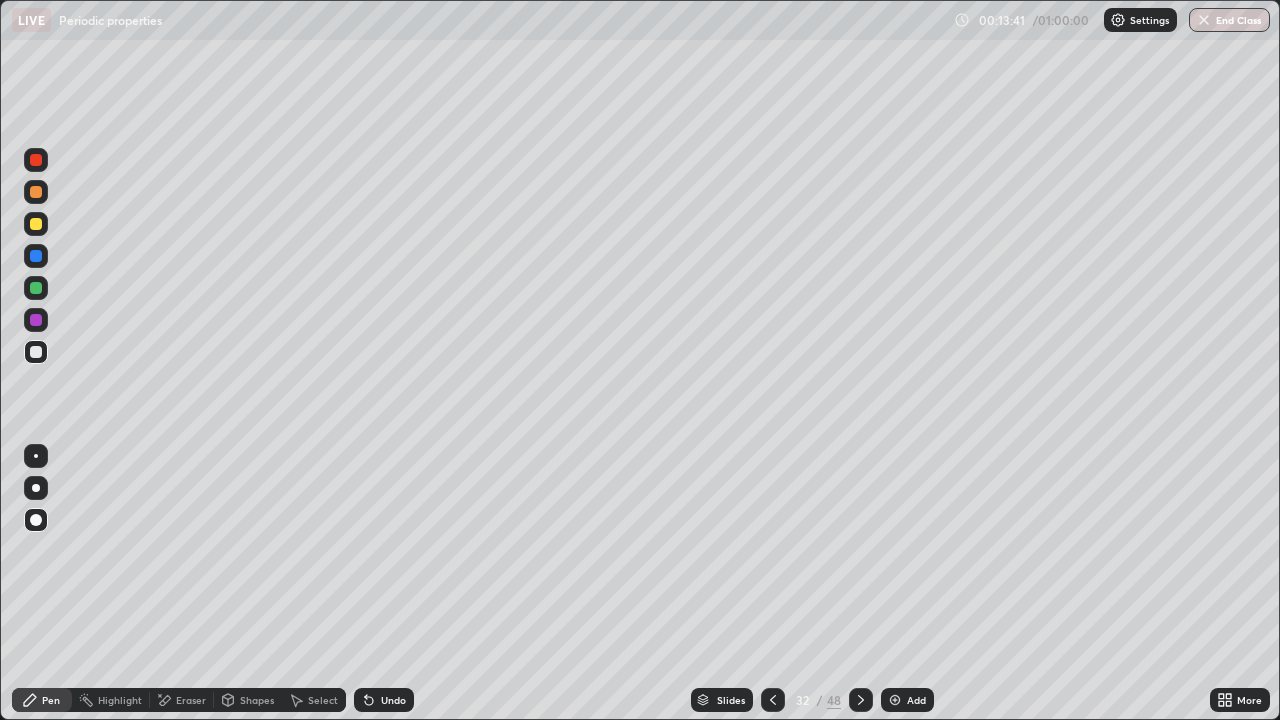 click at bounding box center (773, 700) 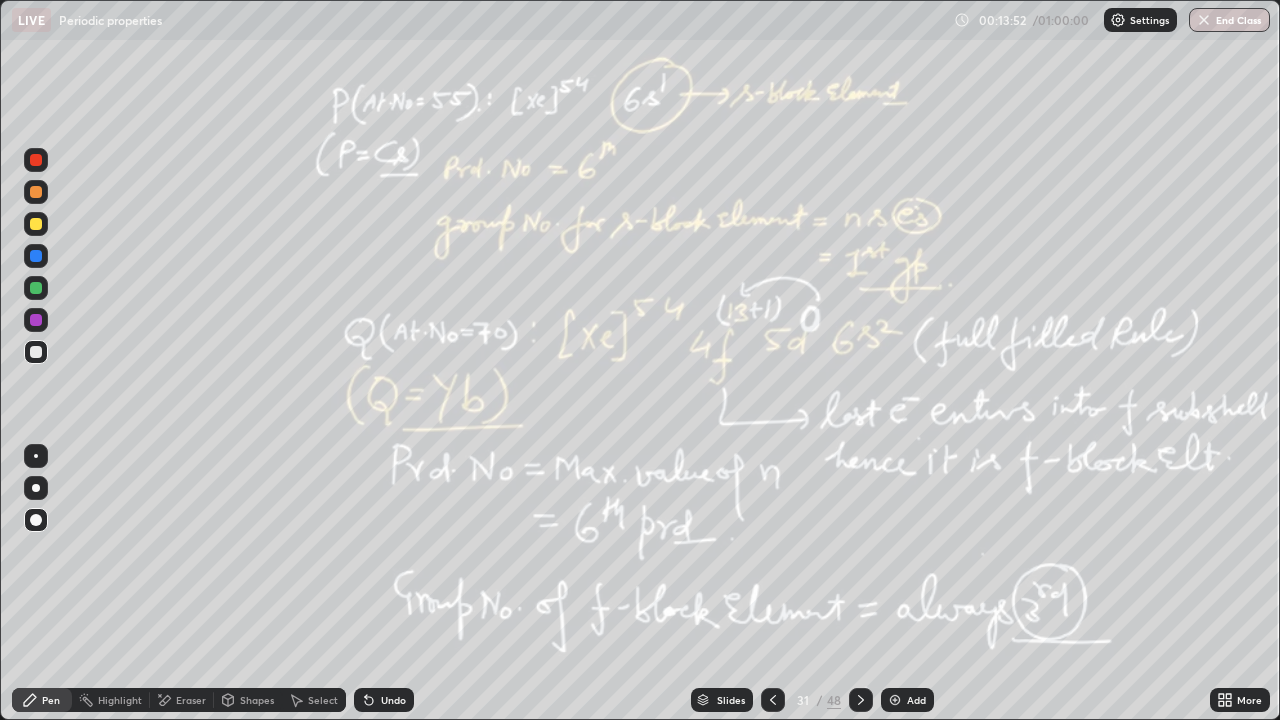 click 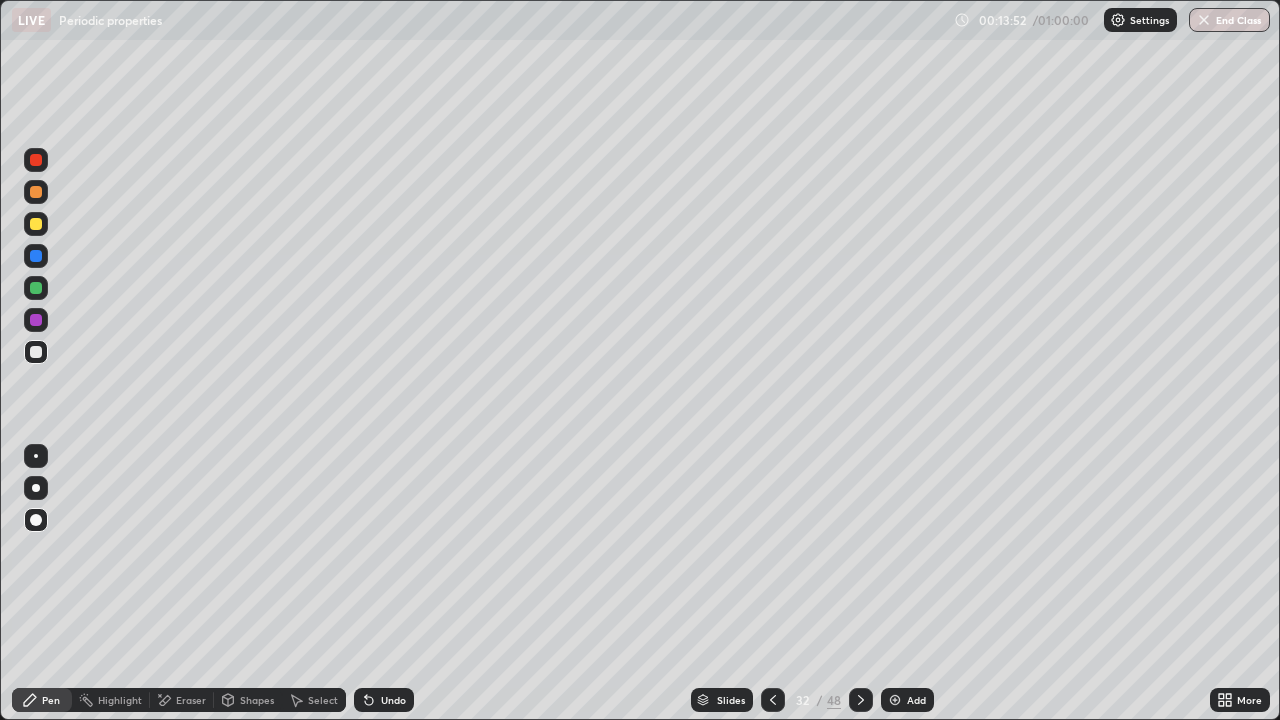click 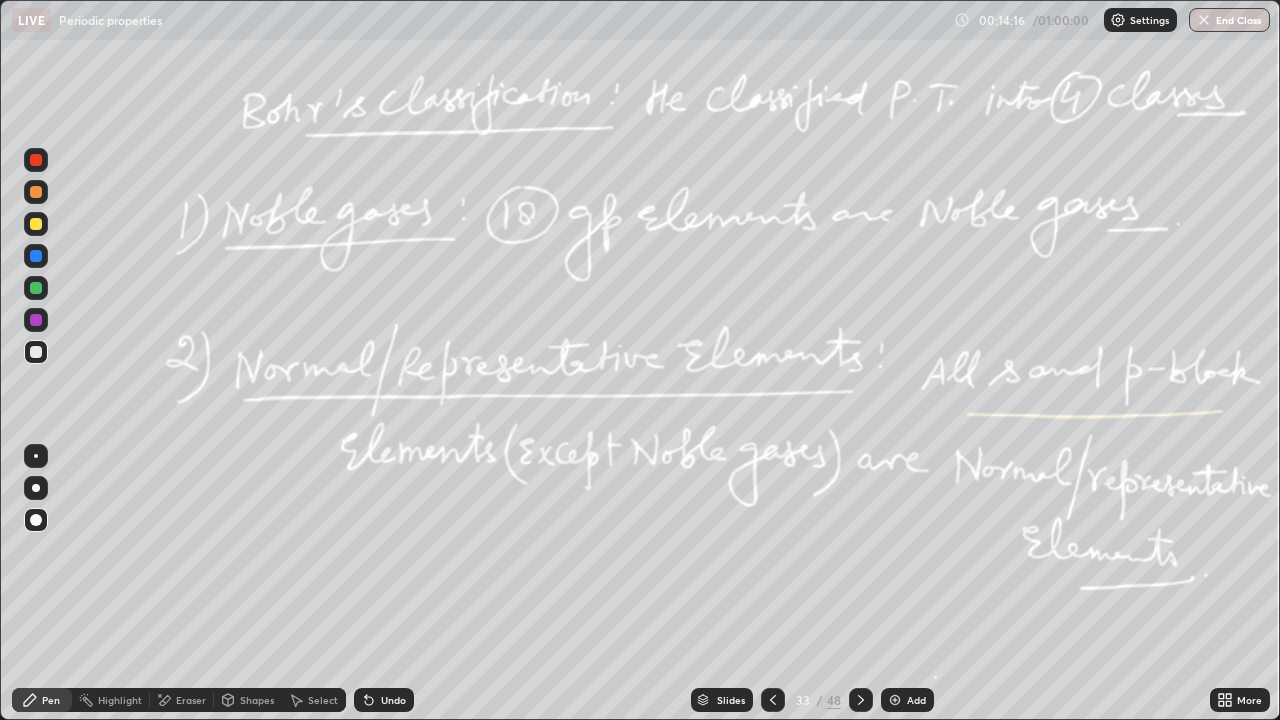 click on "Slides" at bounding box center (731, 700) 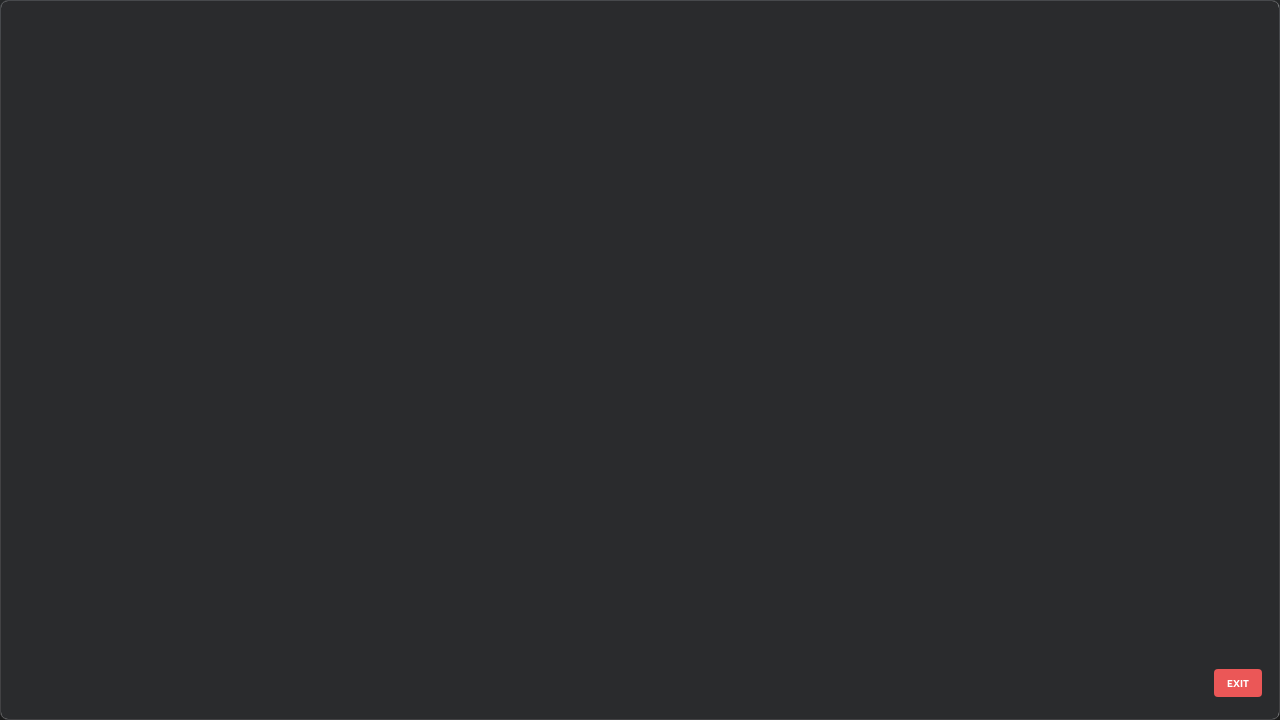 scroll, scrollTop: 1753, scrollLeft: 0, axis: vertical 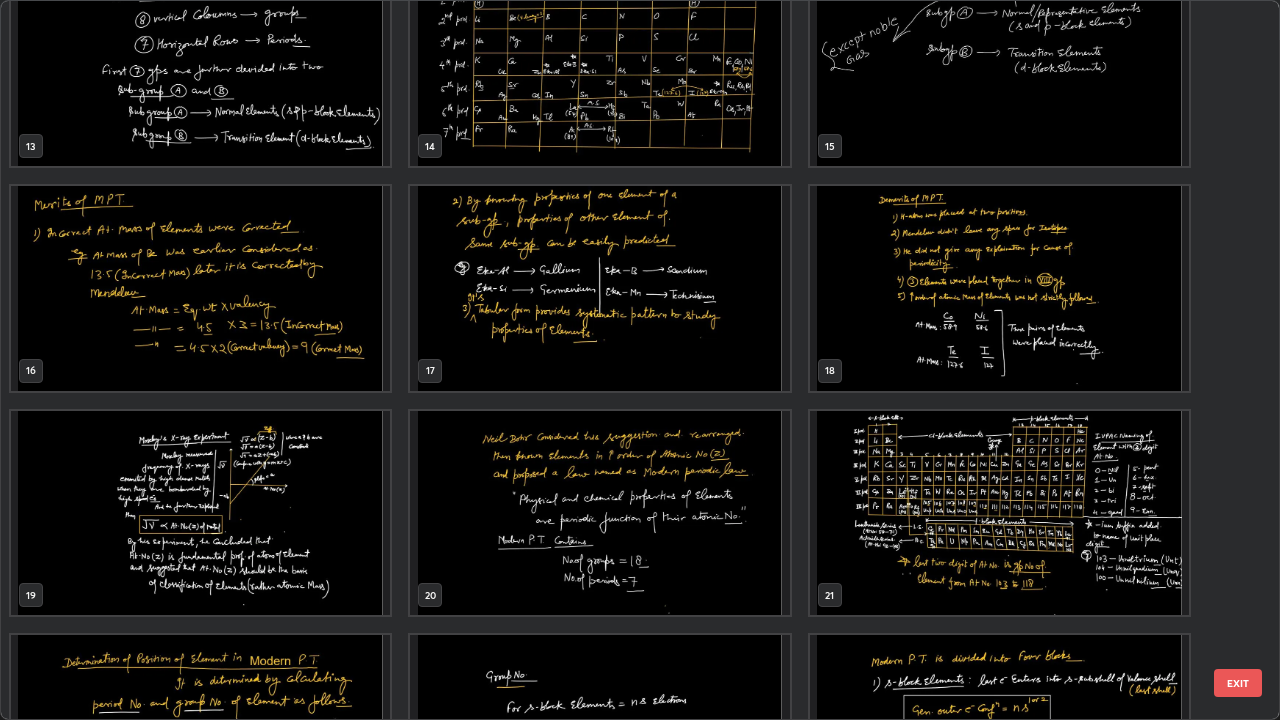 click at bounding box center [999, 513] 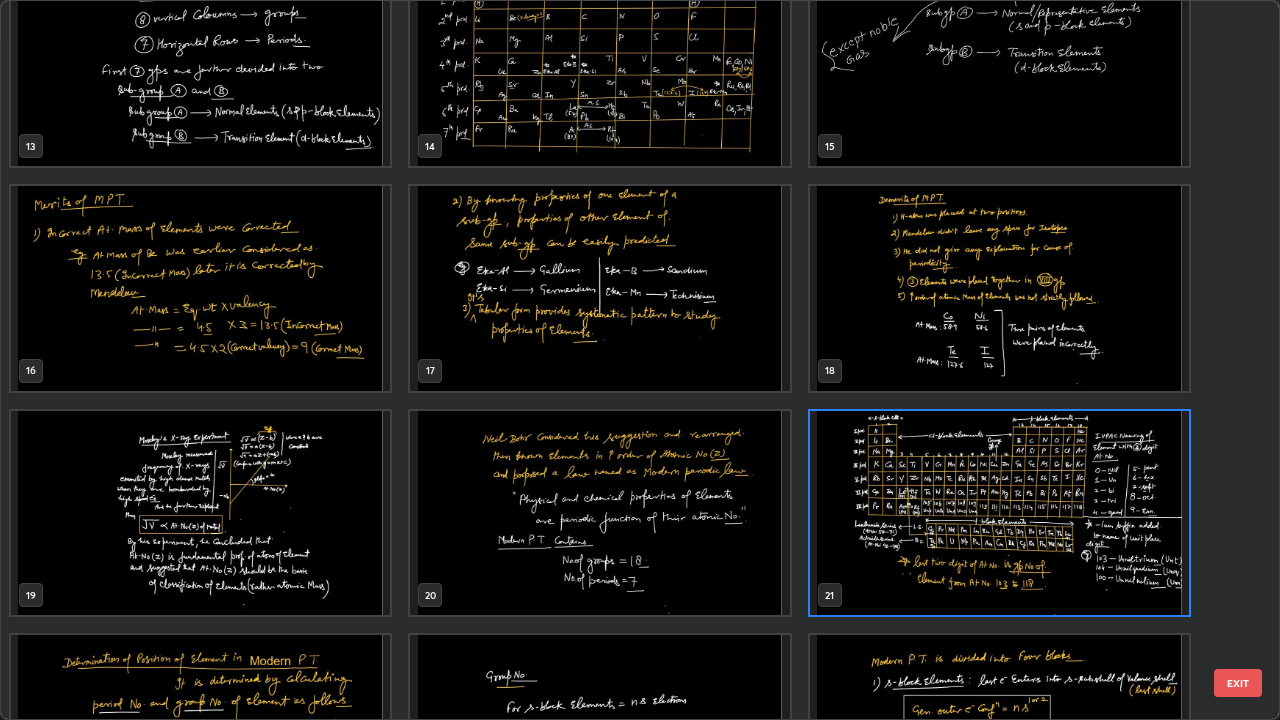 click at bounding box center [999, 513] 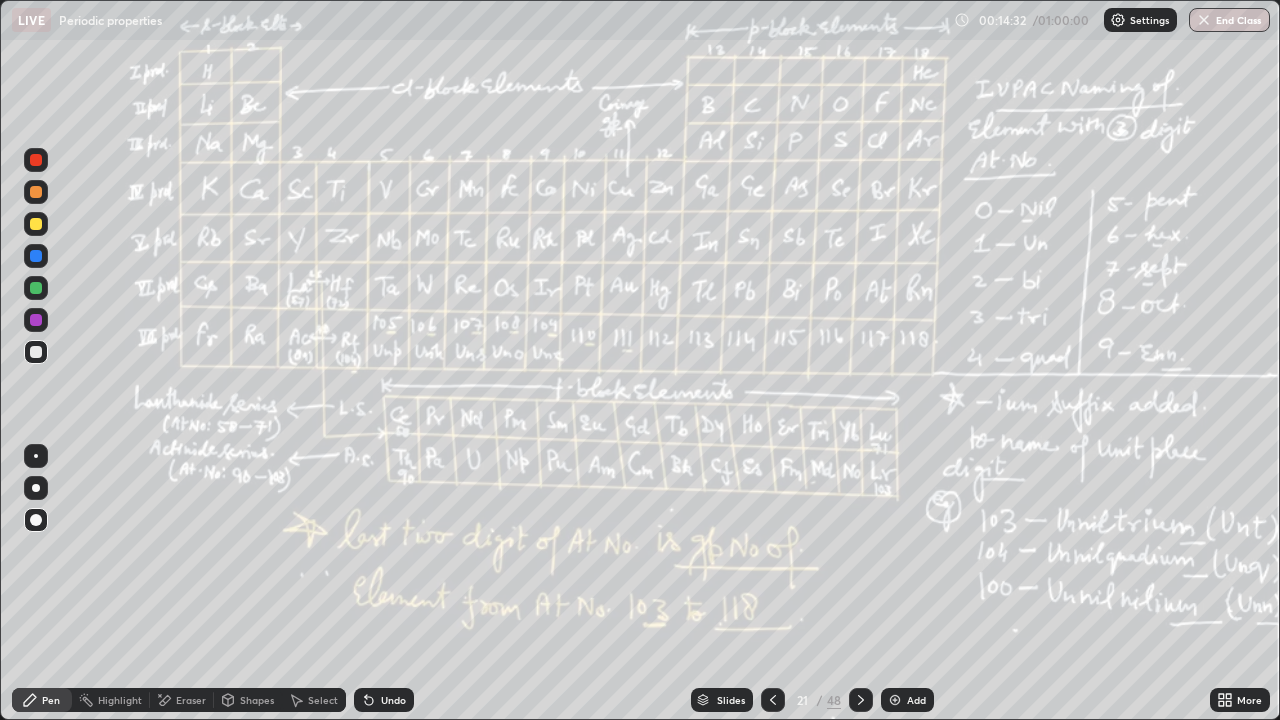 click on "Highlight" at bounding box center (120, 700) 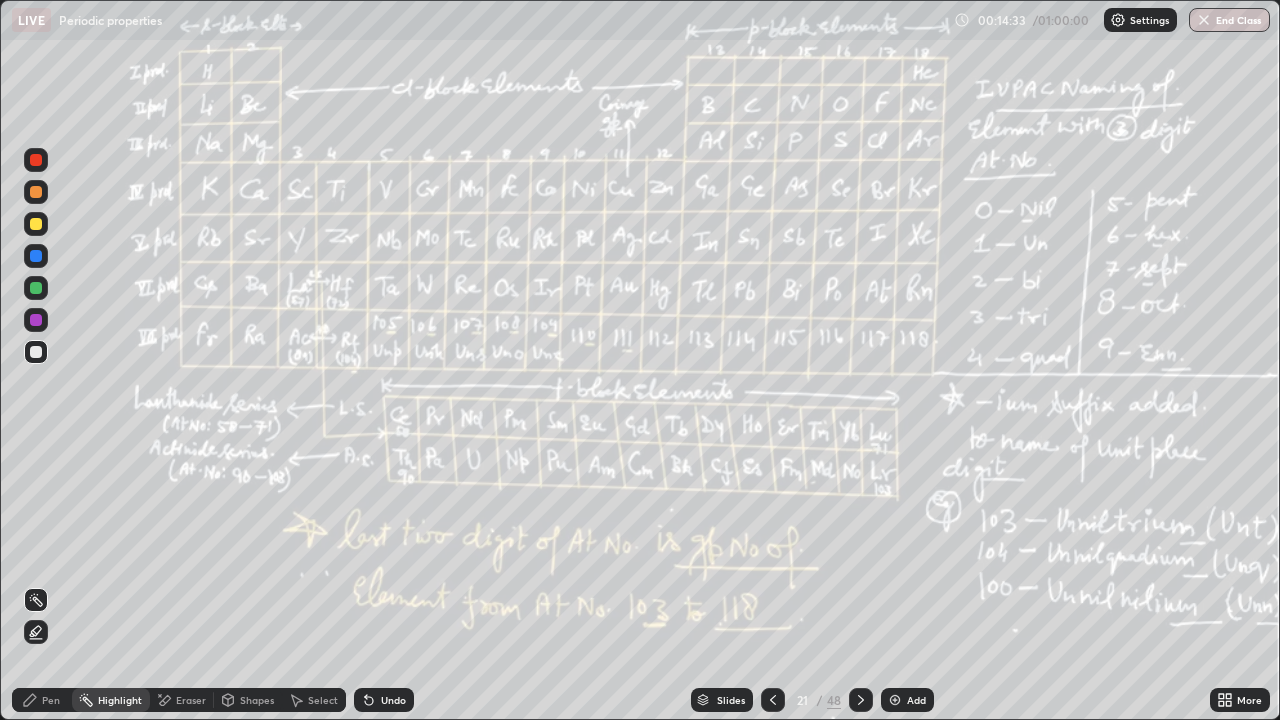 click 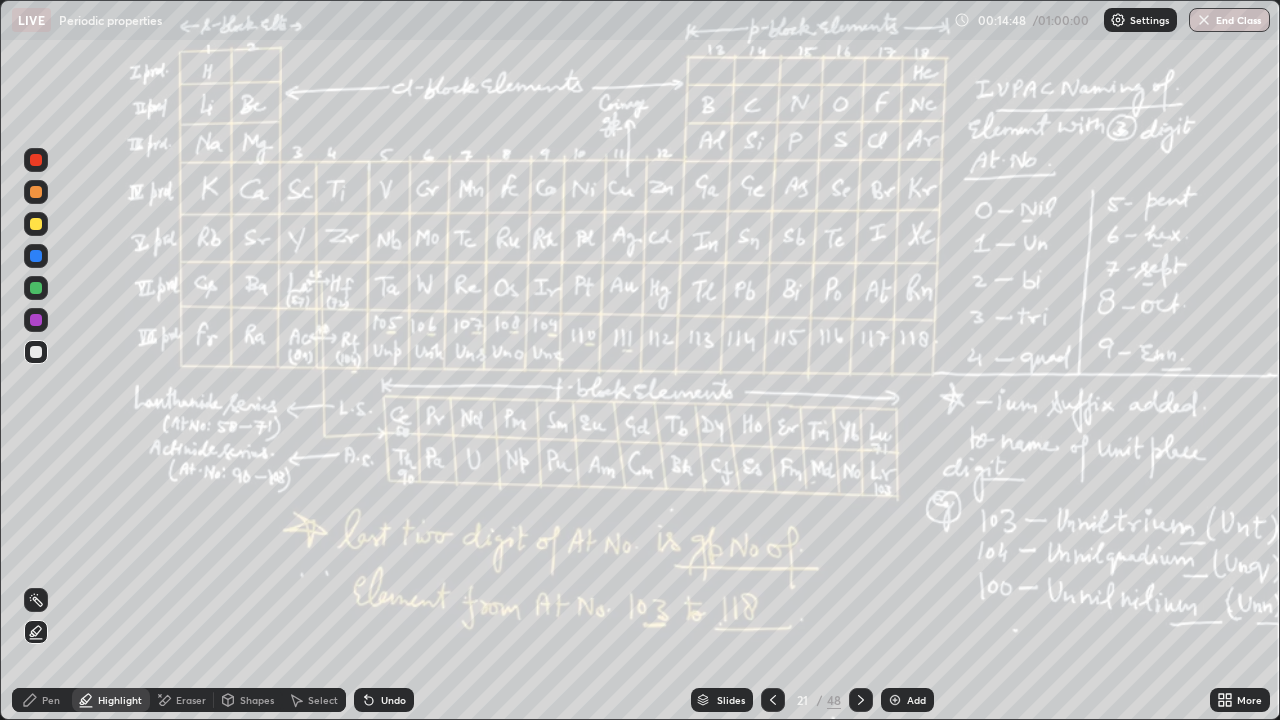 click at bounding box center [36, 288] 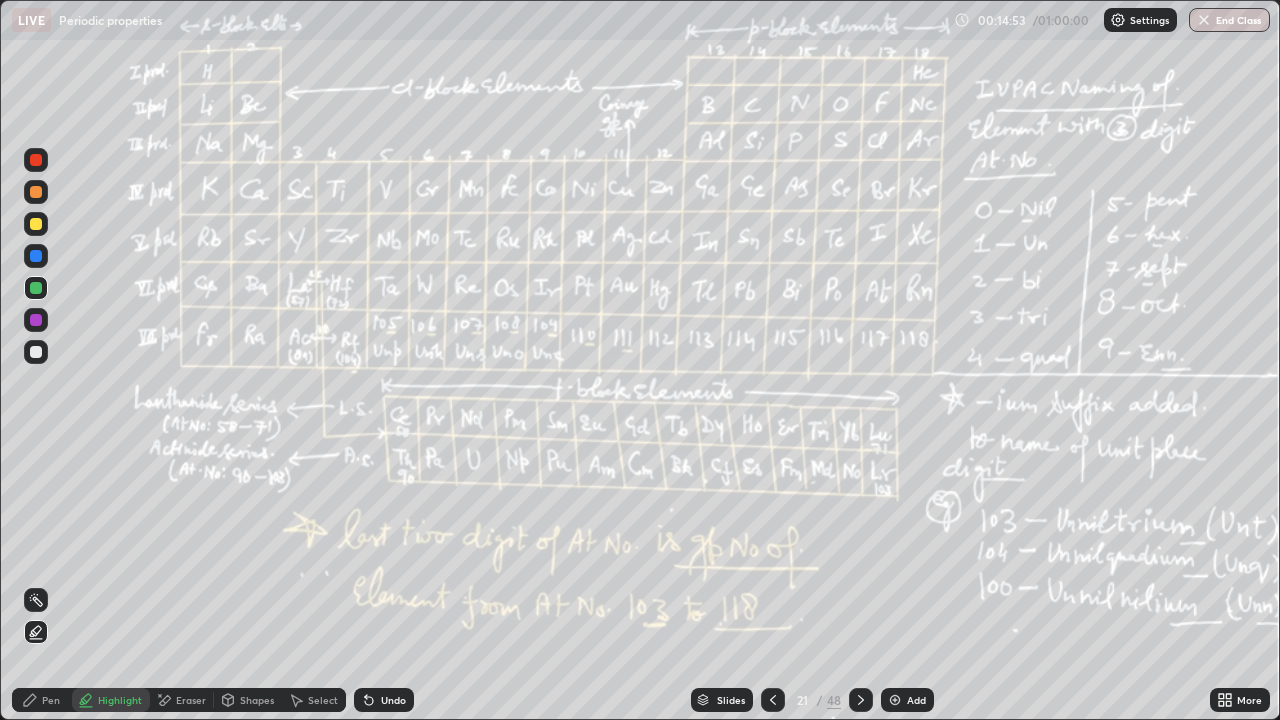 click at bounding box center [36, 320] 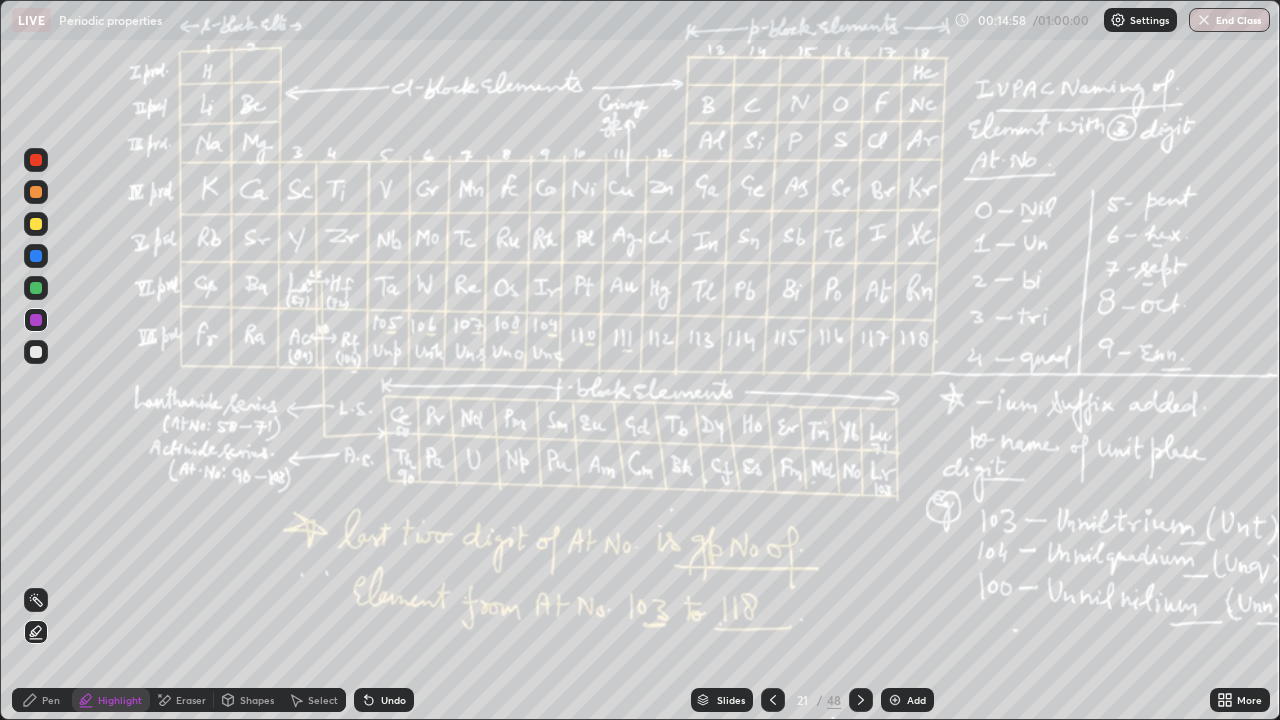 click at bounding box center (36, 288) 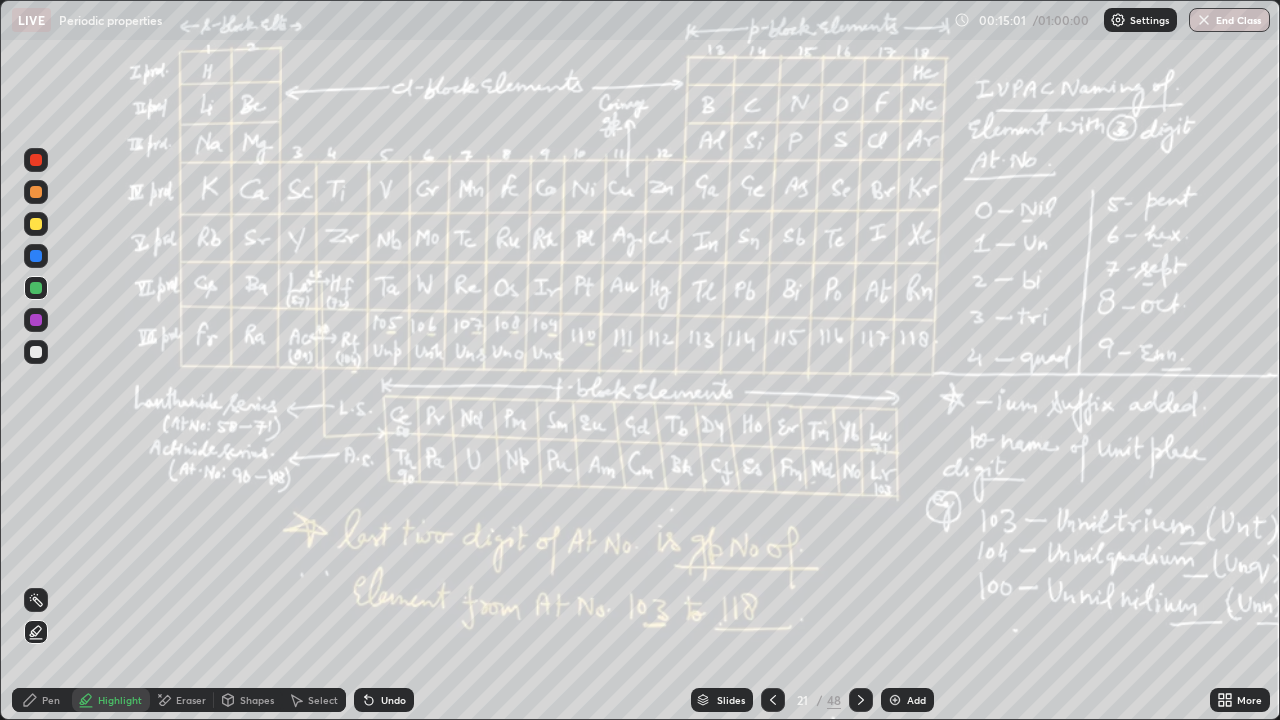 click on "Highlight" at bounding box center [111, 700] 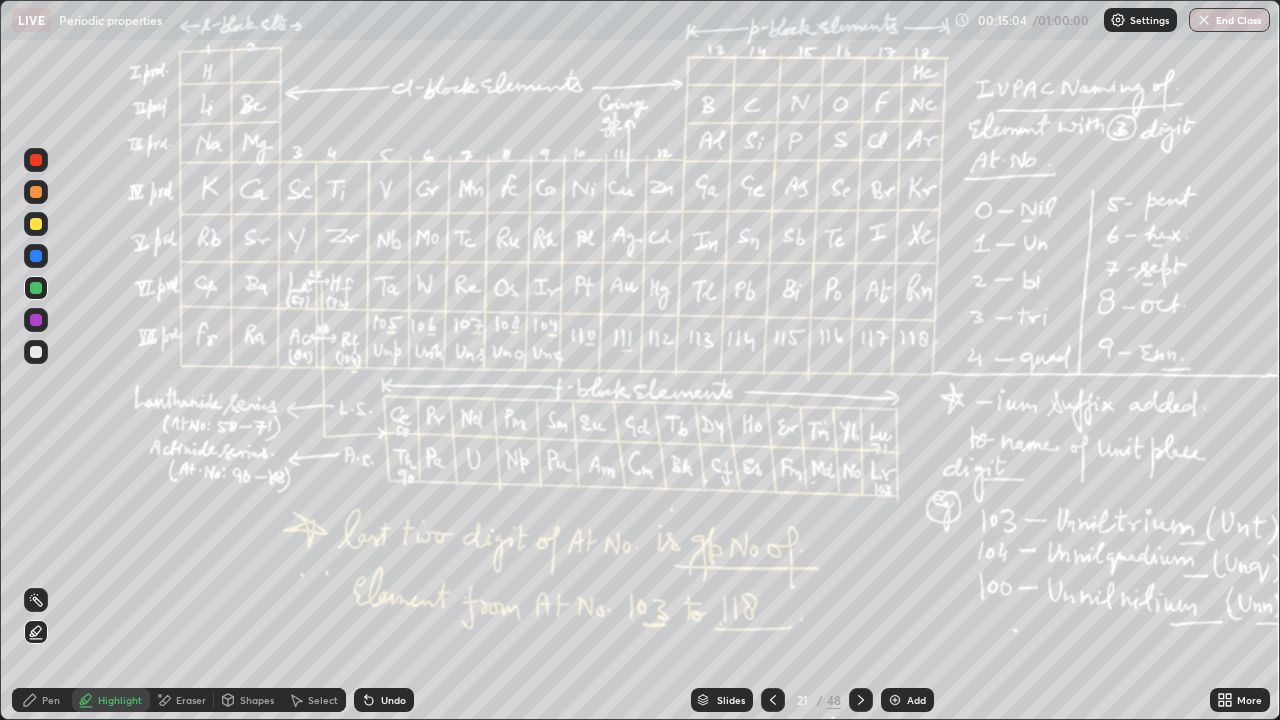 click 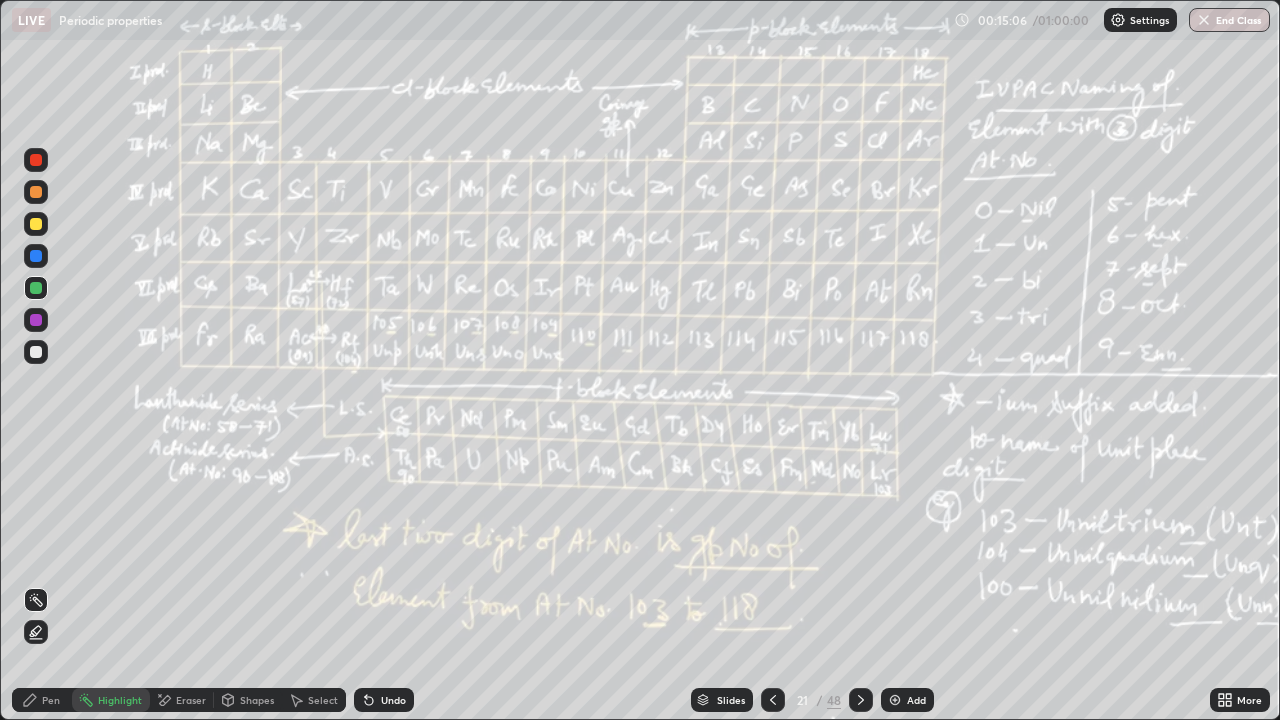 click on "Pen" at bounding box center [51, 700] 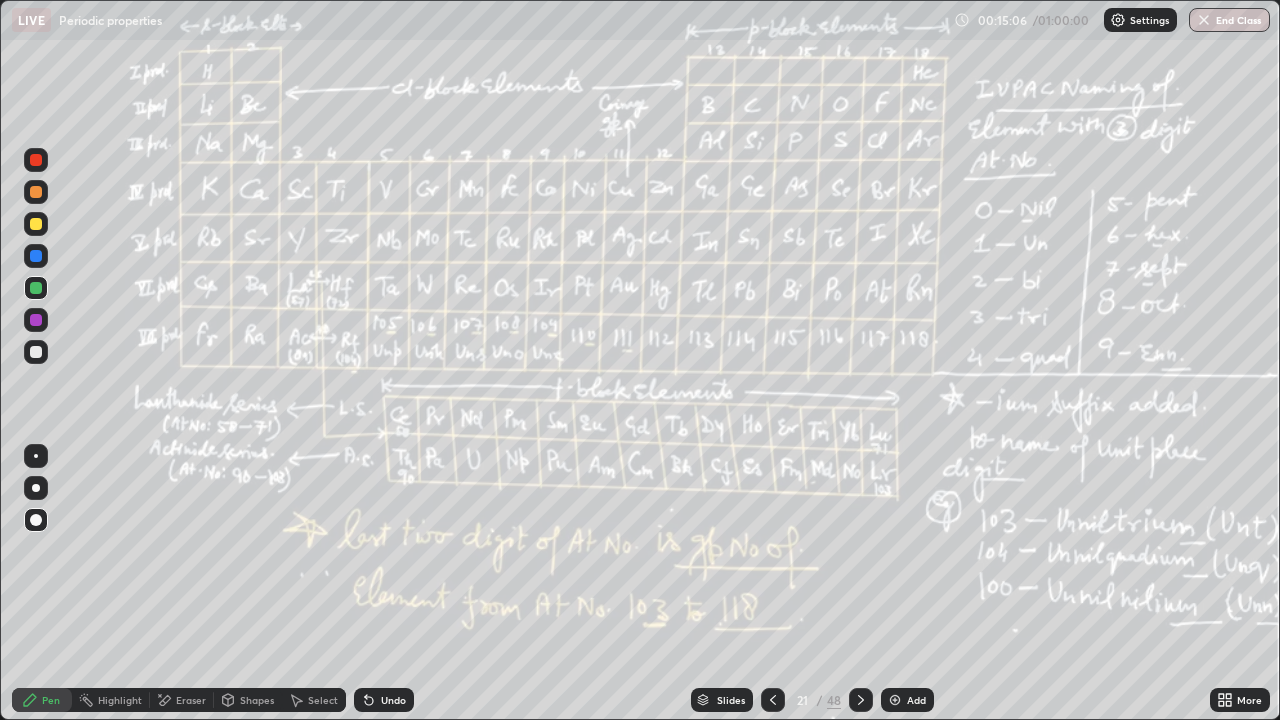click on "Eraser" at bounding box center (191, 700) 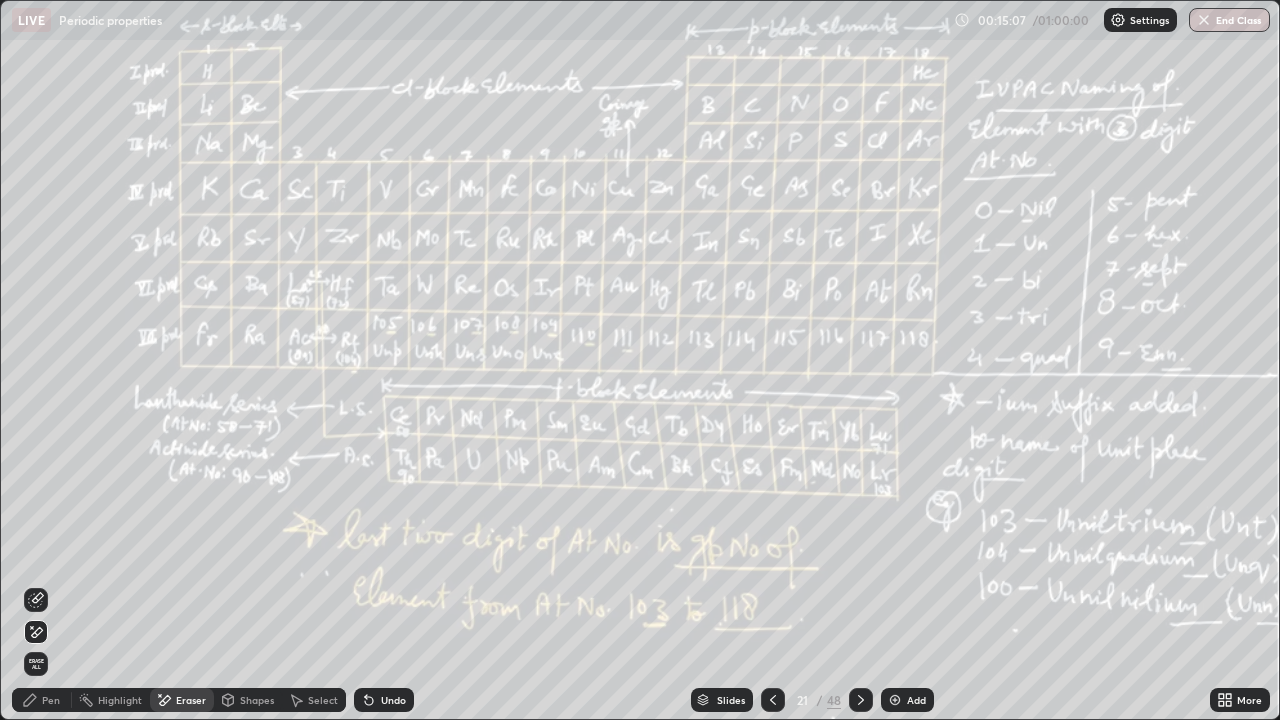 click on "Erase all" at bounding box center [36, 664] 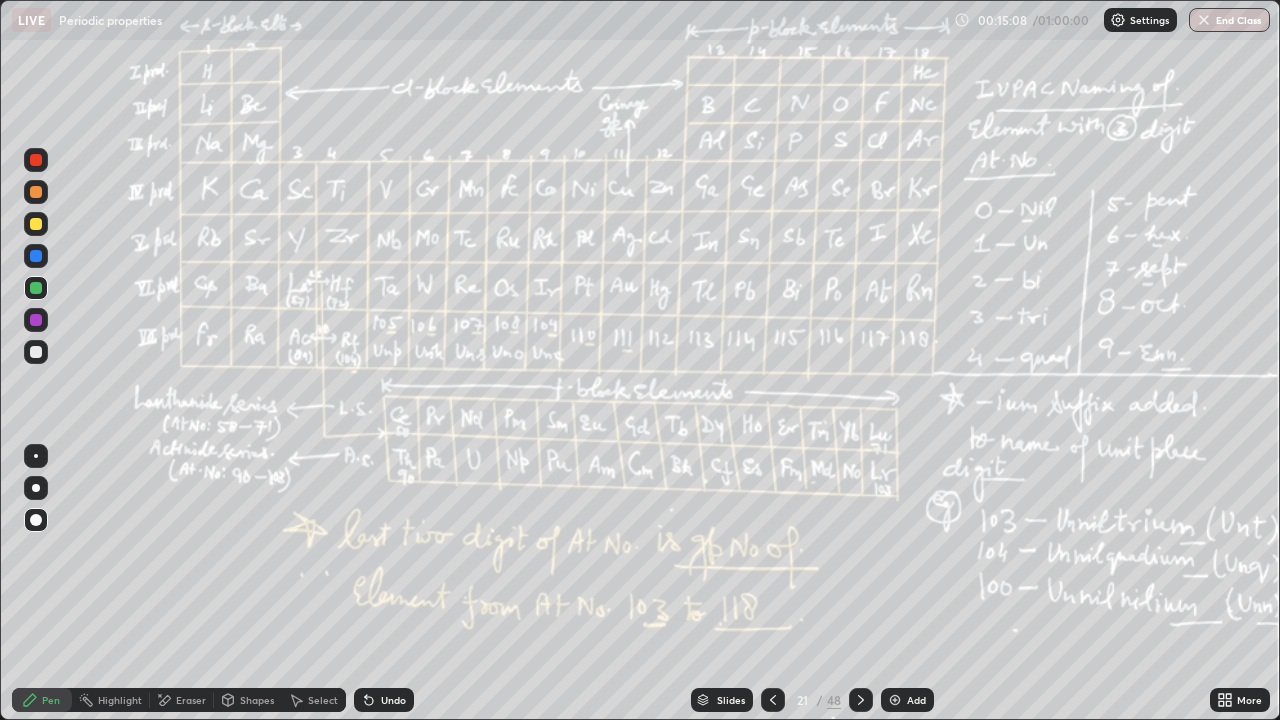 click on "Pen" at bounding box center [42, 700] 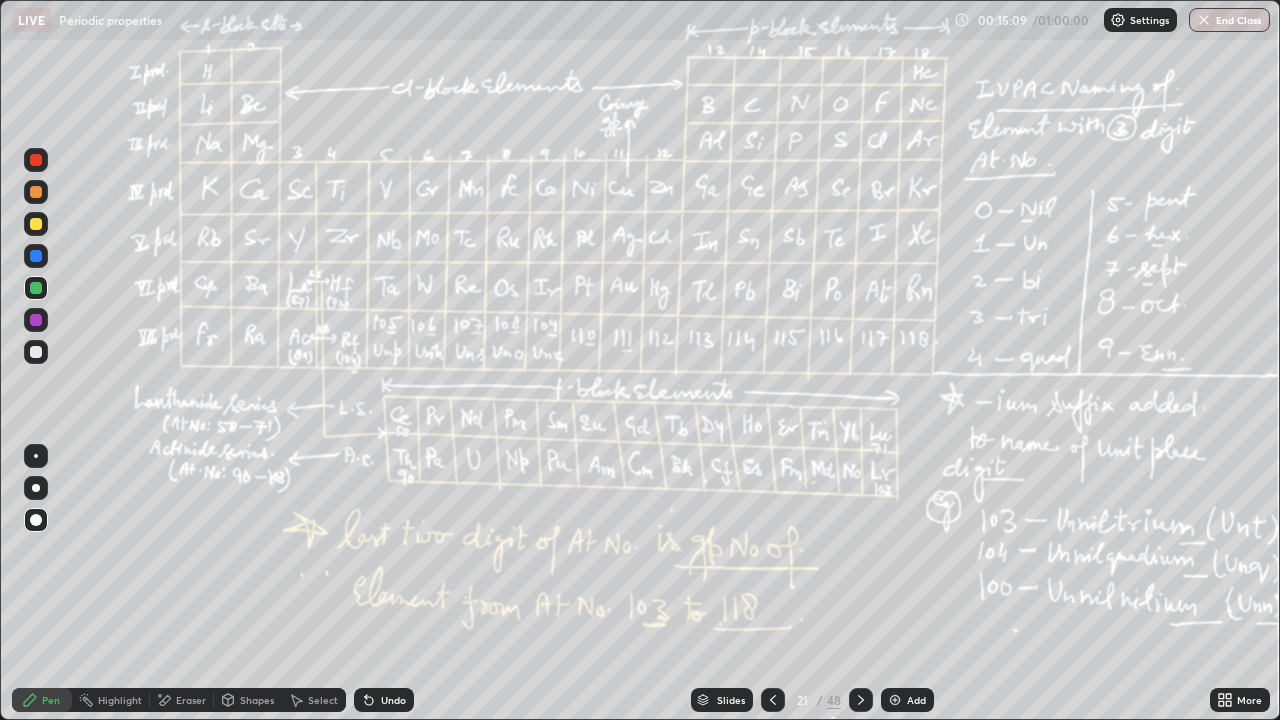 click on "Slides" at bounding box center (722, 700) 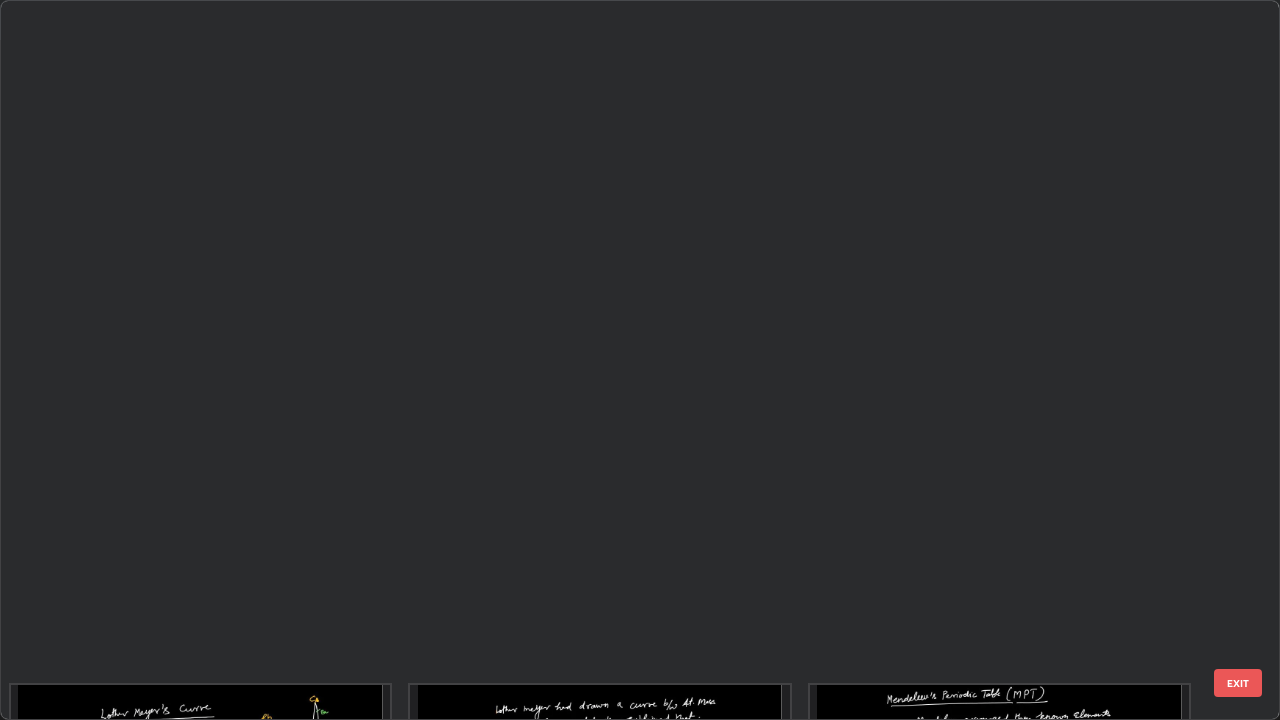 scroll, scrollTop: 712, scrollLeft: 1268, axis: both 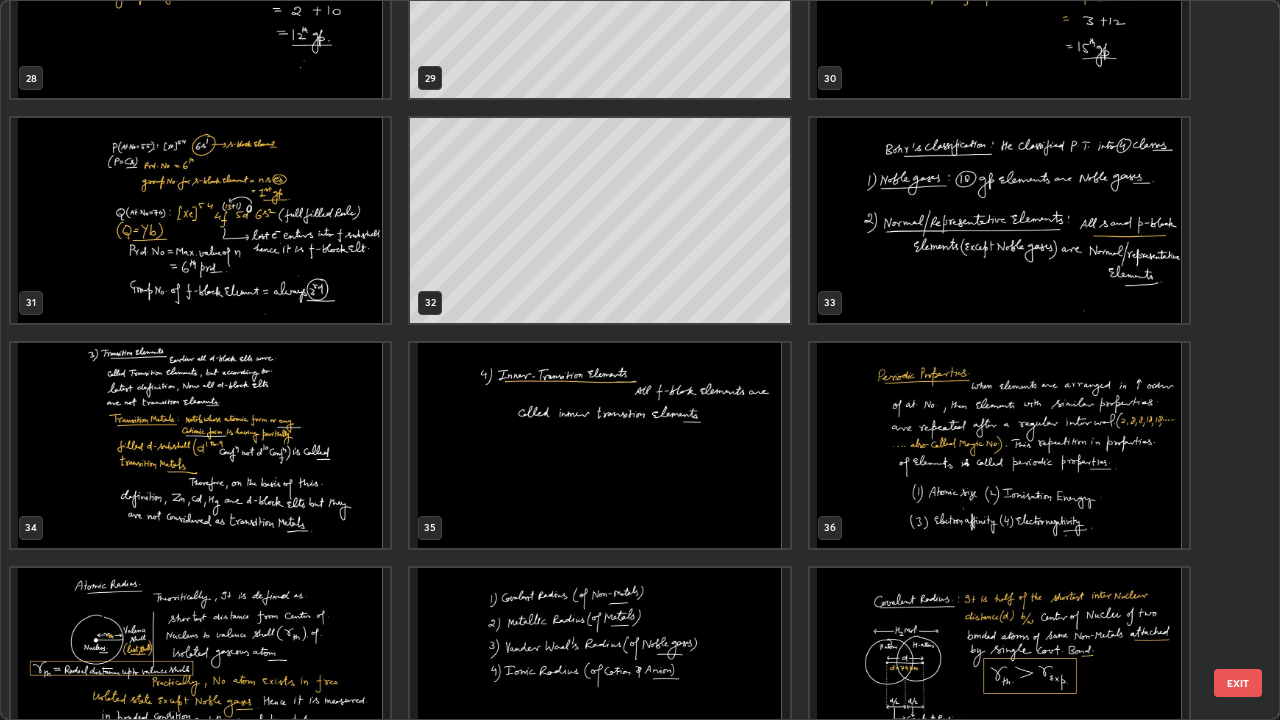 click at bounding box center [999, 220] 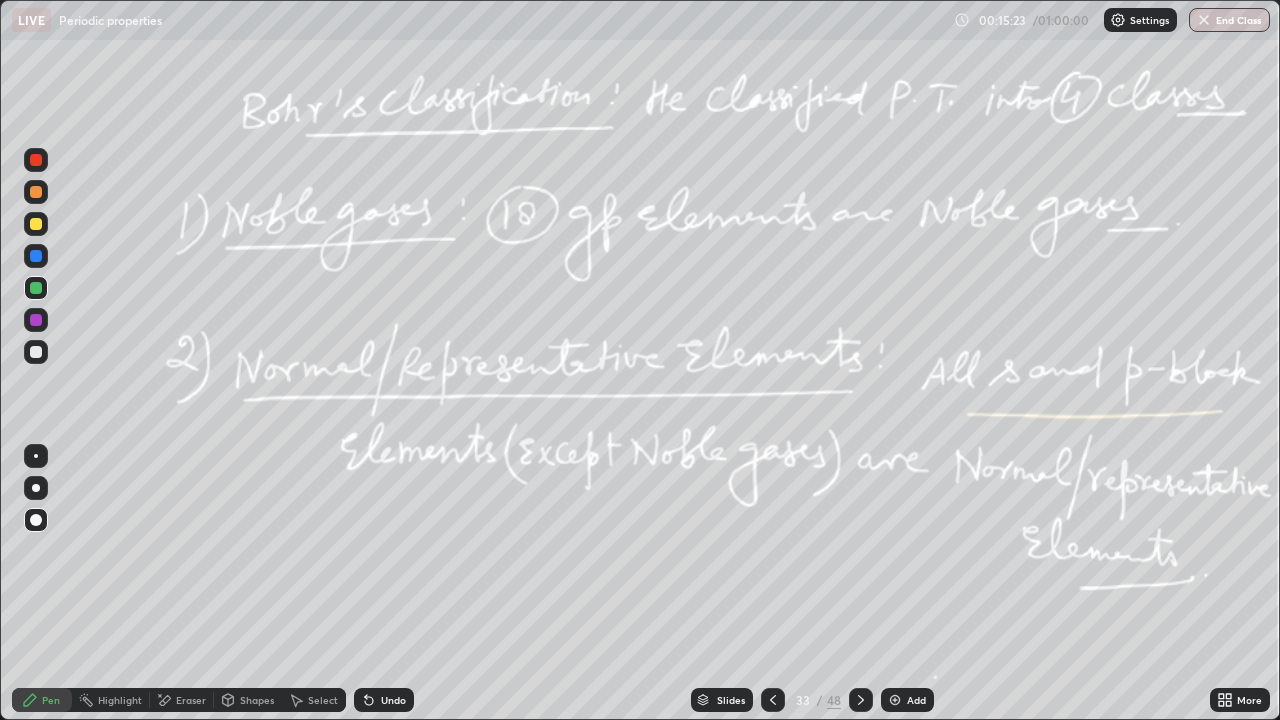 click 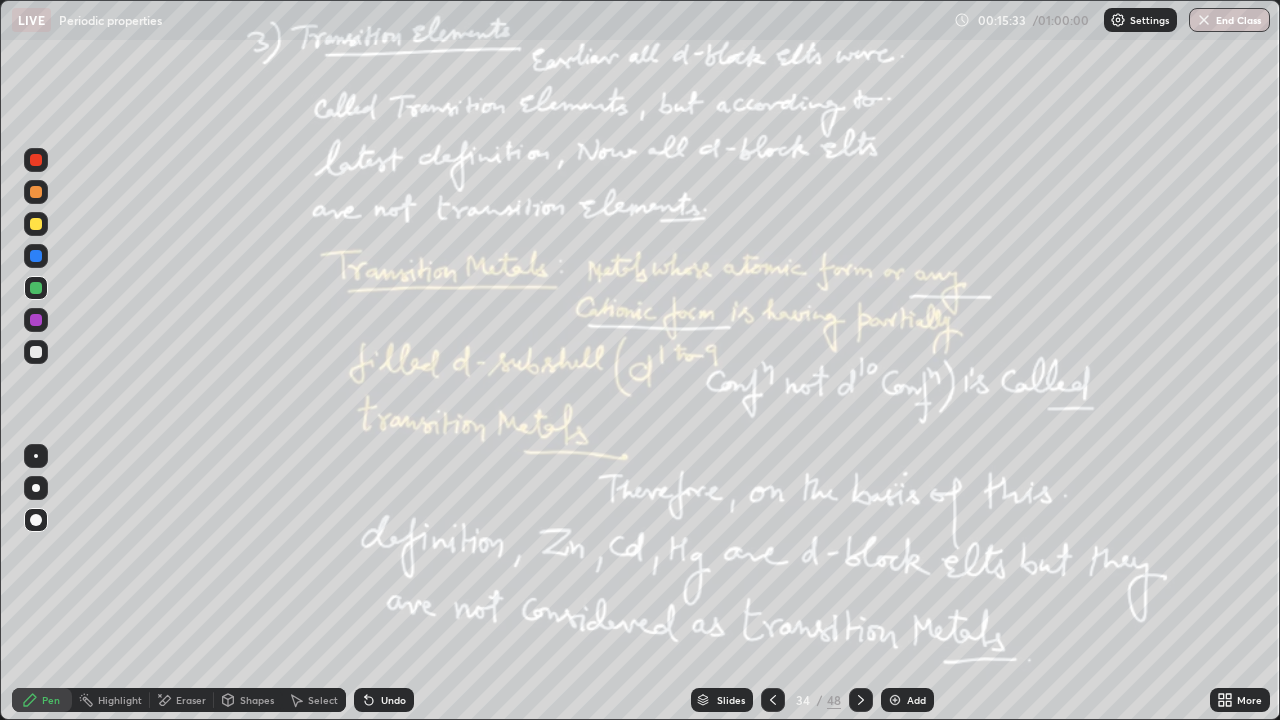 click at bounding box center (895, 700) 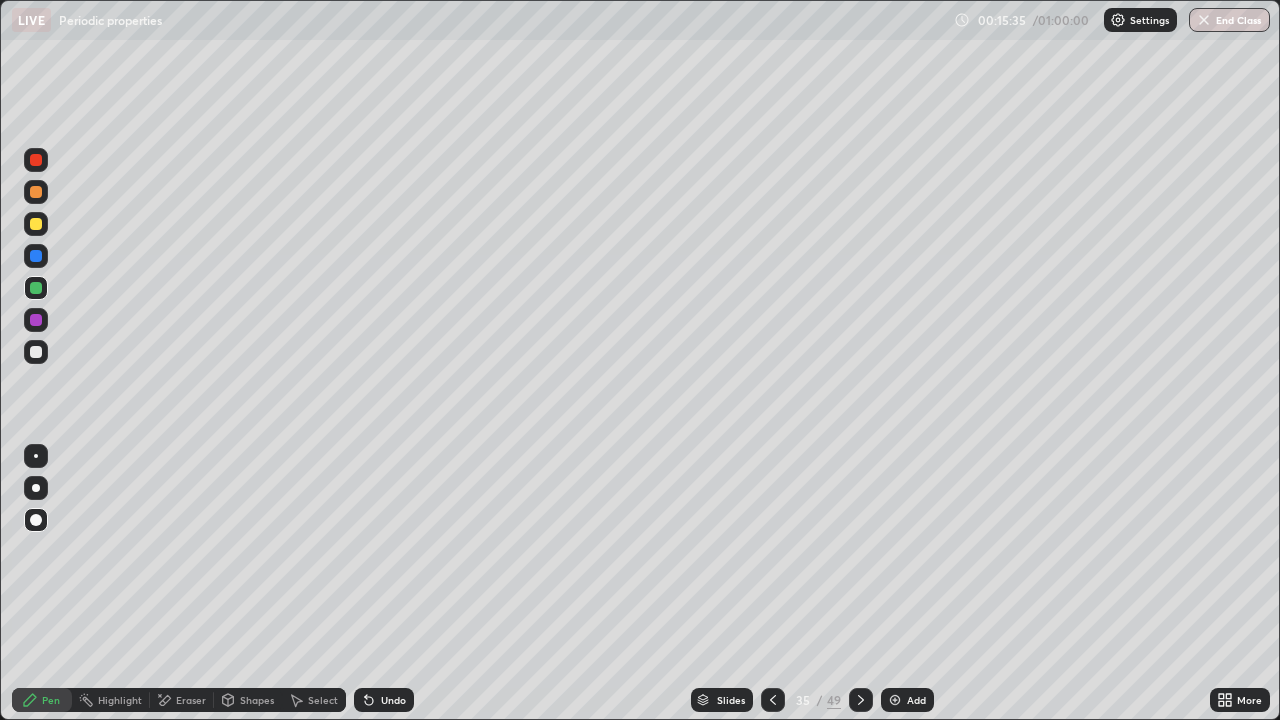 click at bounding box center [36, 352] 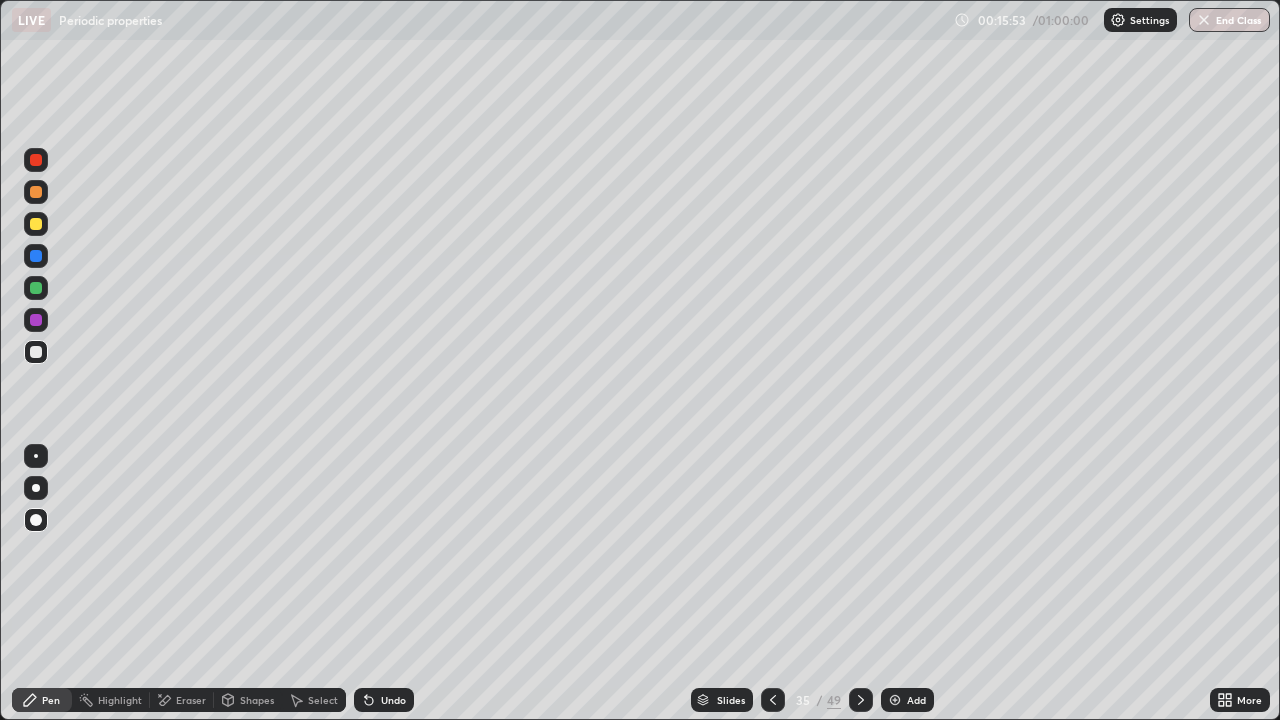click at bounding box center (36, 456) 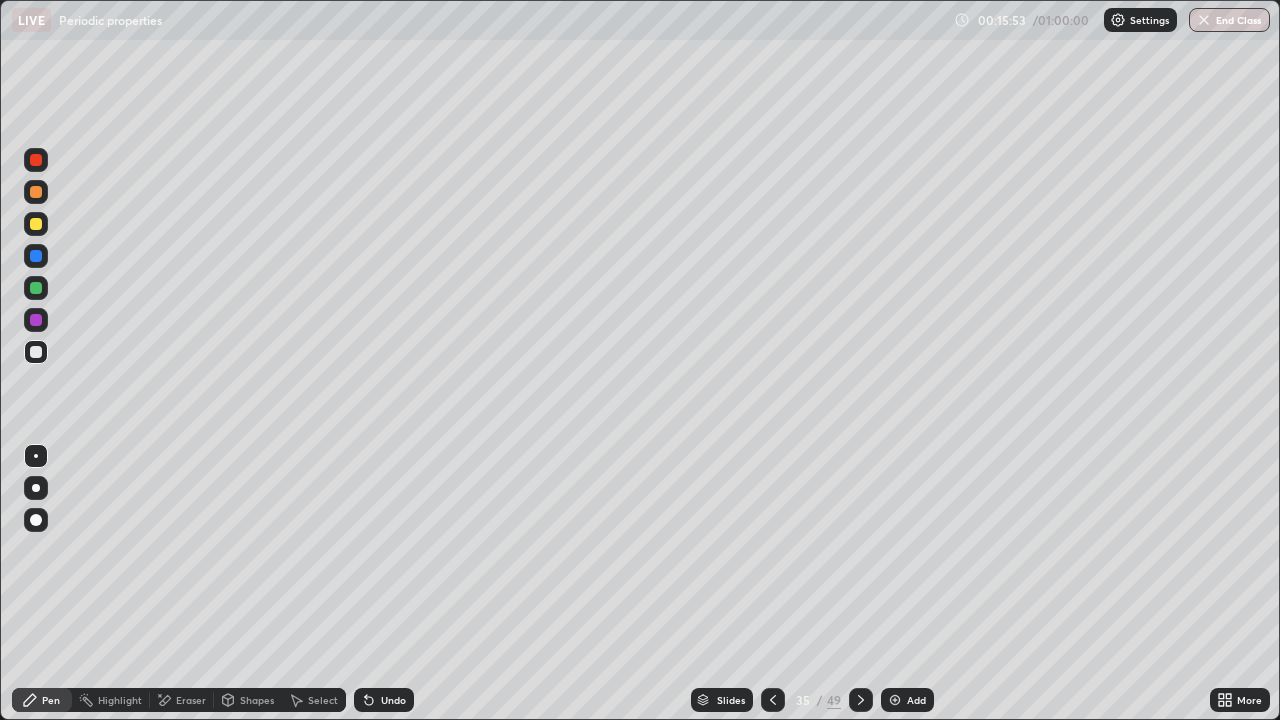 click at bounding box center [36, 352] 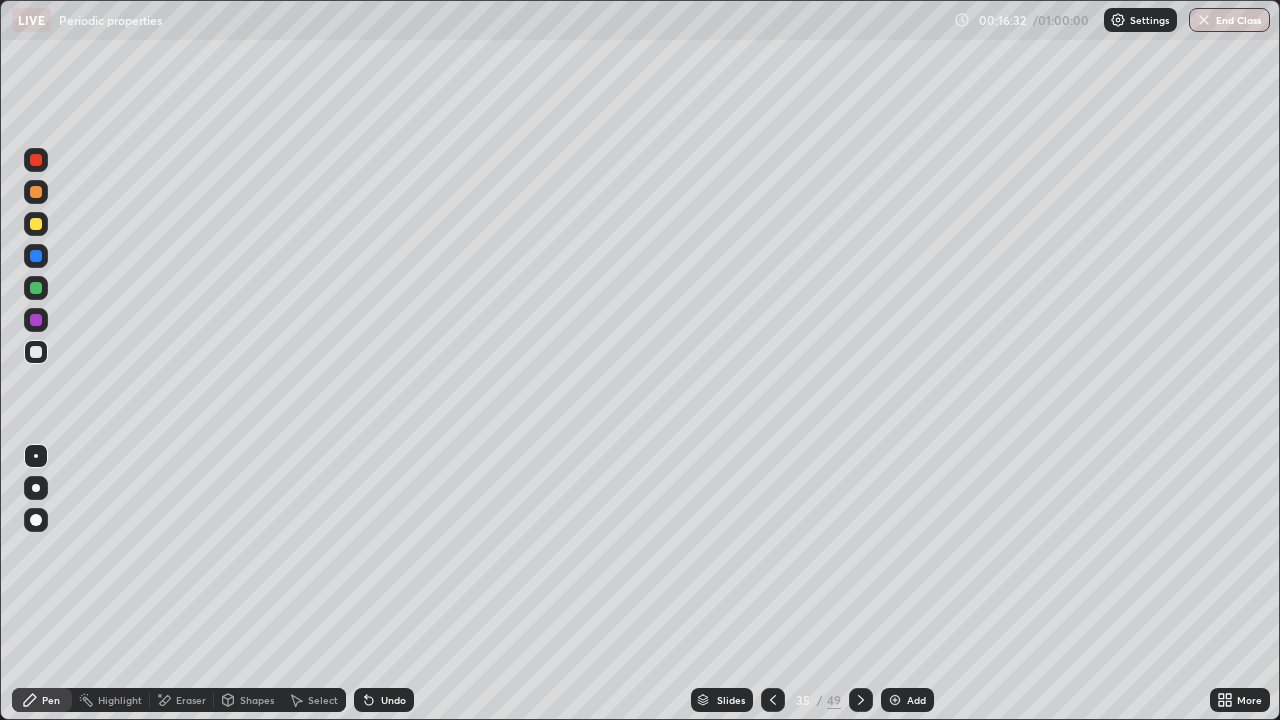 click on "Undo" at bounding box center (384, 700) 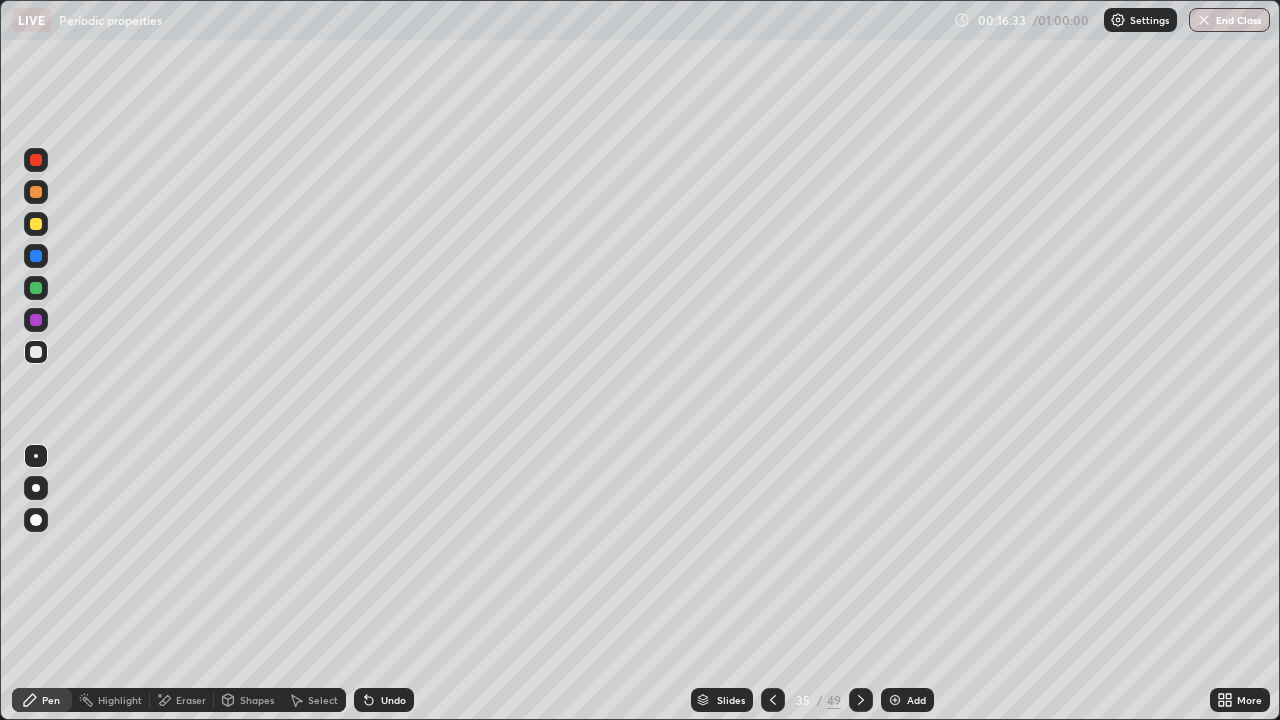 click on "Undo" at bounding box center [393, 700] 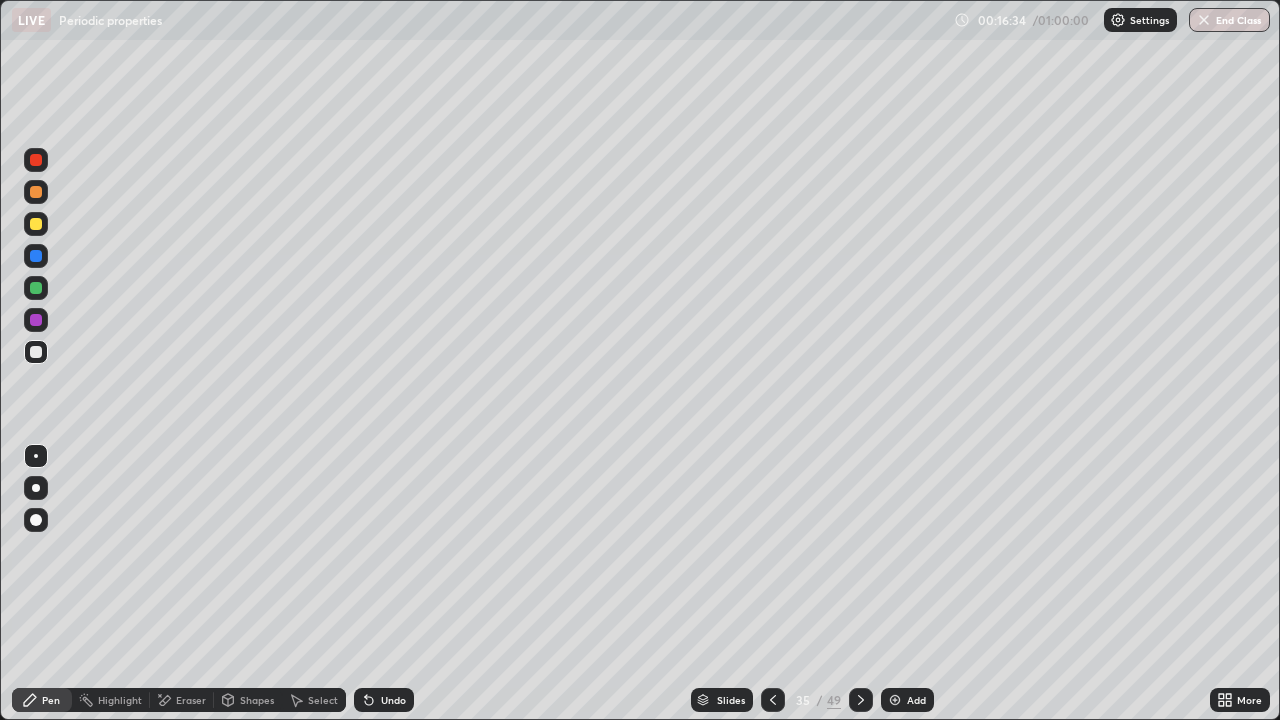 click on "Undo" at bounding box center (393, 700) 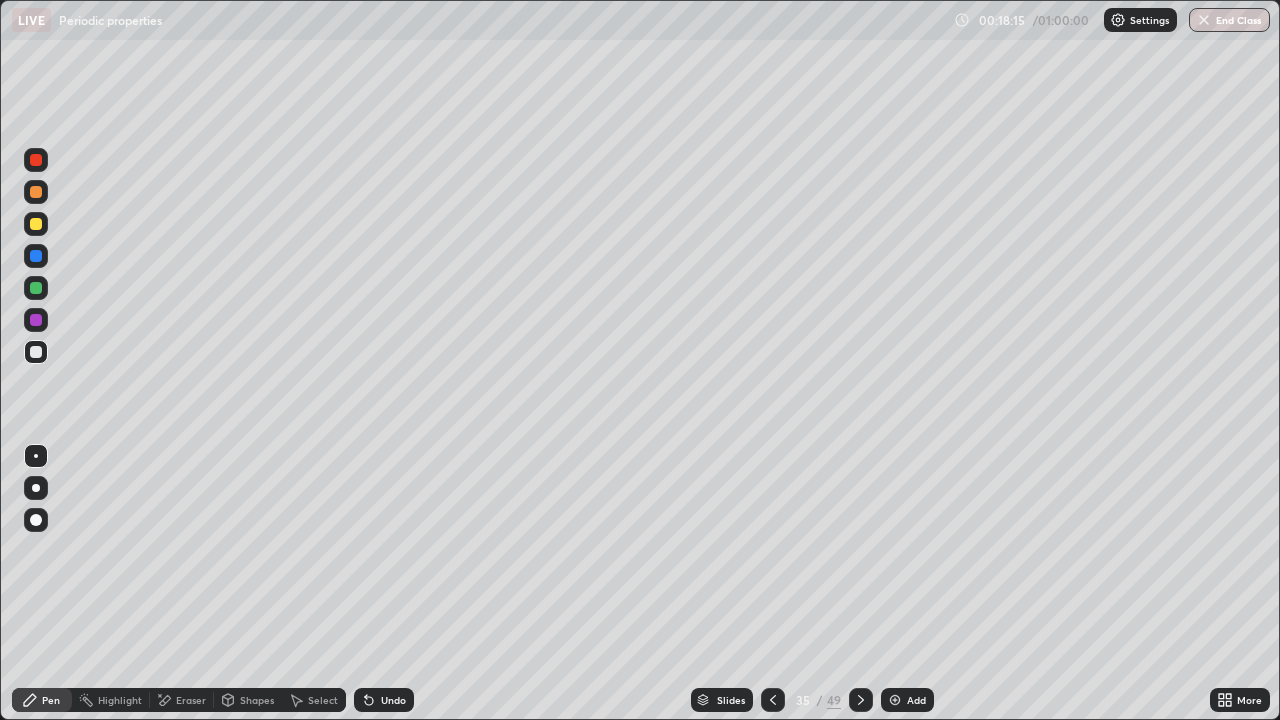 click on "Slides" at bounding box center (731, 700) 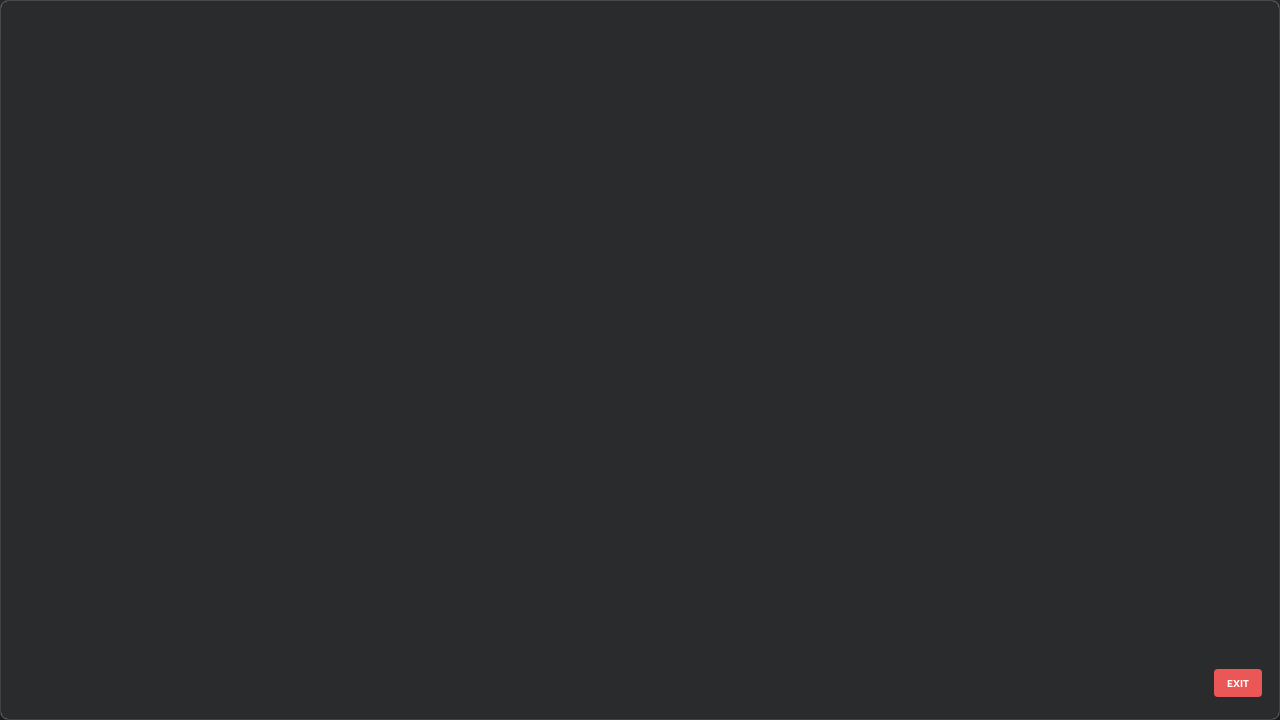 scroll, scrollTop: 1977, scrollLeft: 0, axis: vertical 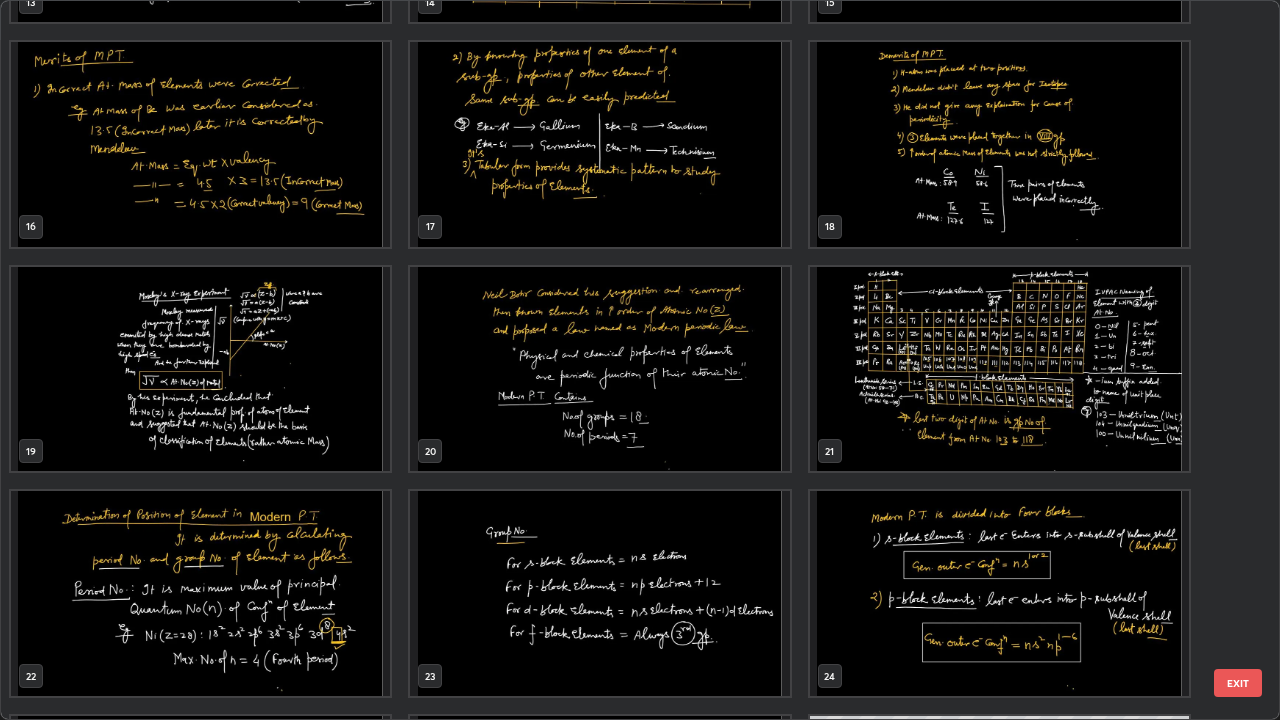 click at bounding box center (999, 369) 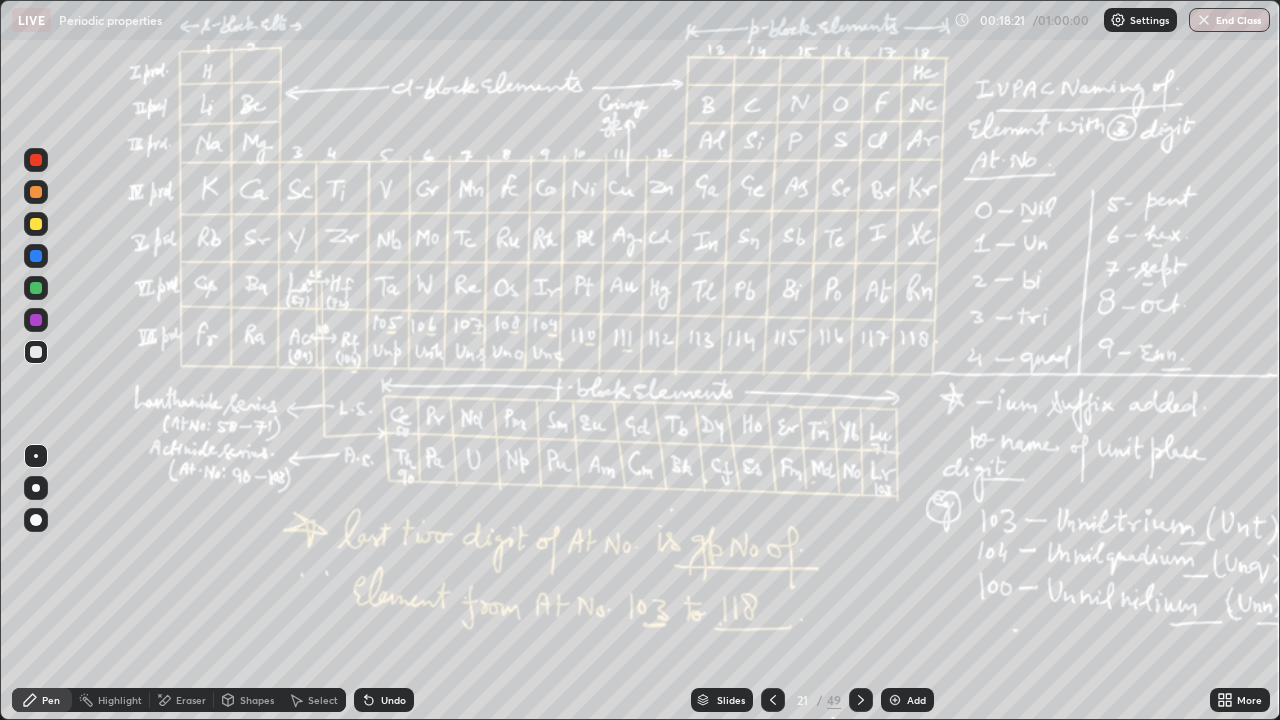 click at bounding box center (36, 320) 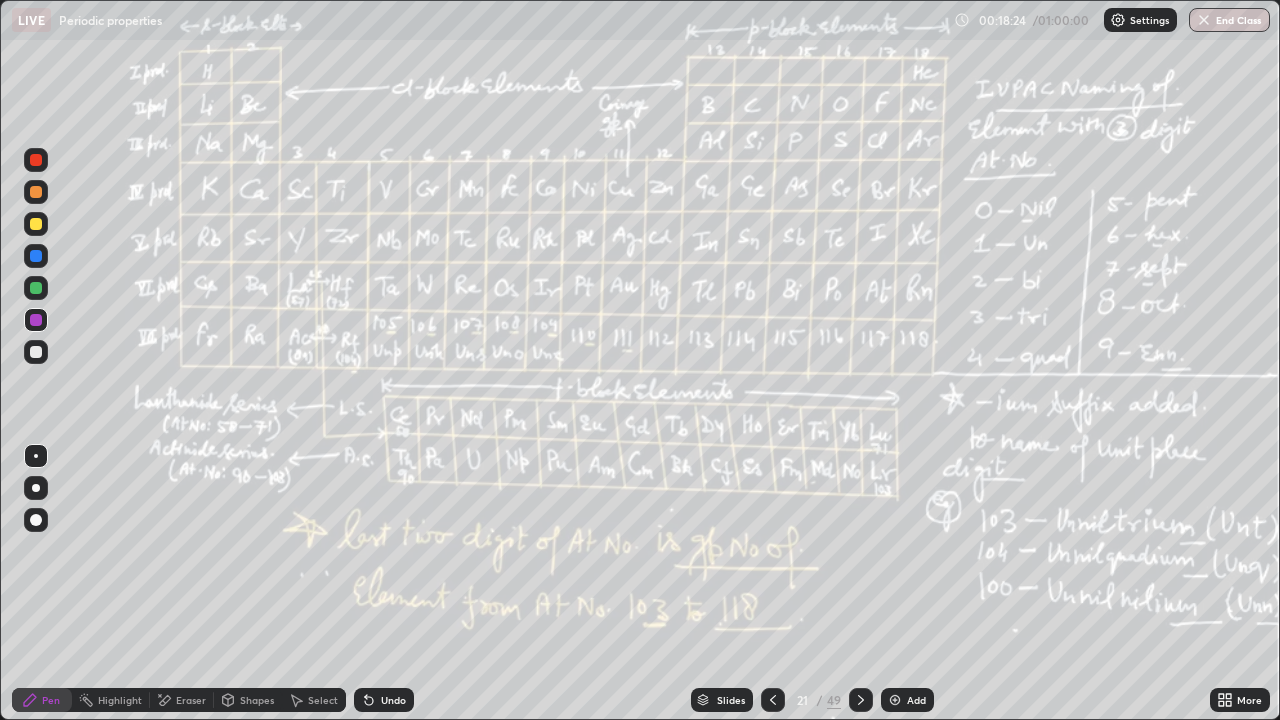 click on "Undo" at bounding box center [384, 700] 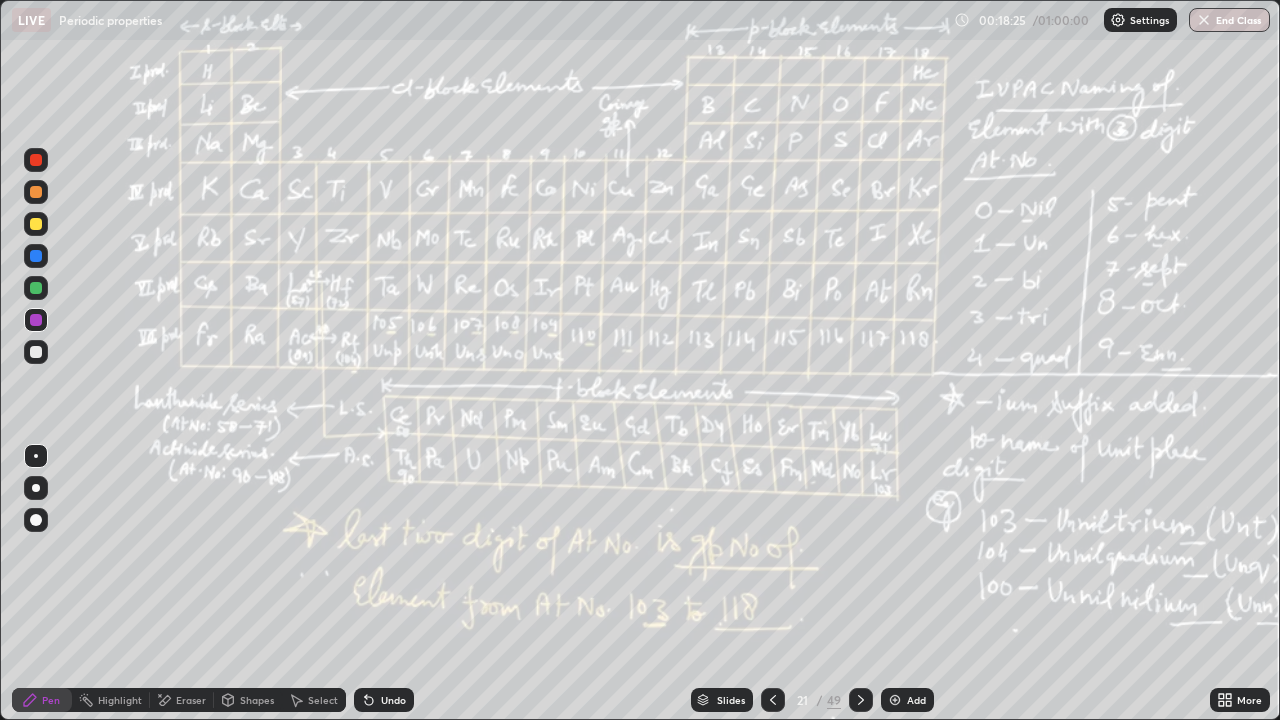 click on "Highlight" at bounding box center (111, 700) 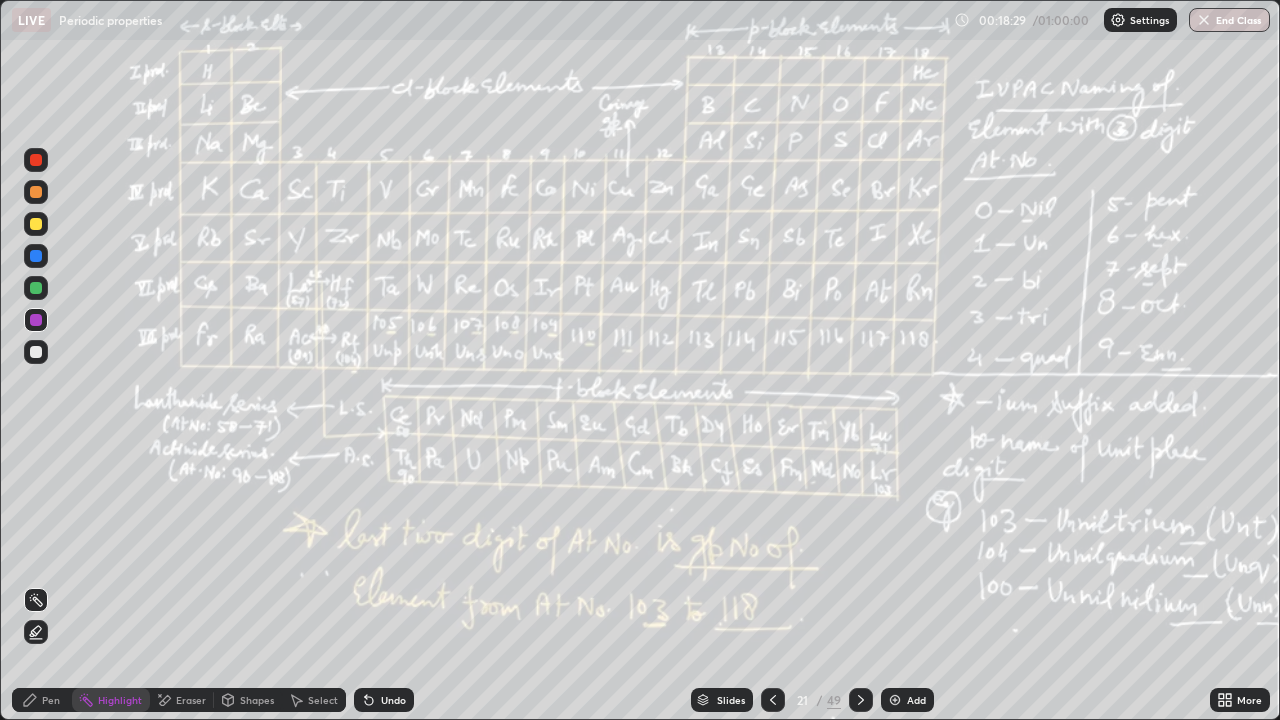 click on "Undo" at bounding box center [384, 700] 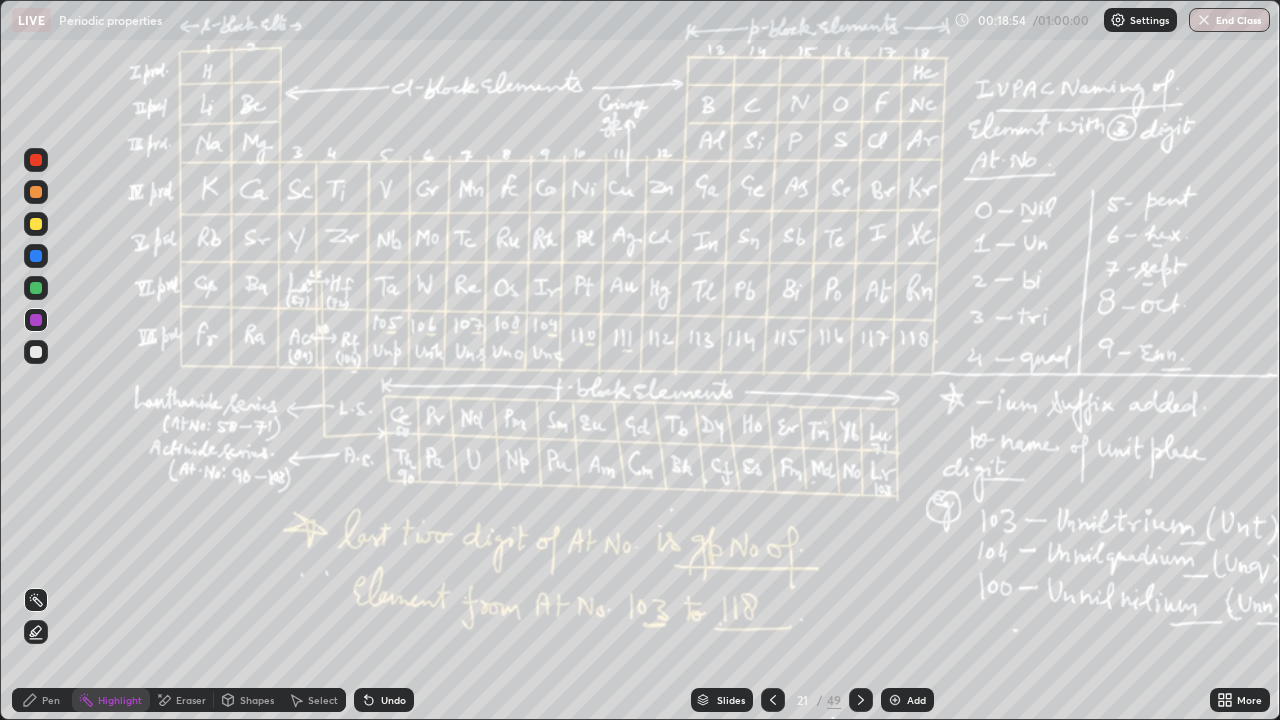 click 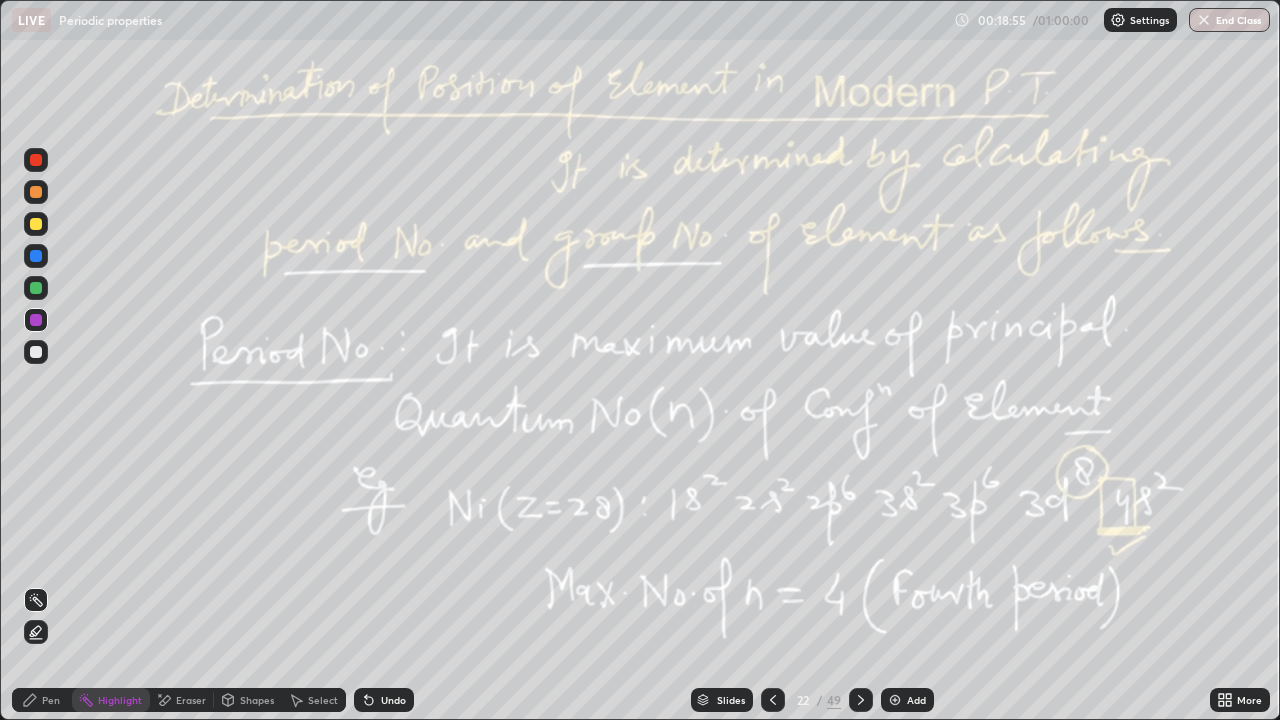 click 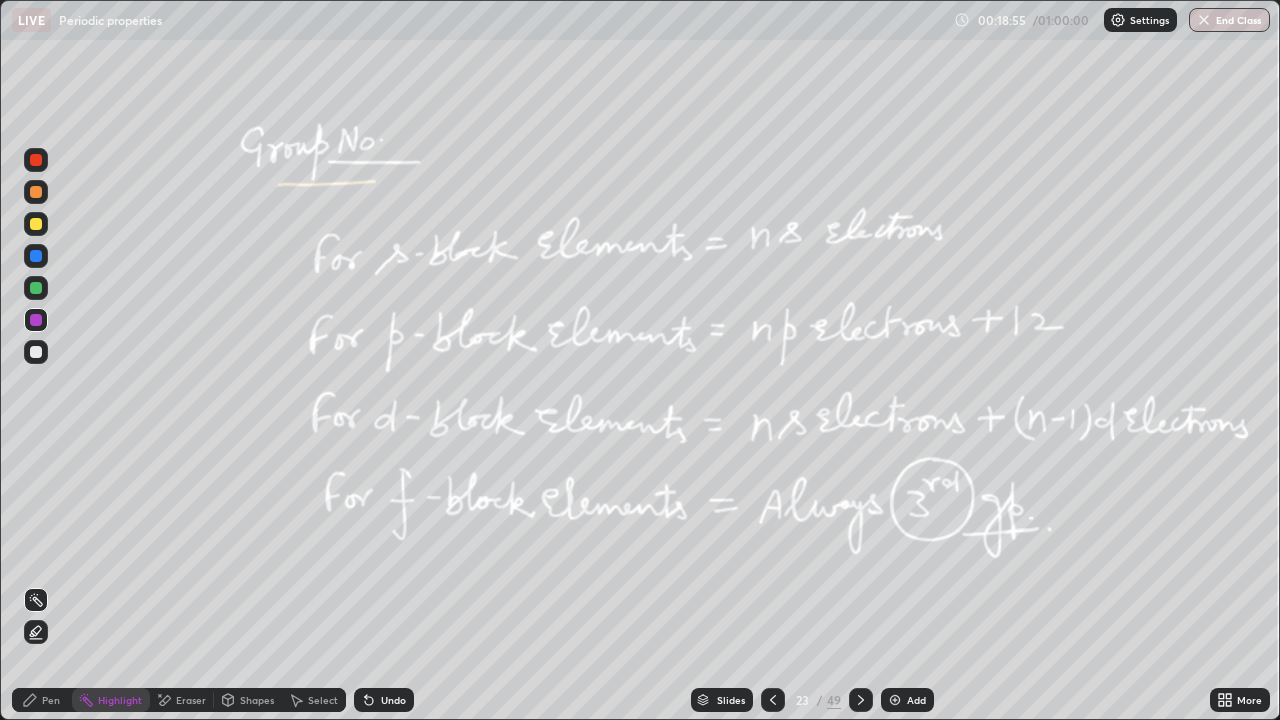 click 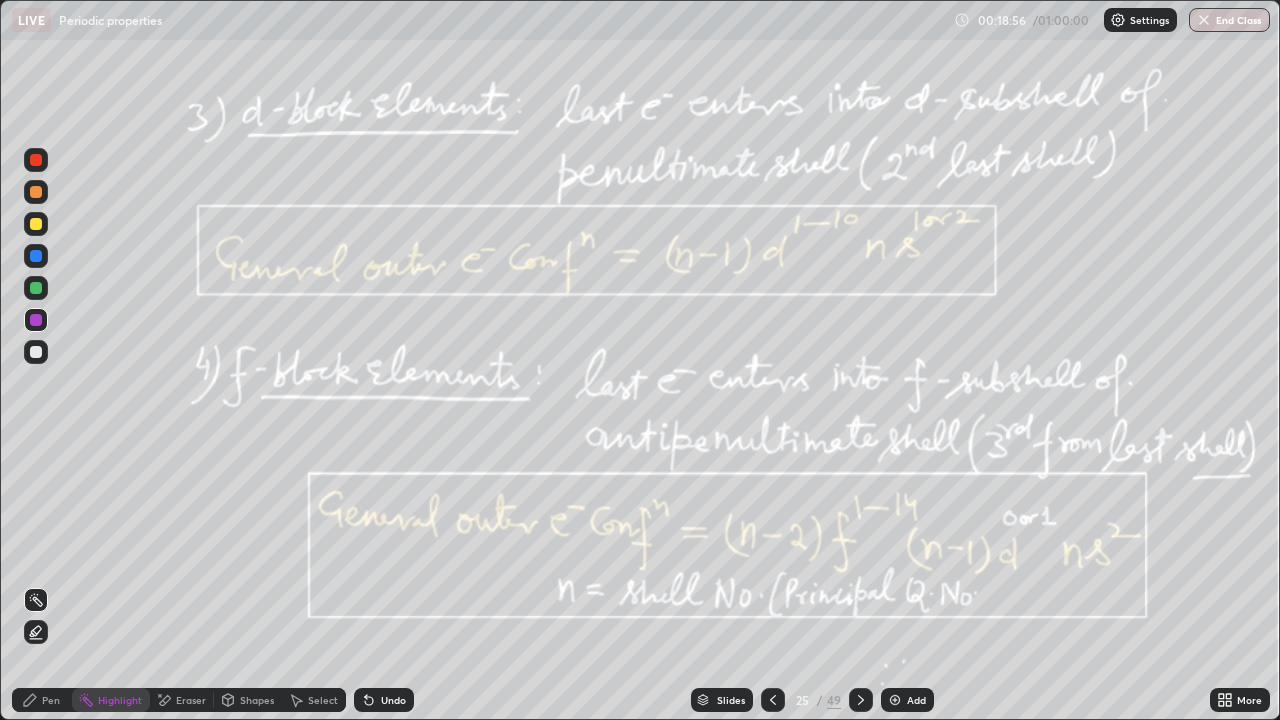 click 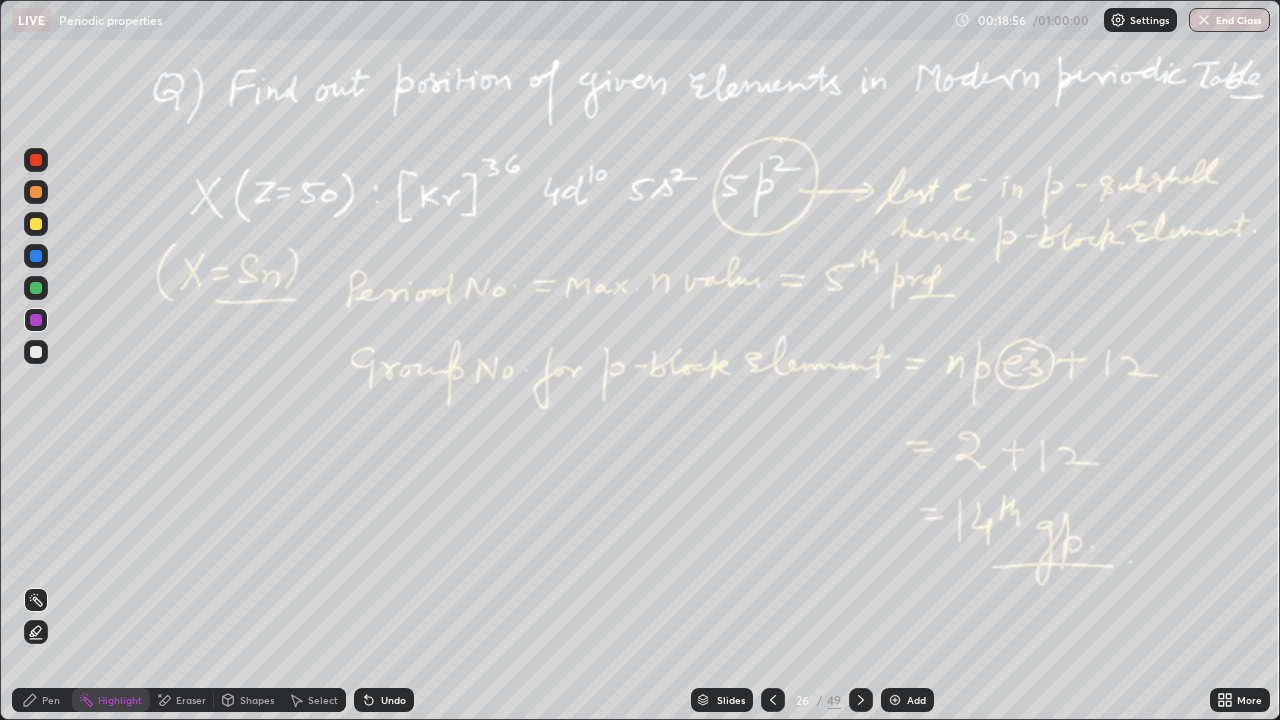 click at bounding box center (861, 700) 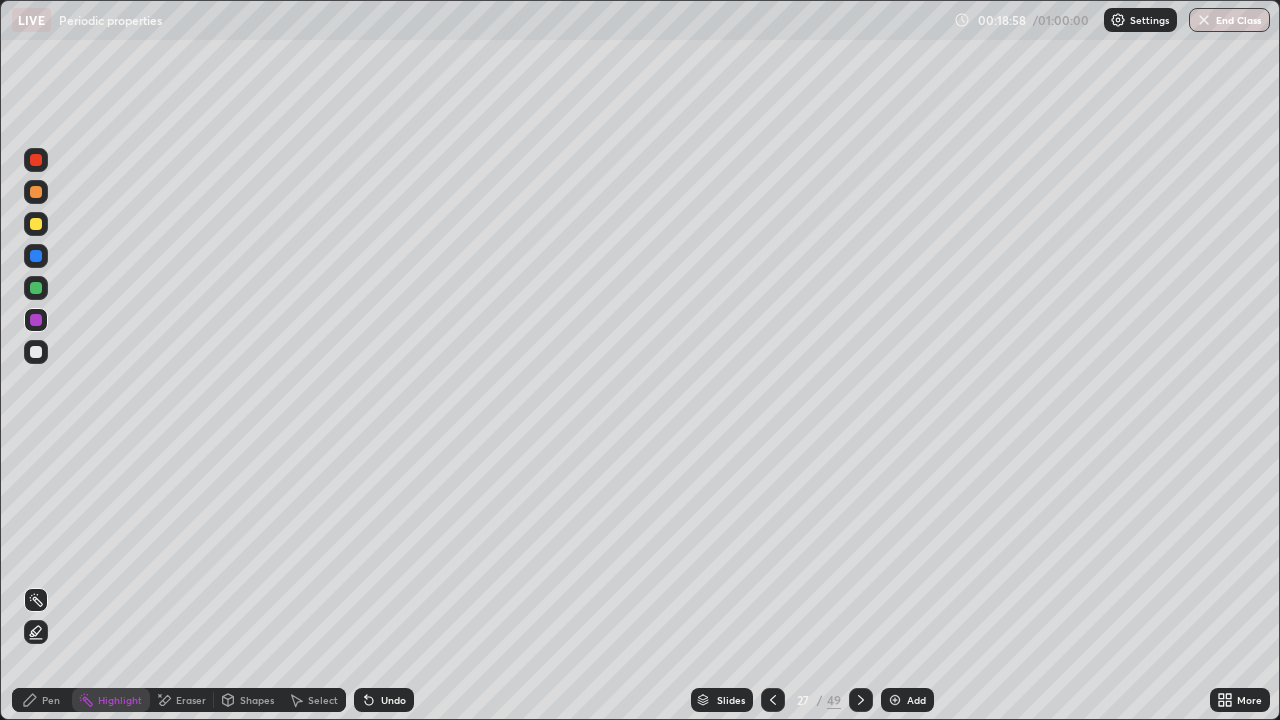 click 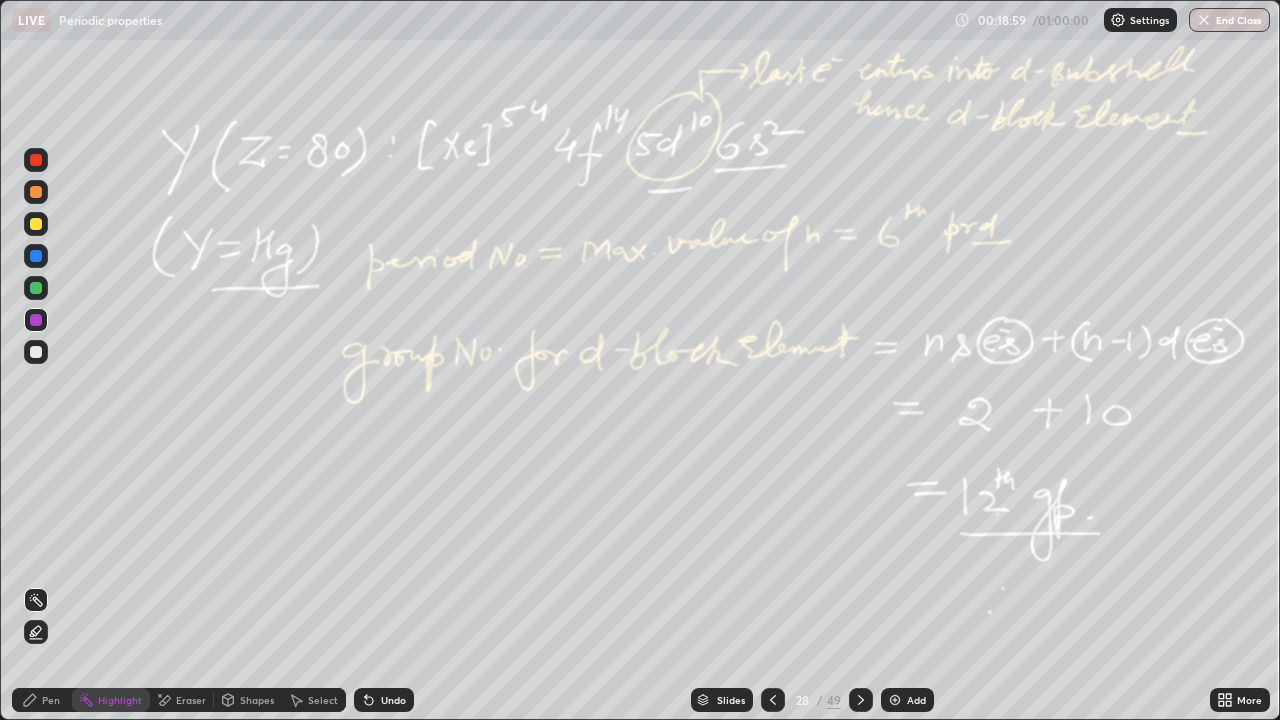 click 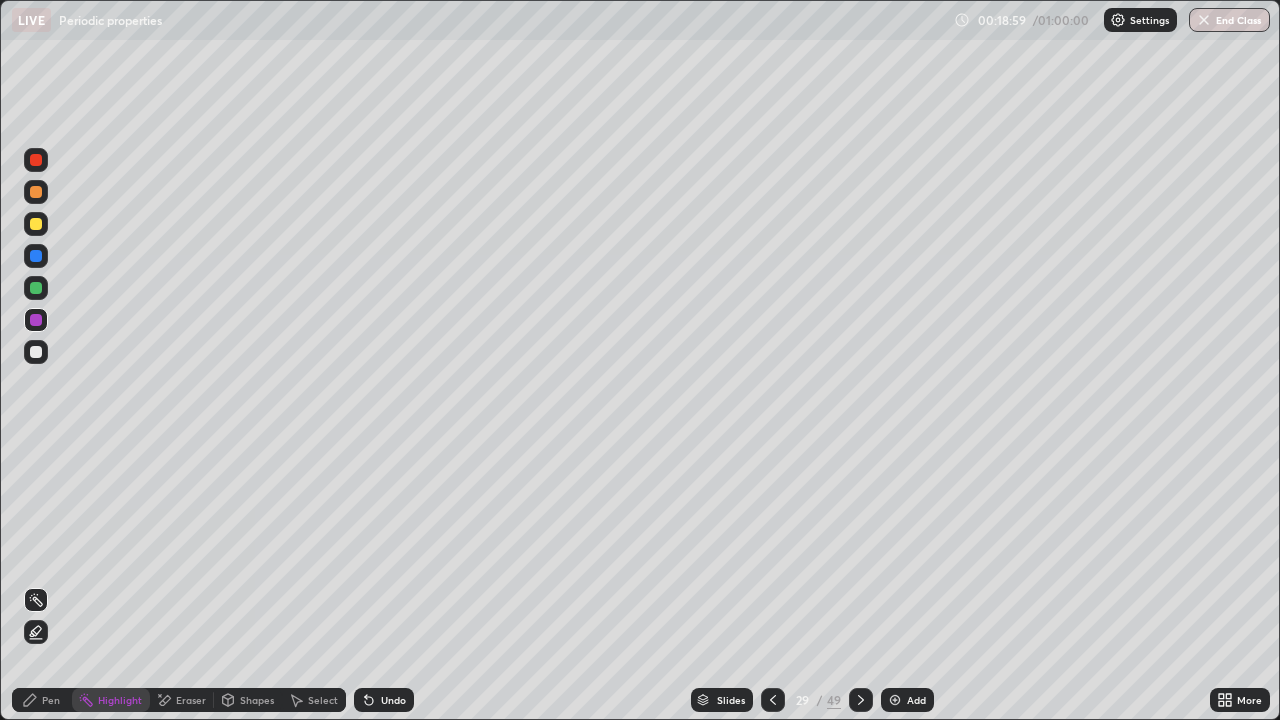 click 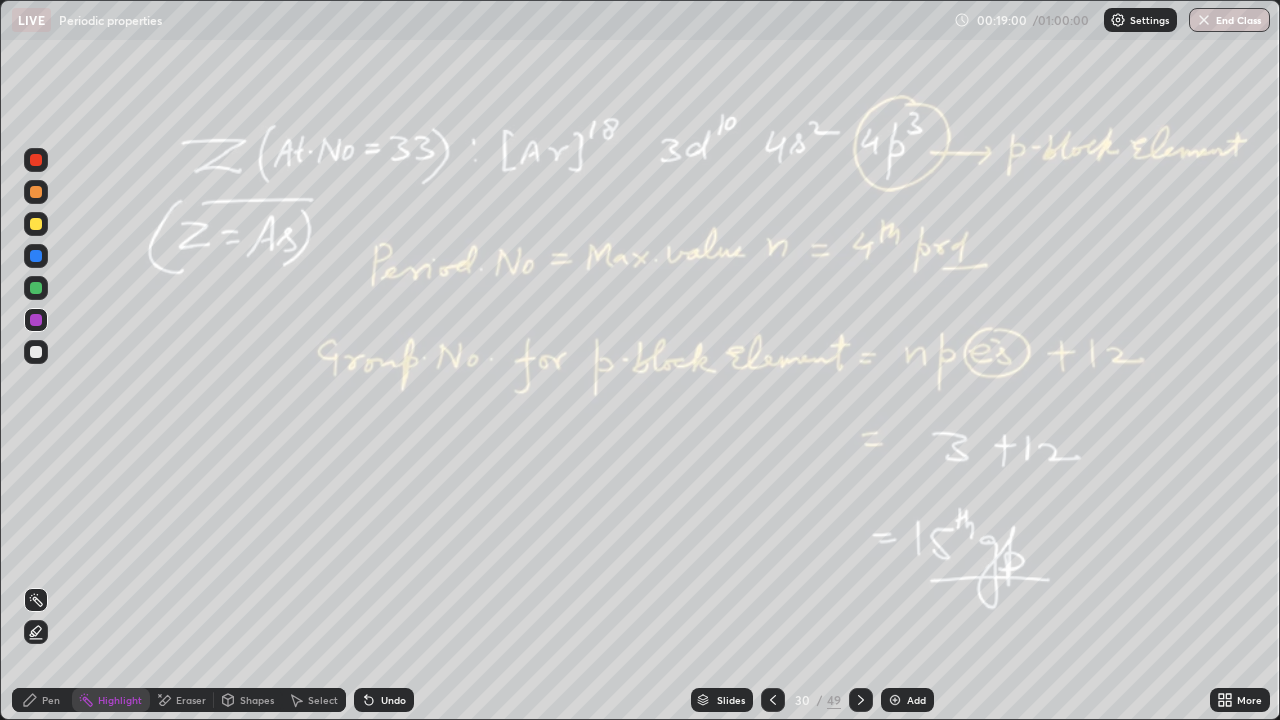 click 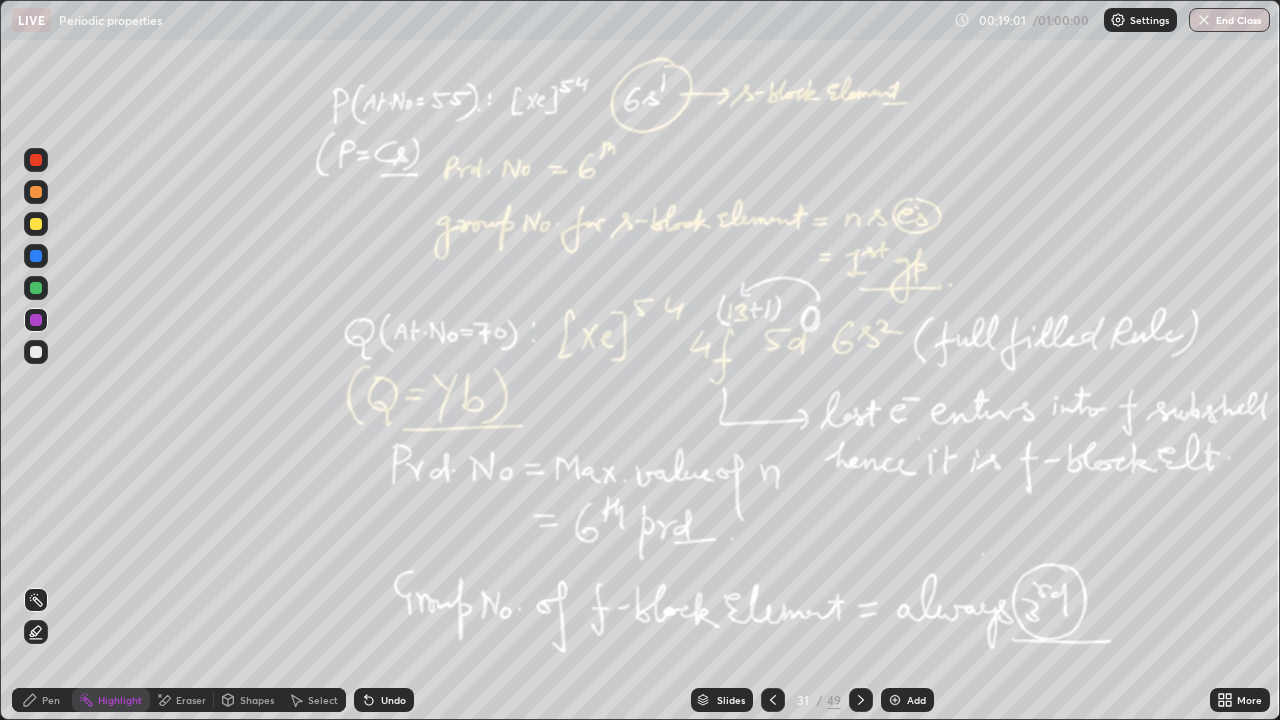 click 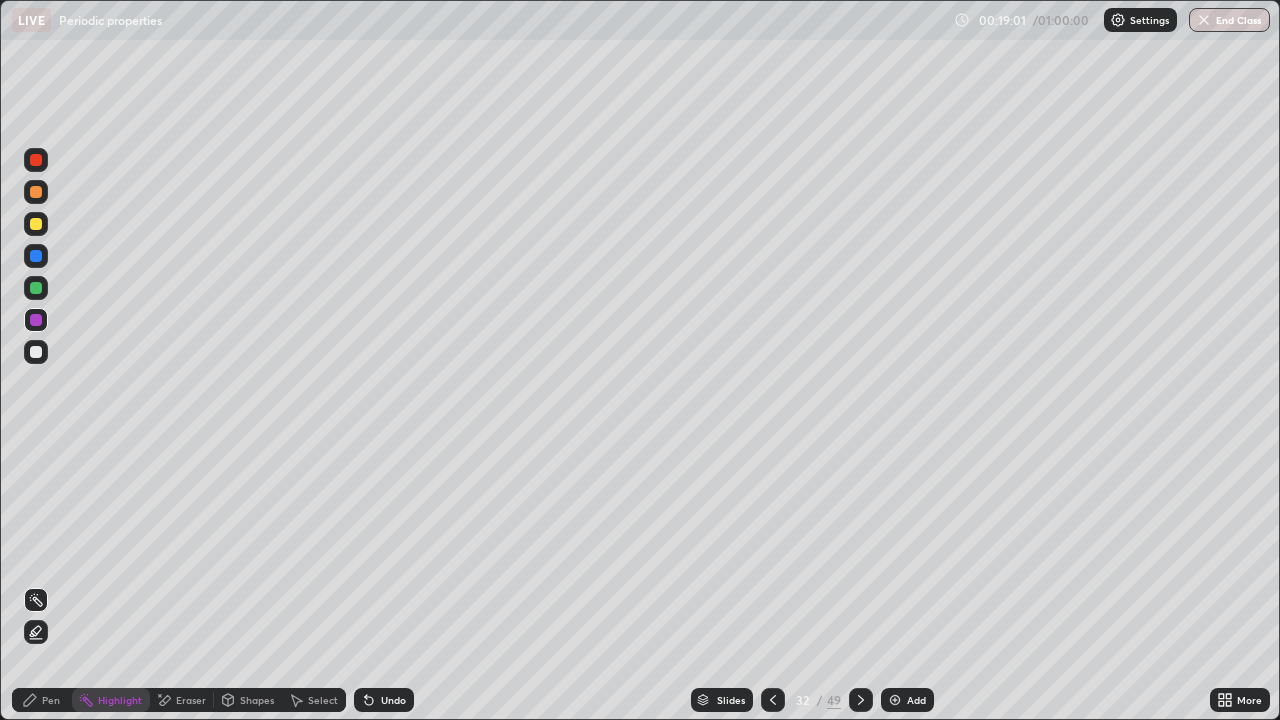 click at bounding box center [861, 700] 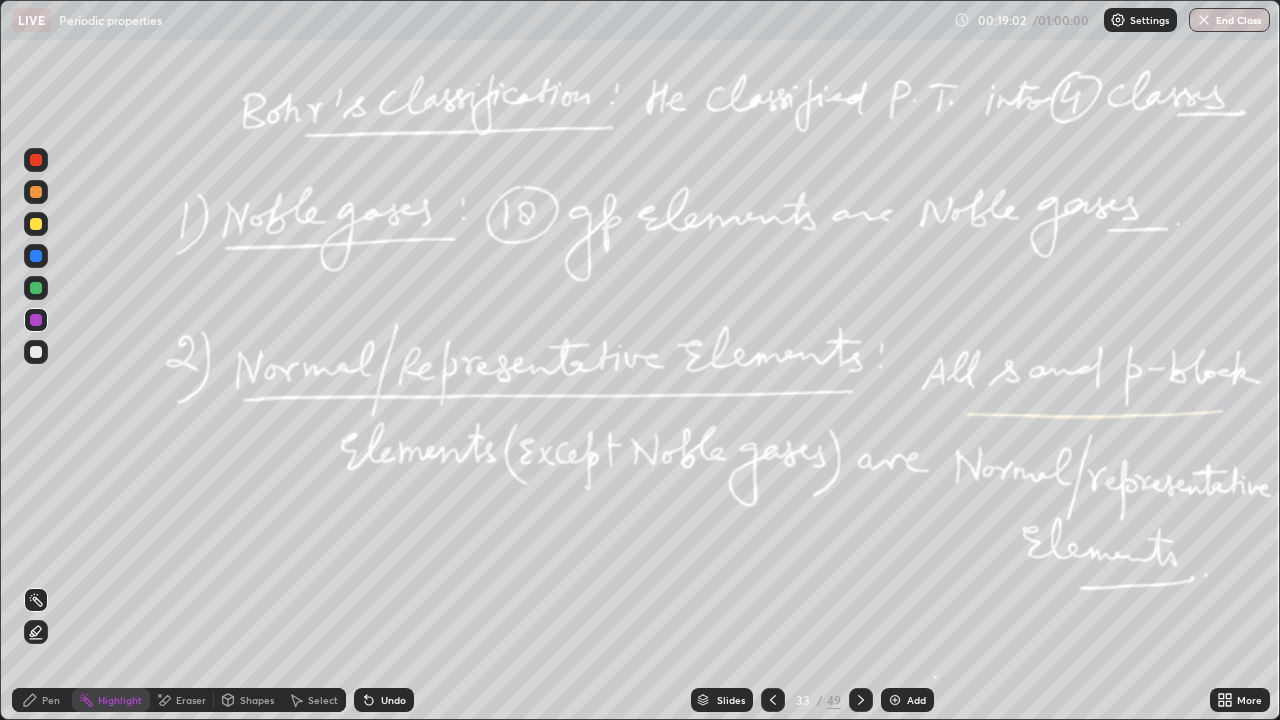 click on "Add" at bounding box center (907, 700) 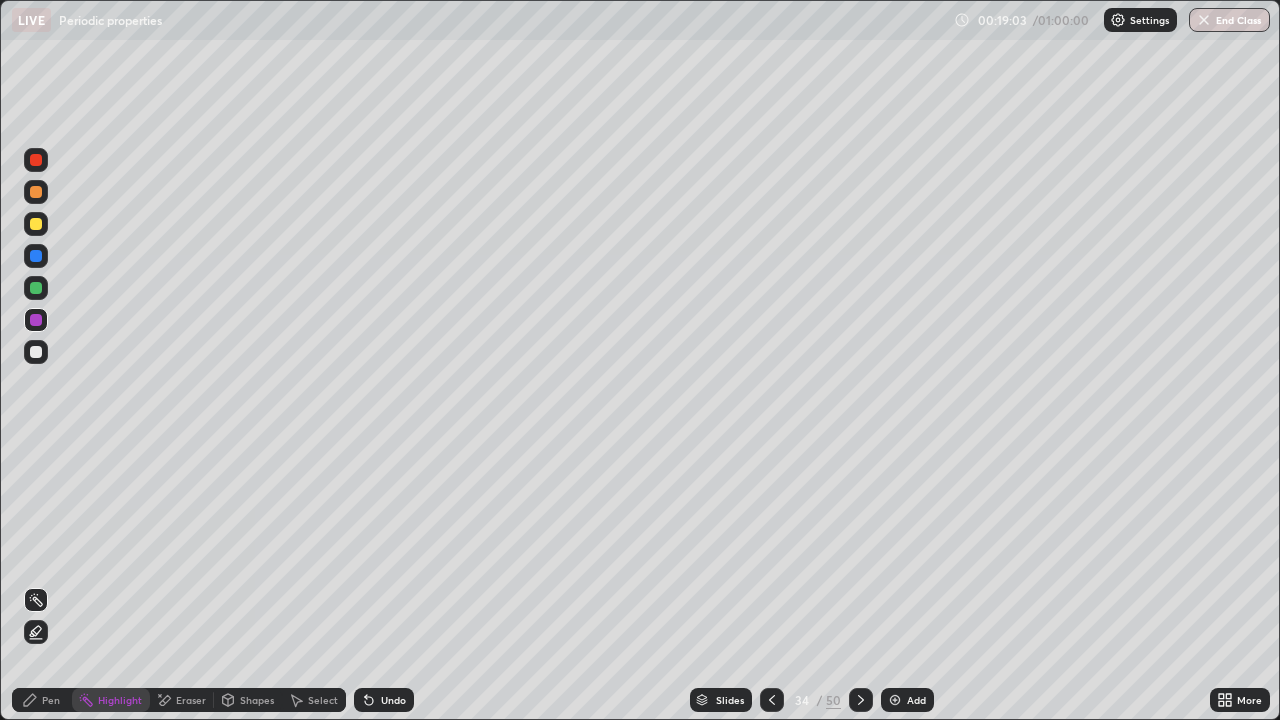 click on "Add" at bounding box center [907, 700] 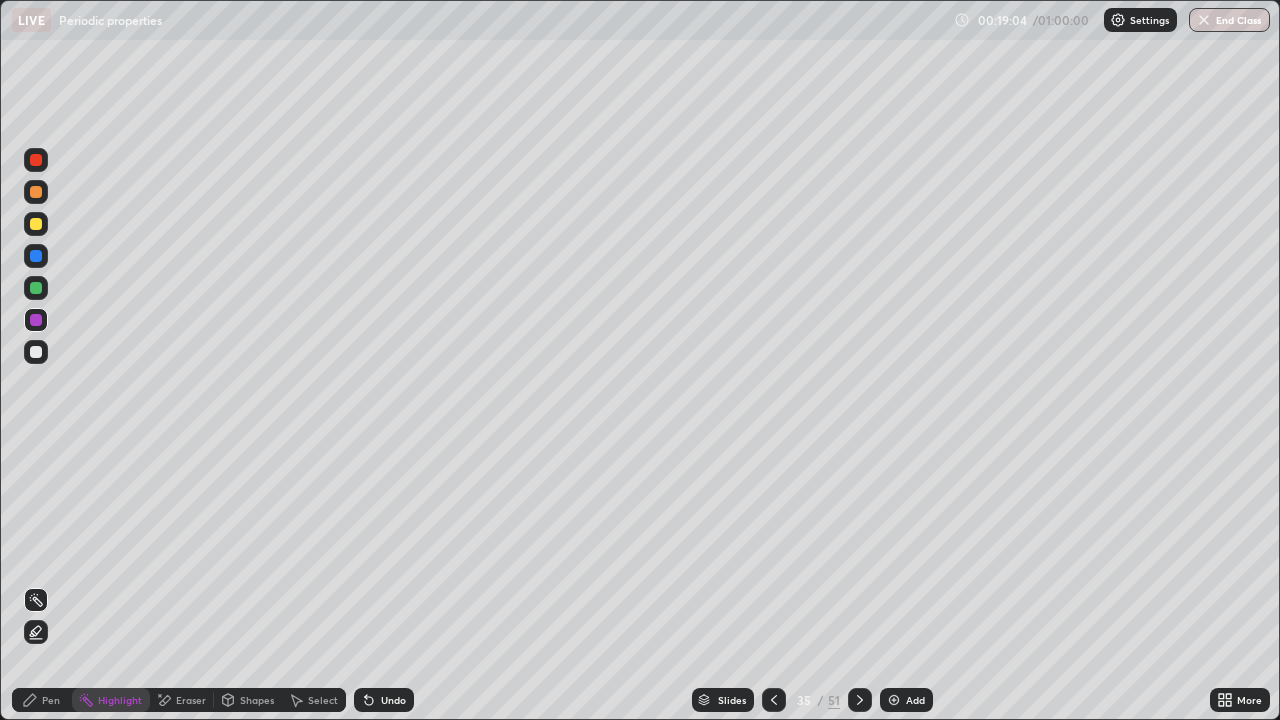 click 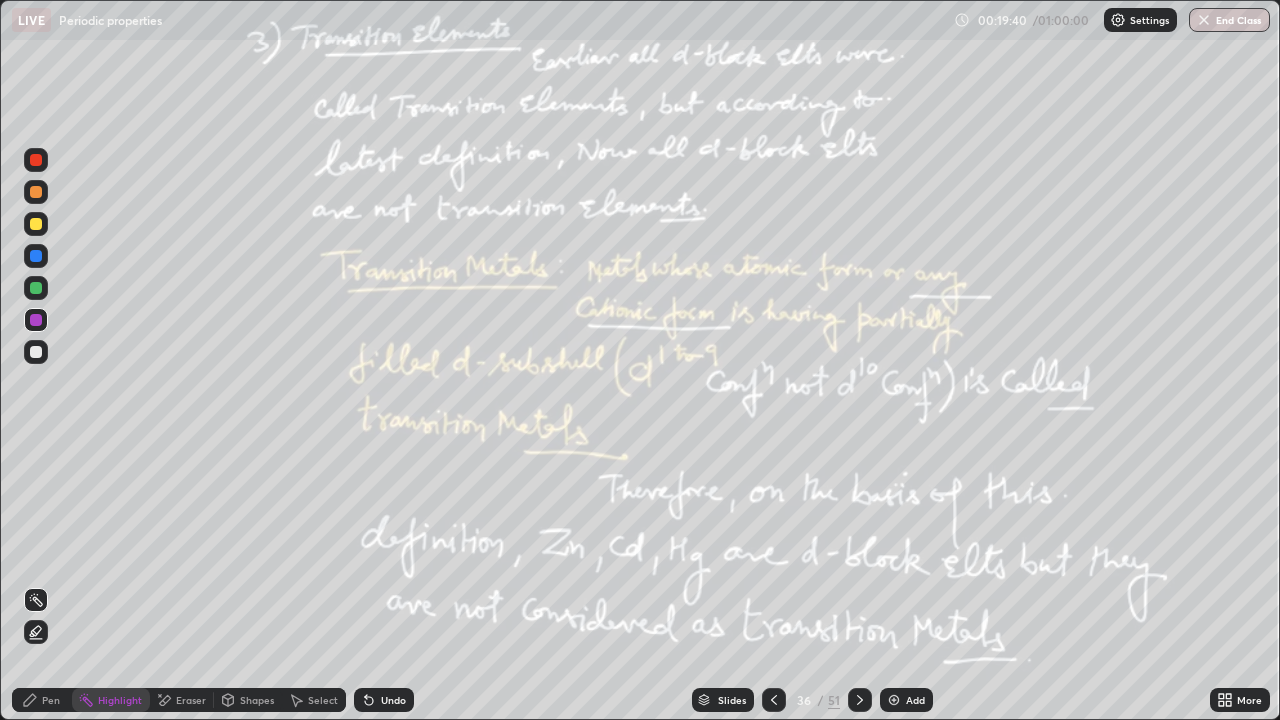 click at bounding box center [860, 700] 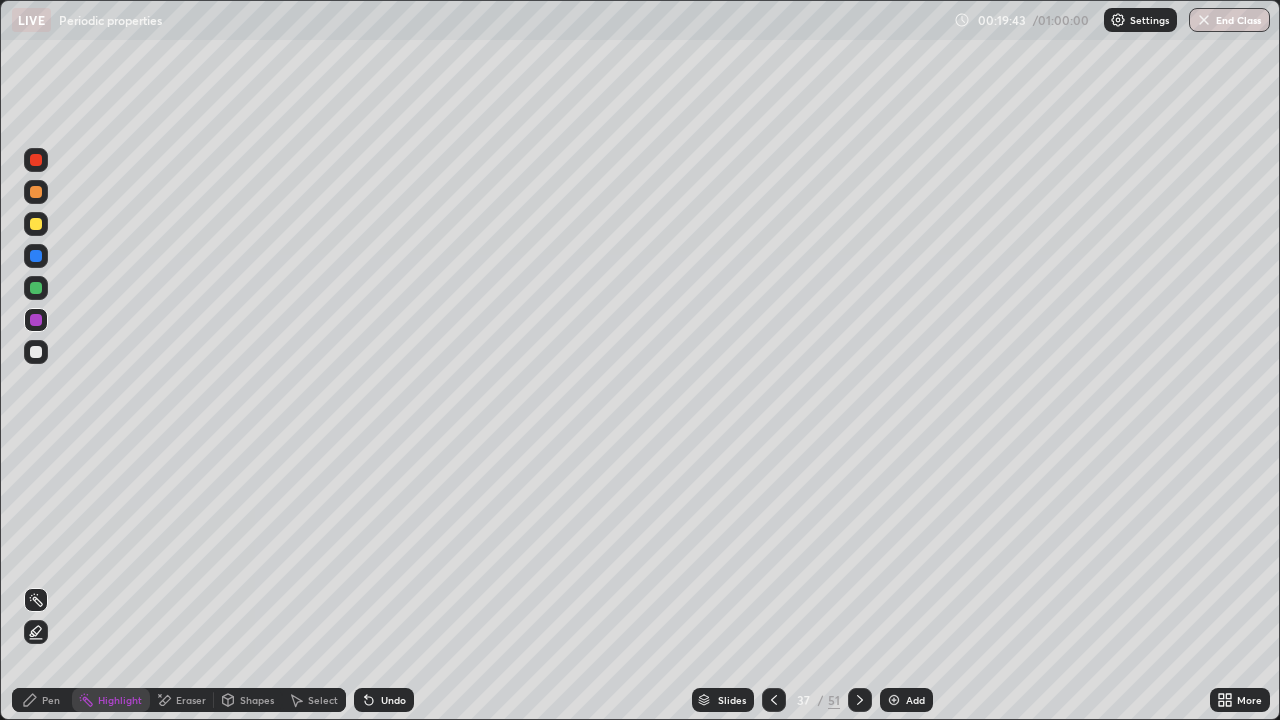 click 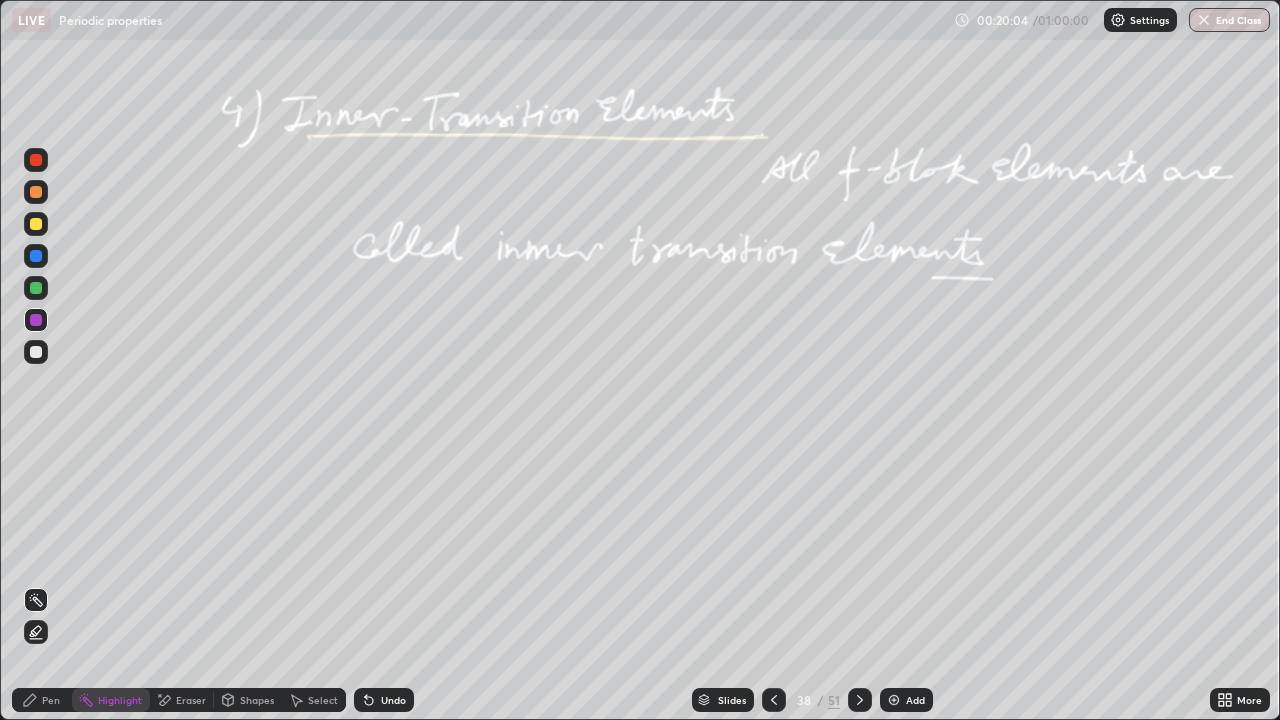 click 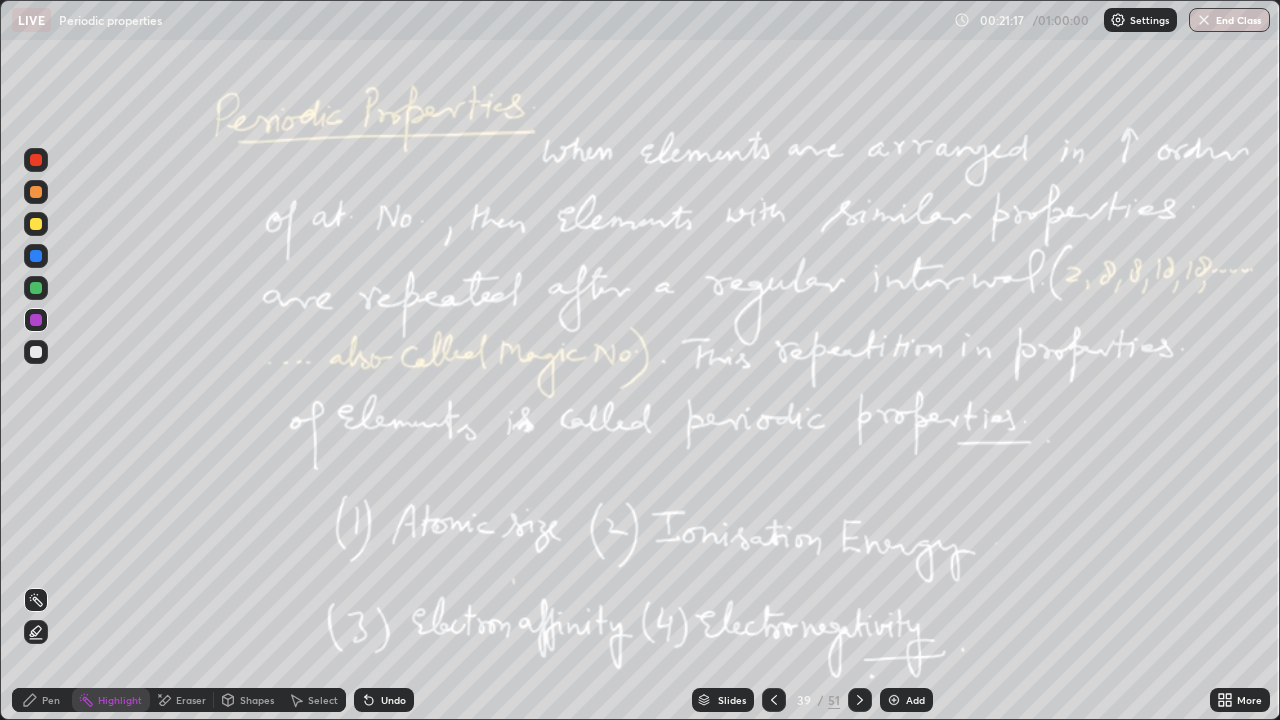 click on "Slides" at bounding box center (732, 700) 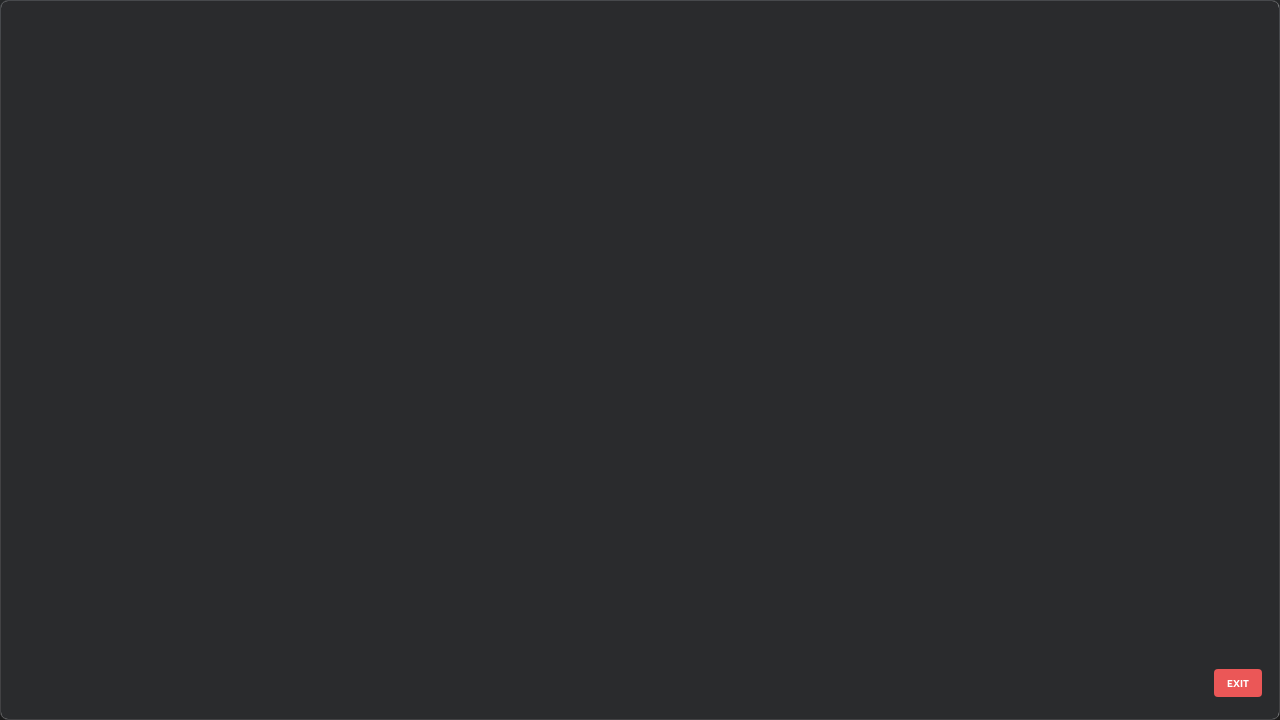 scroll, scrollTop: 2202, scrollLeft: 0, axis: vertical 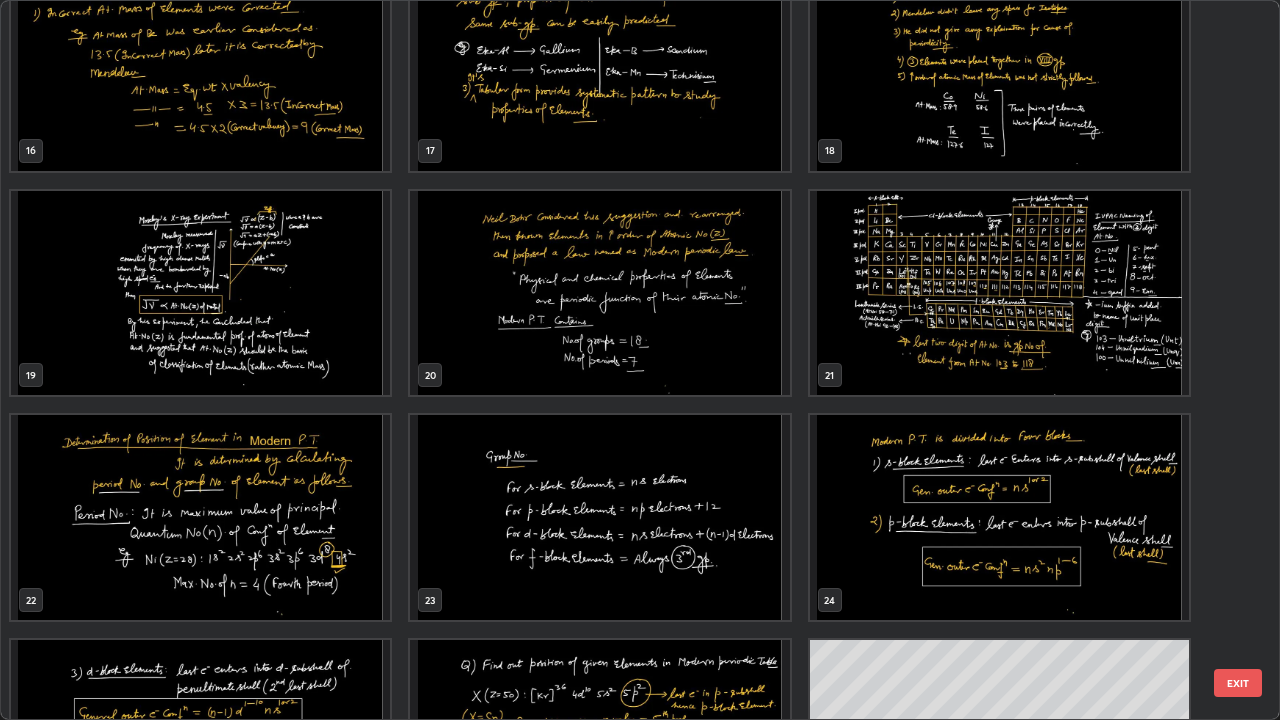 click at bounding box center [999, 293] 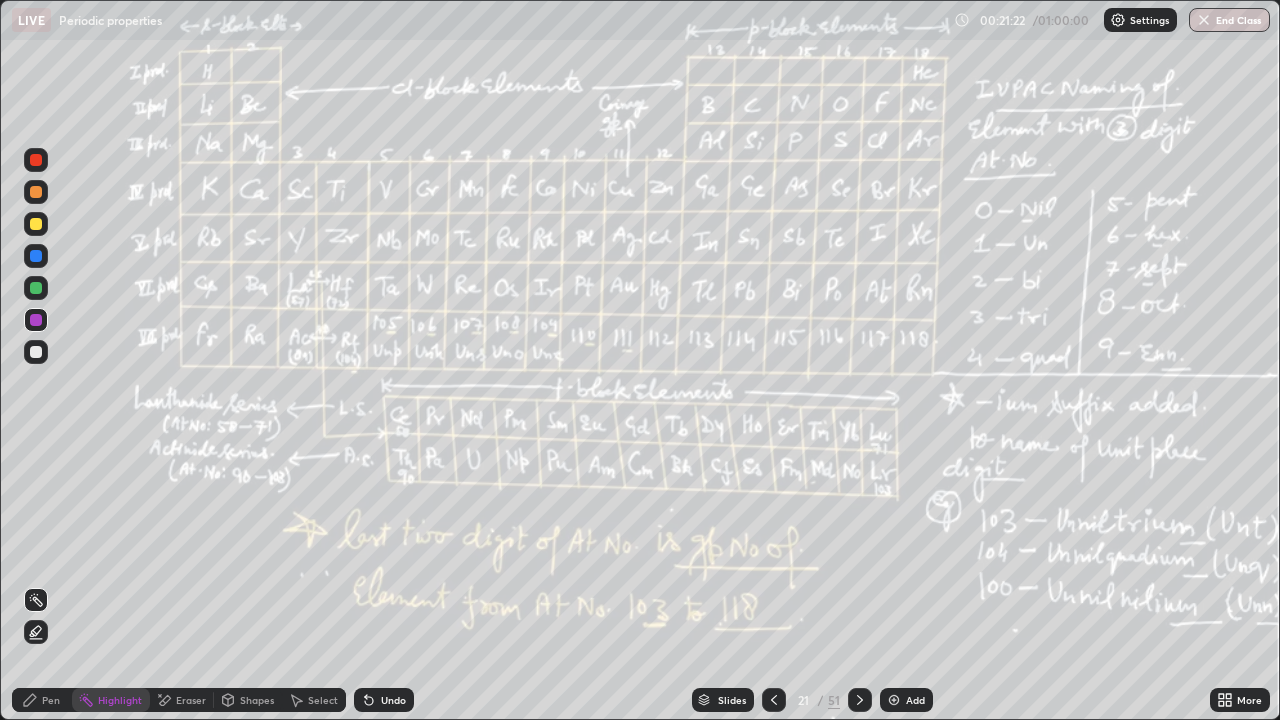click at bounding box center [999, 293] 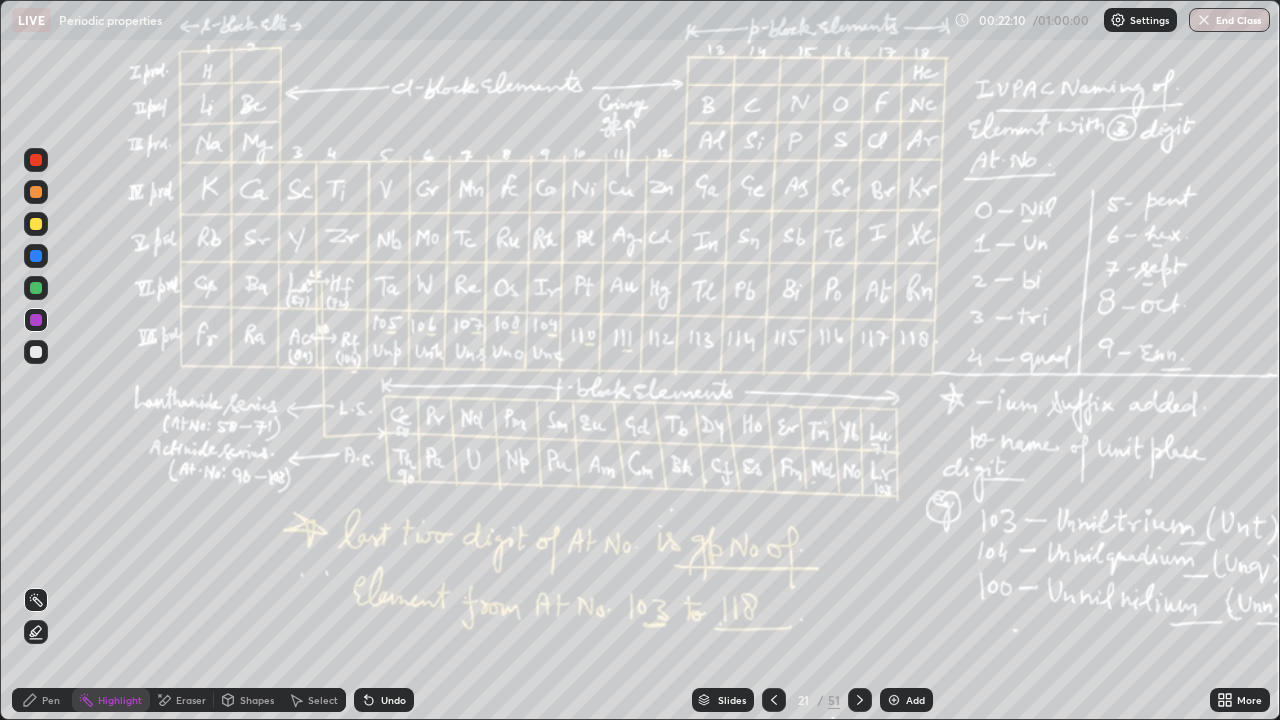 click 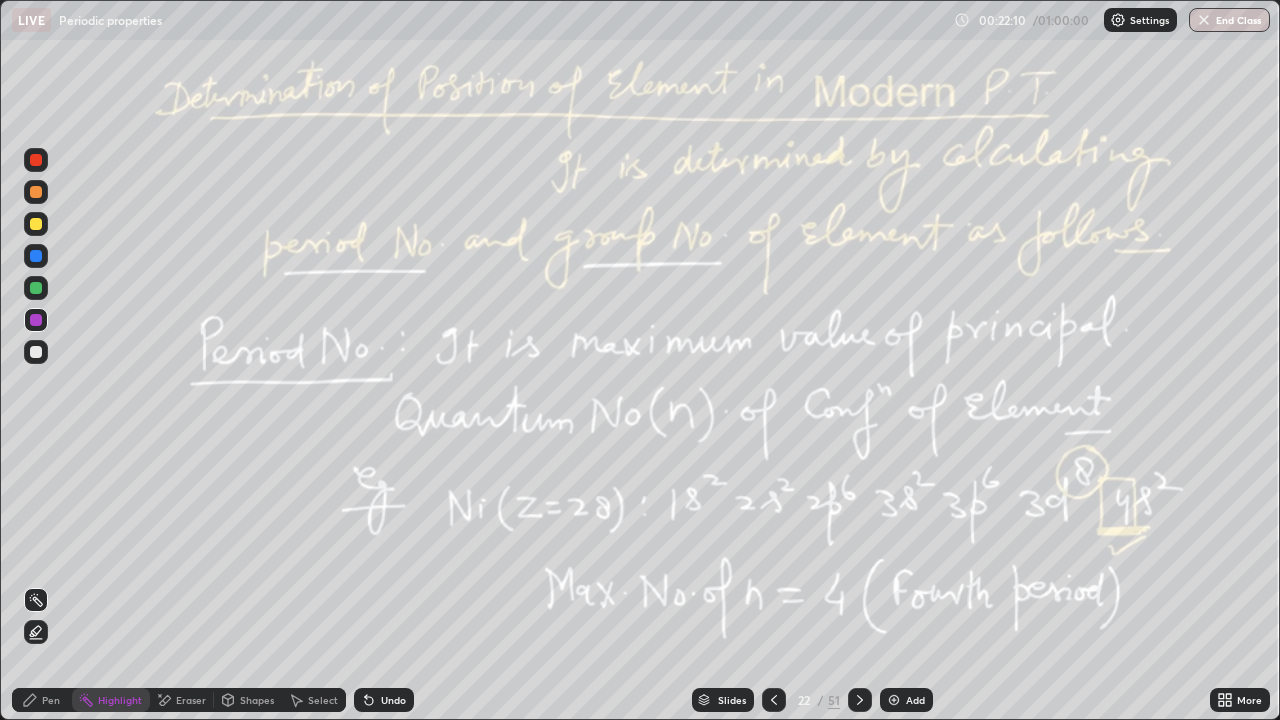 click 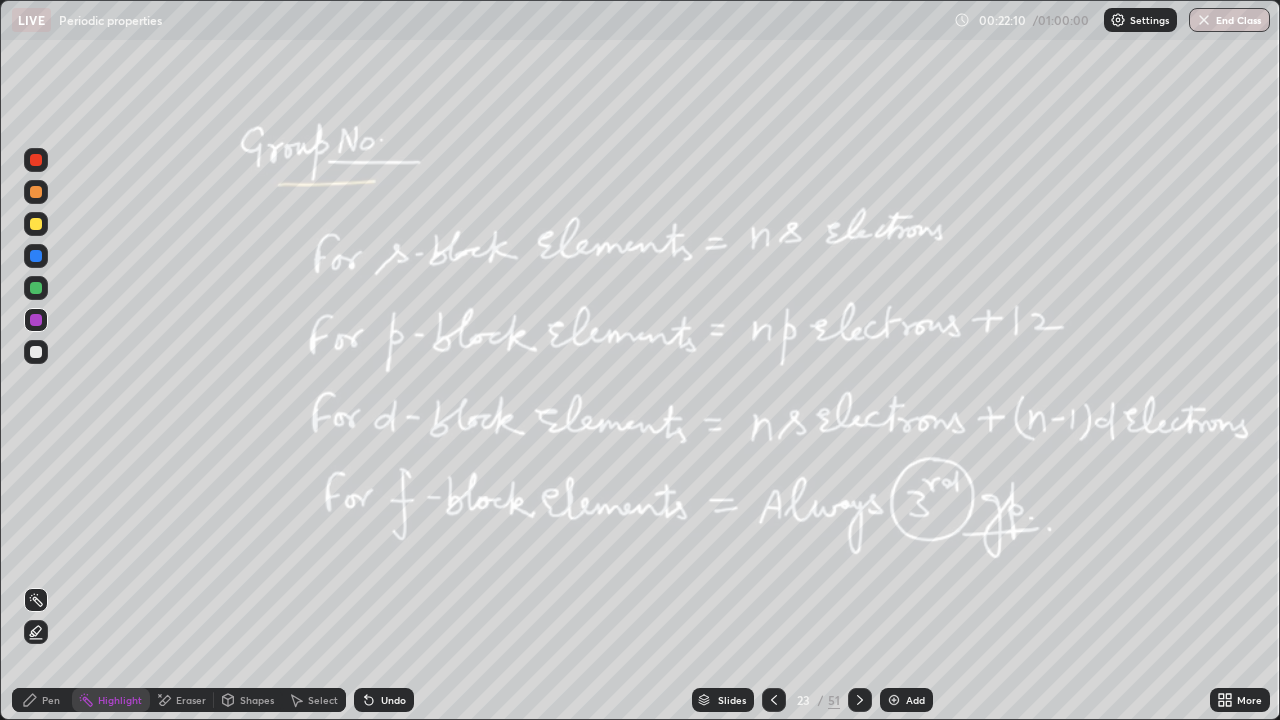 click 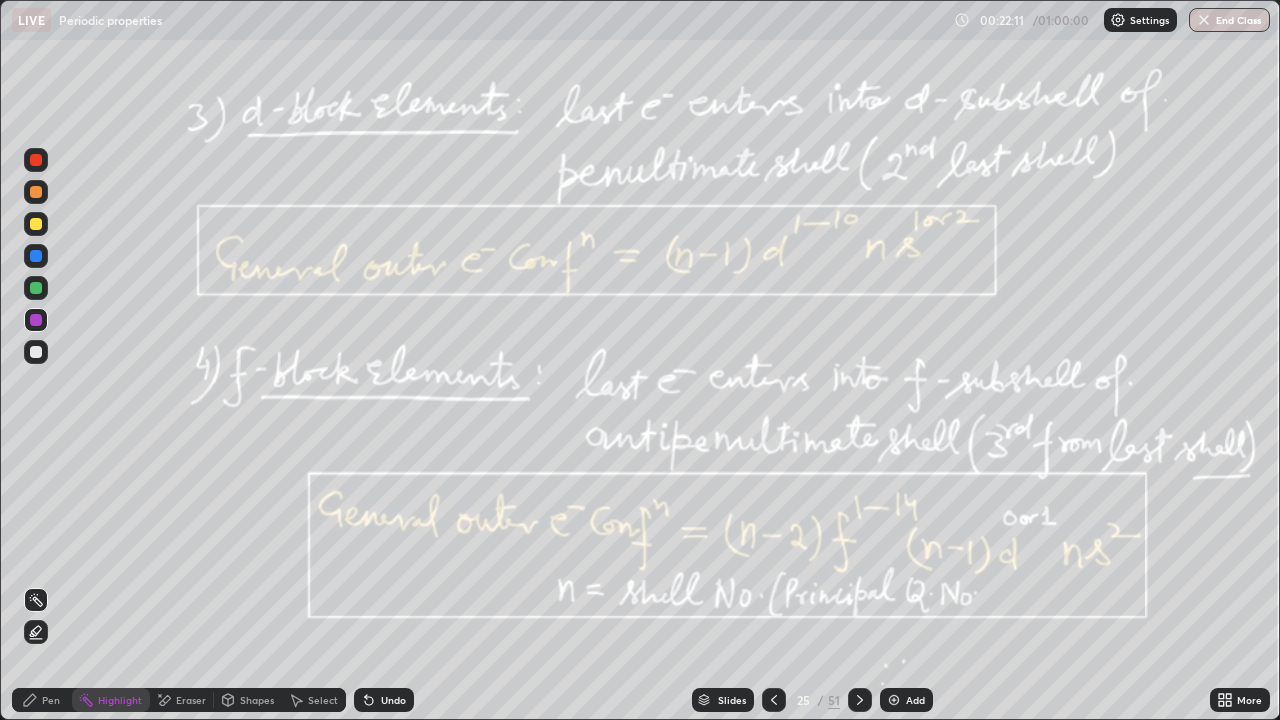 click 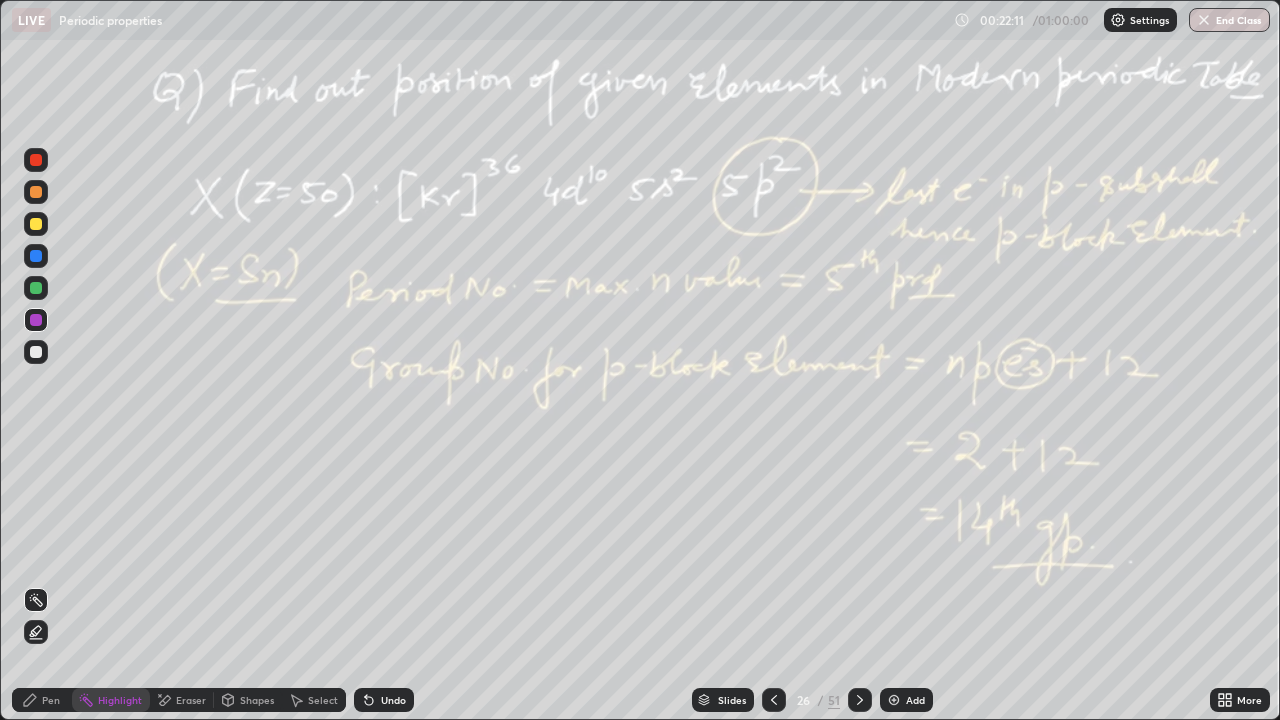 click 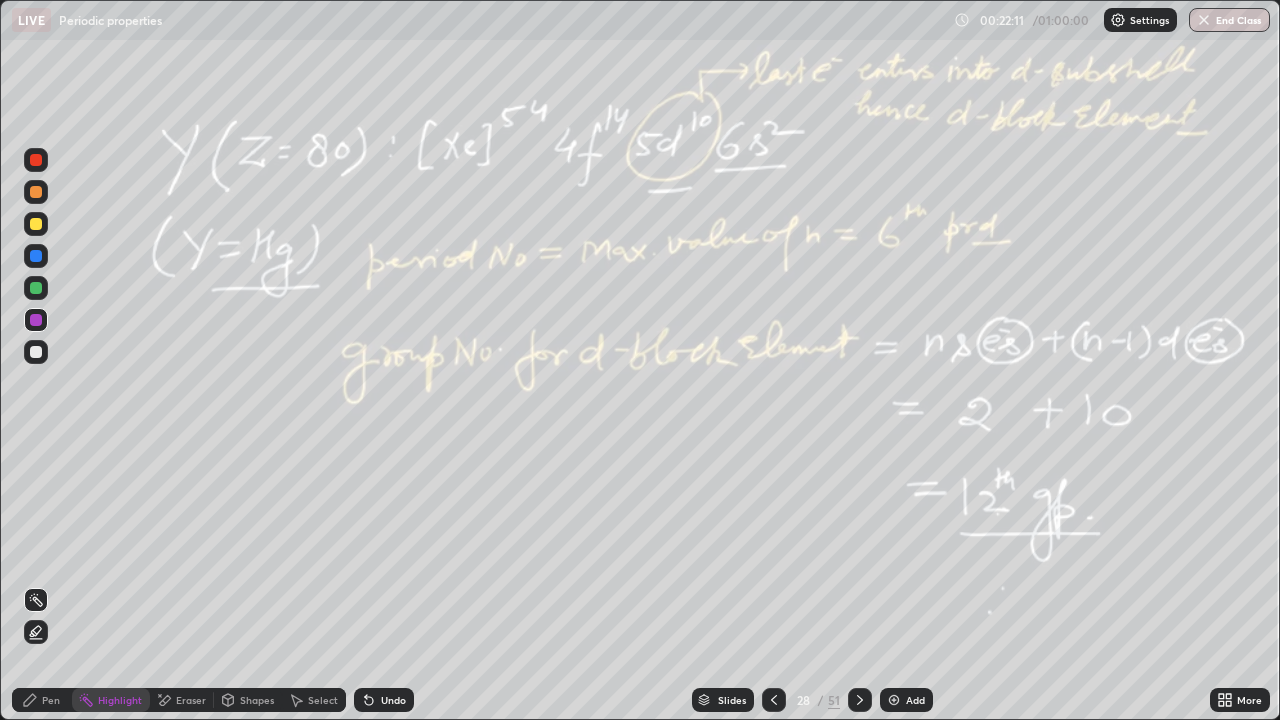 click 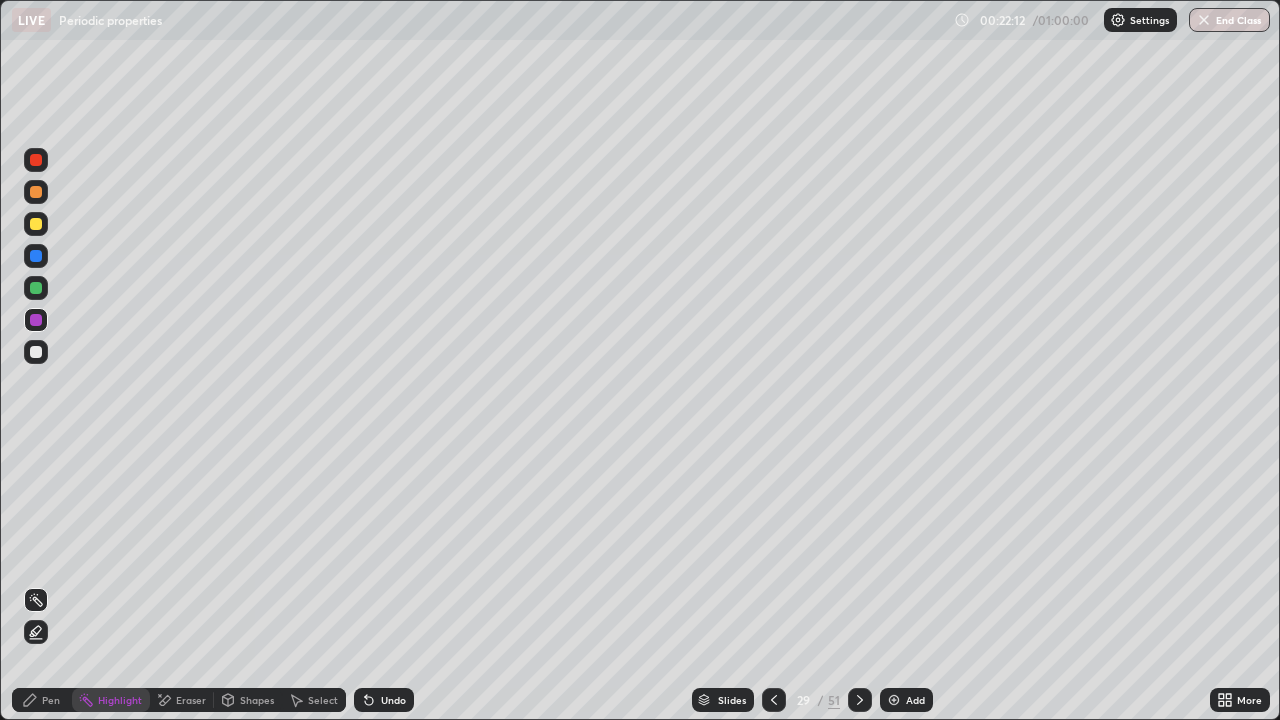 click at bounding box center (860, 700) 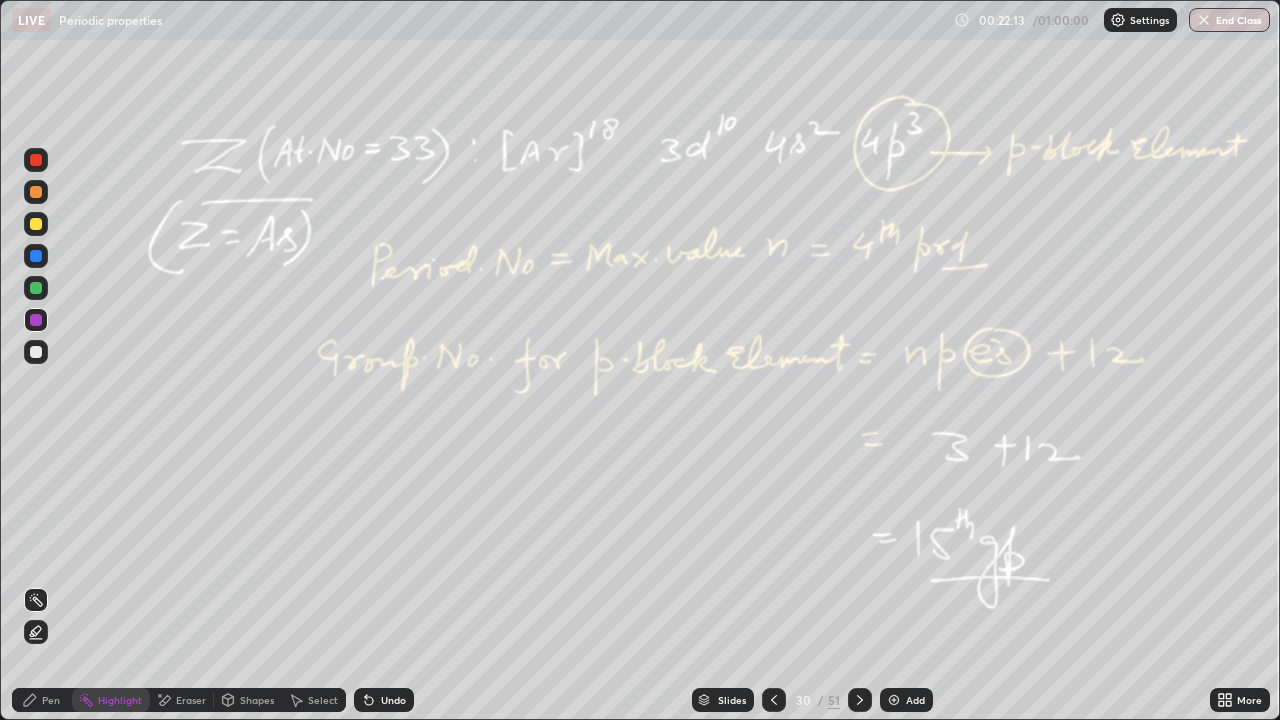 click at bounding box center (860, 700) 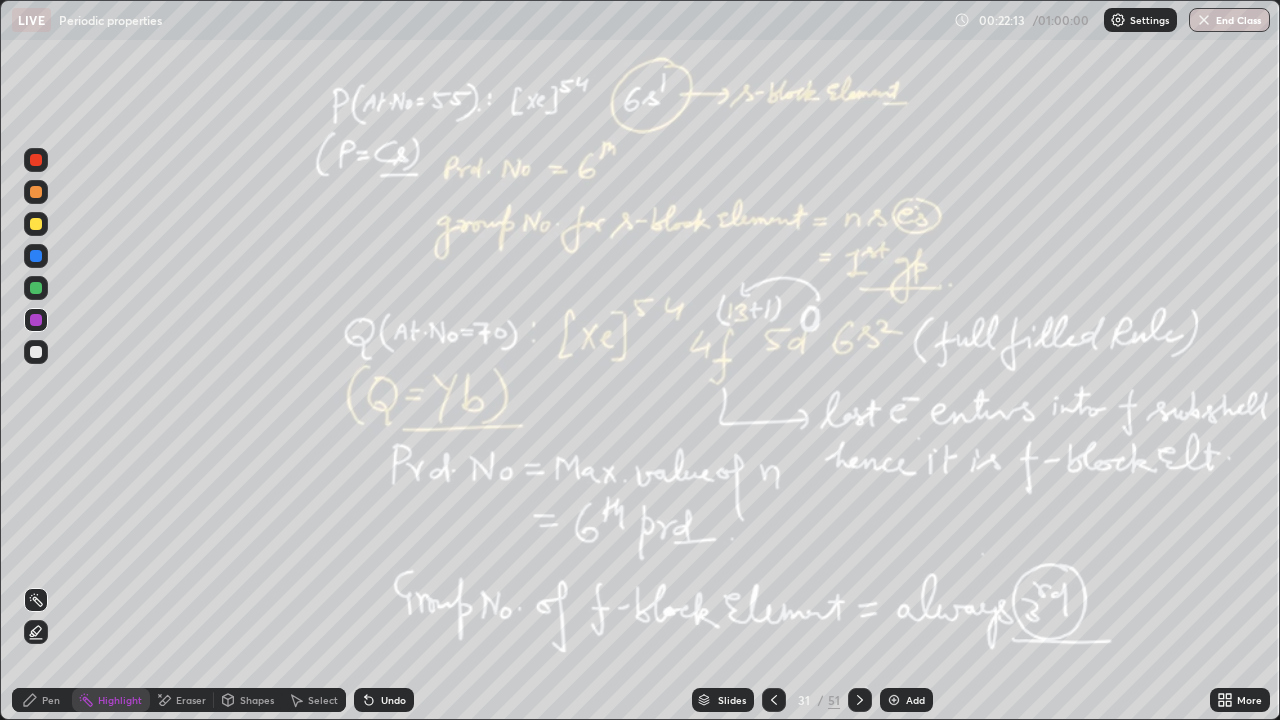 click 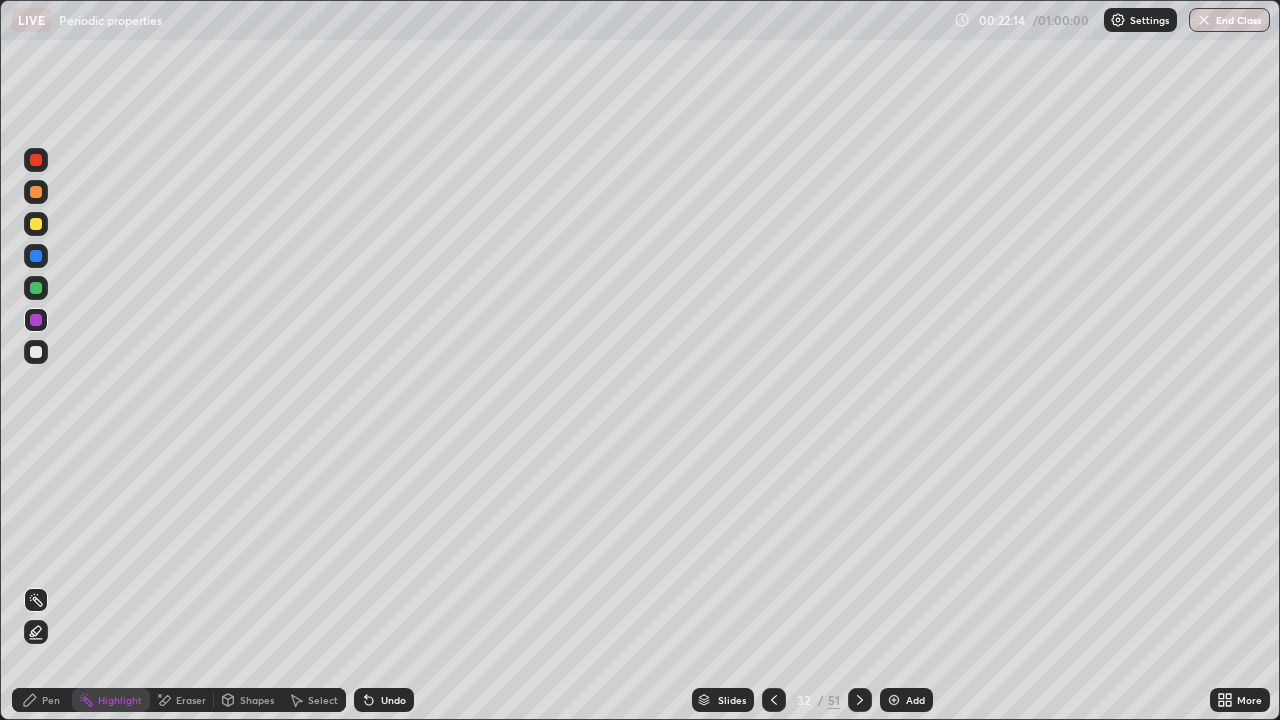 click at bounding box center (860, 700) 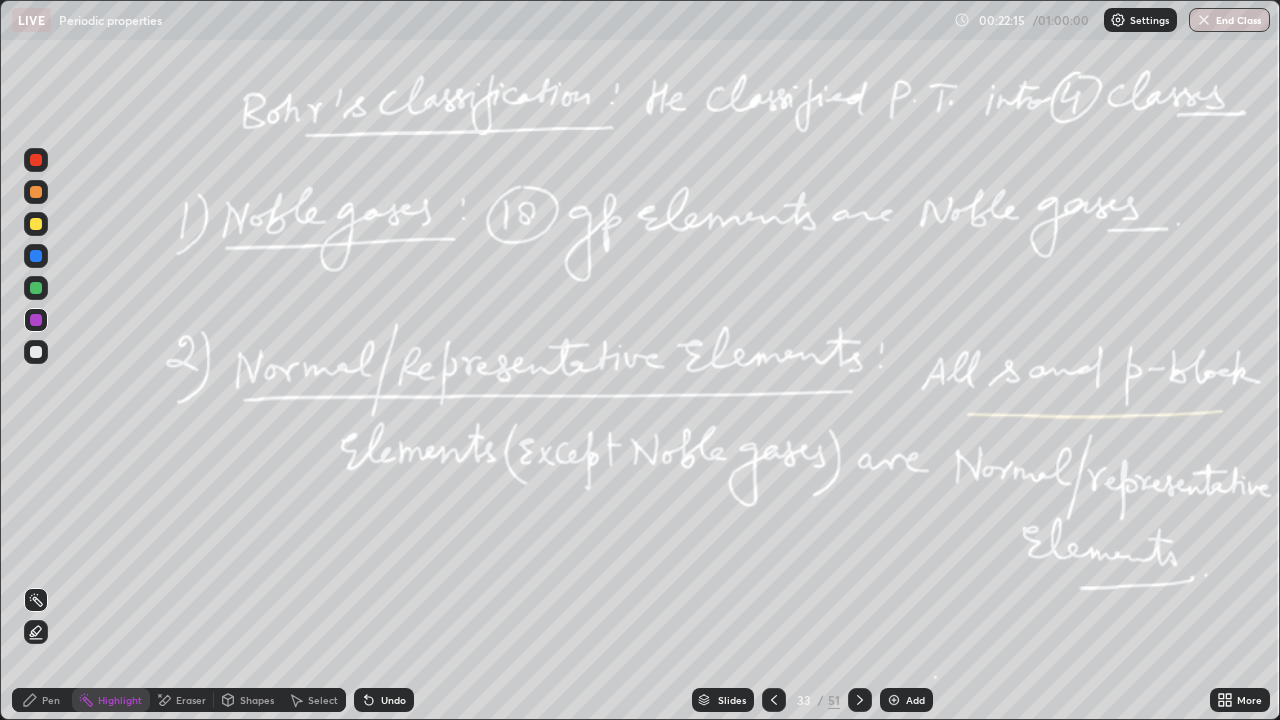 click 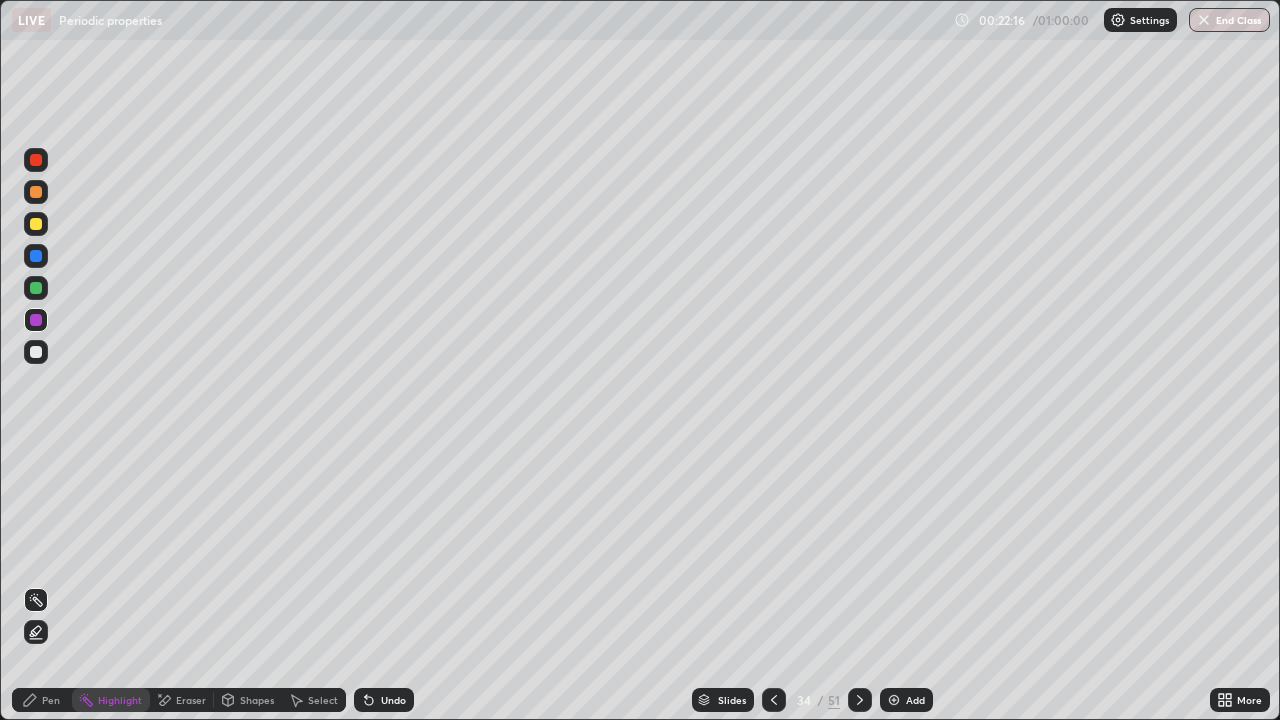 click 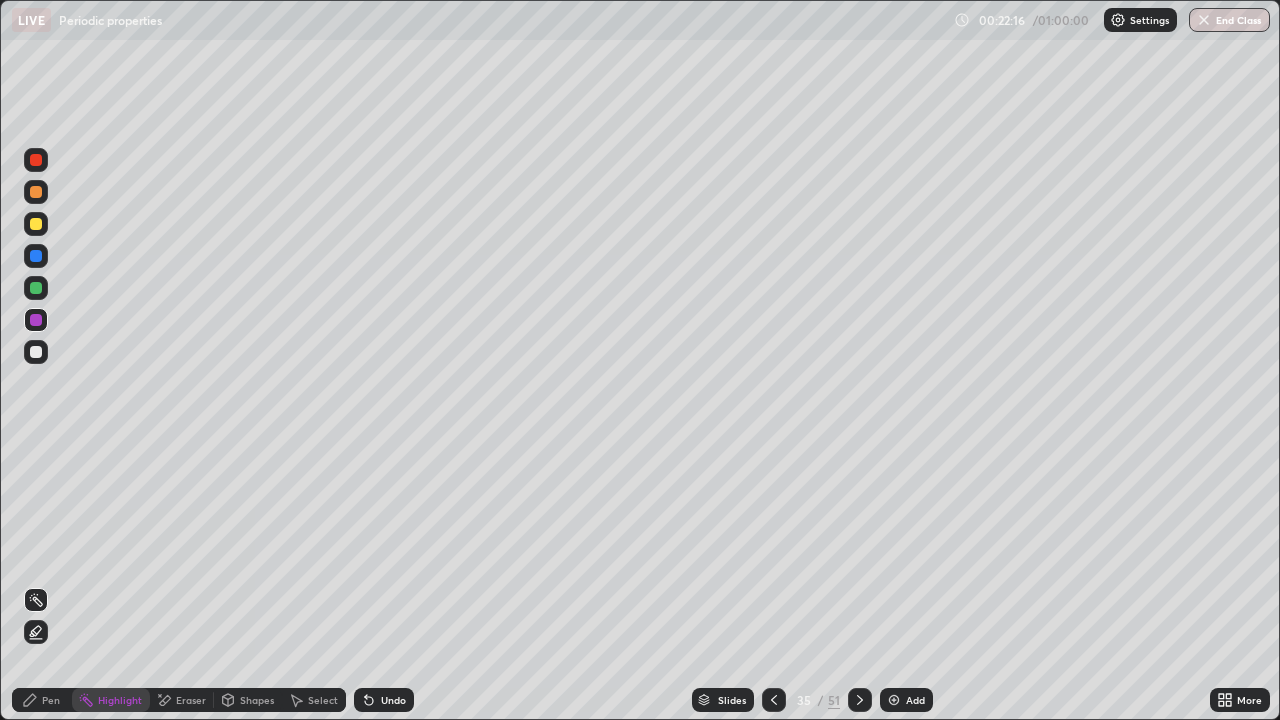 click at bounding box center (860, 700) 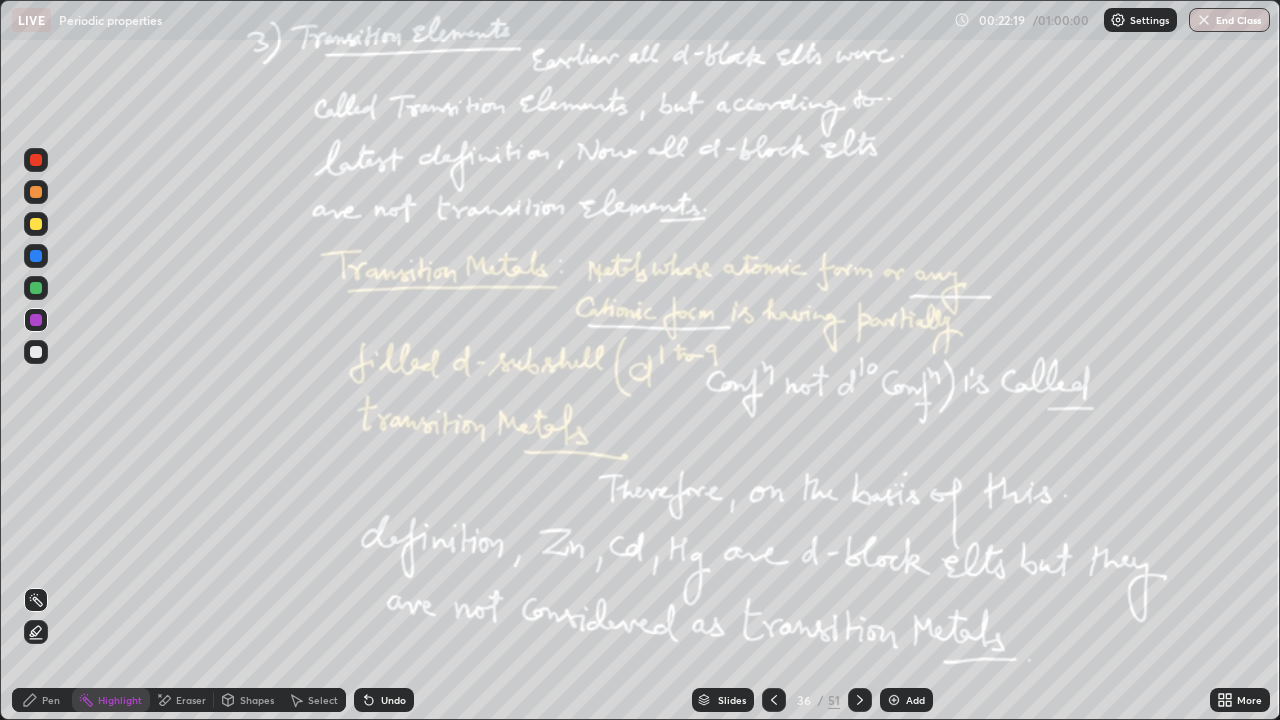 click on "Slides" at bounding box center (723, 700) 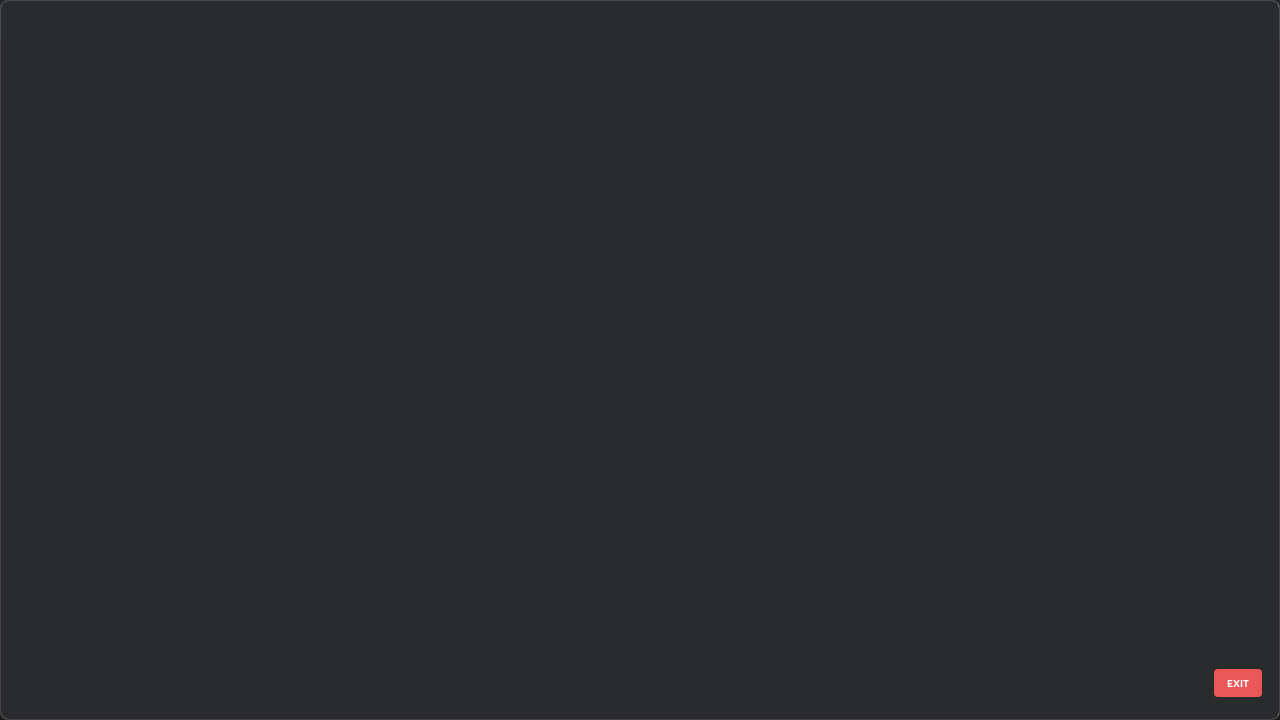 scroll, scrollTop: 1977, scrollLeft: 0, axis: vertical 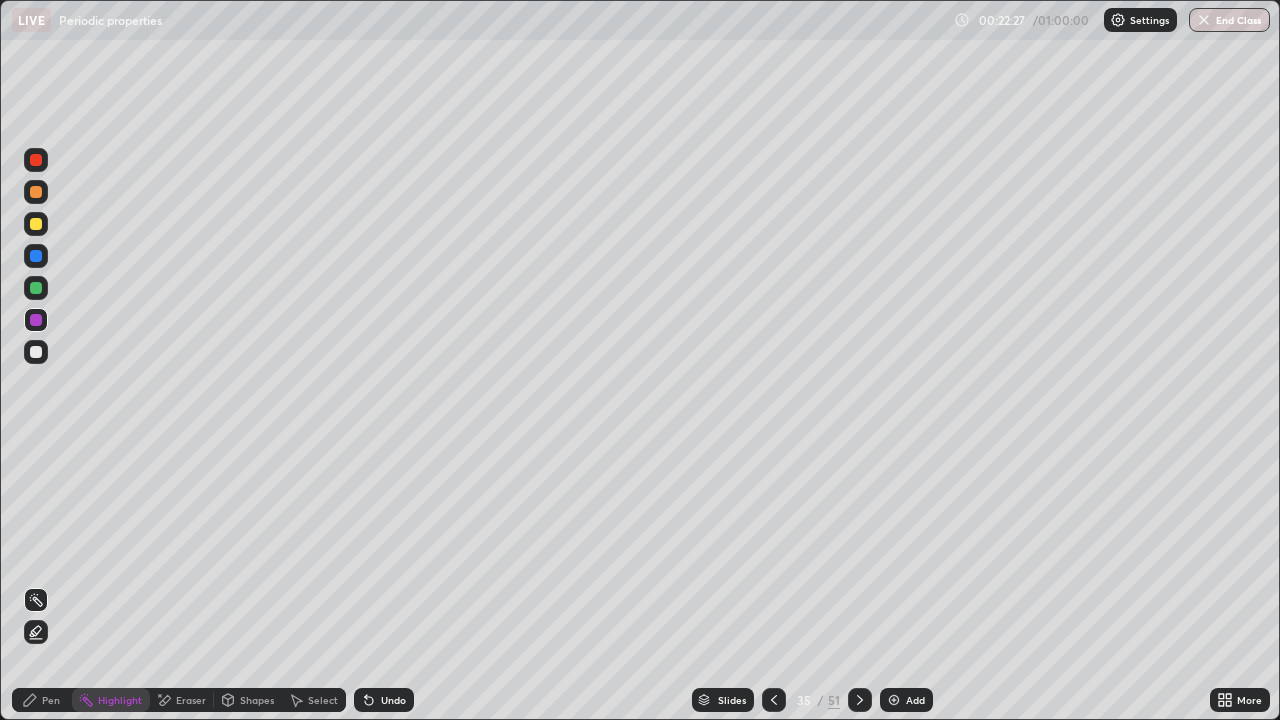 click 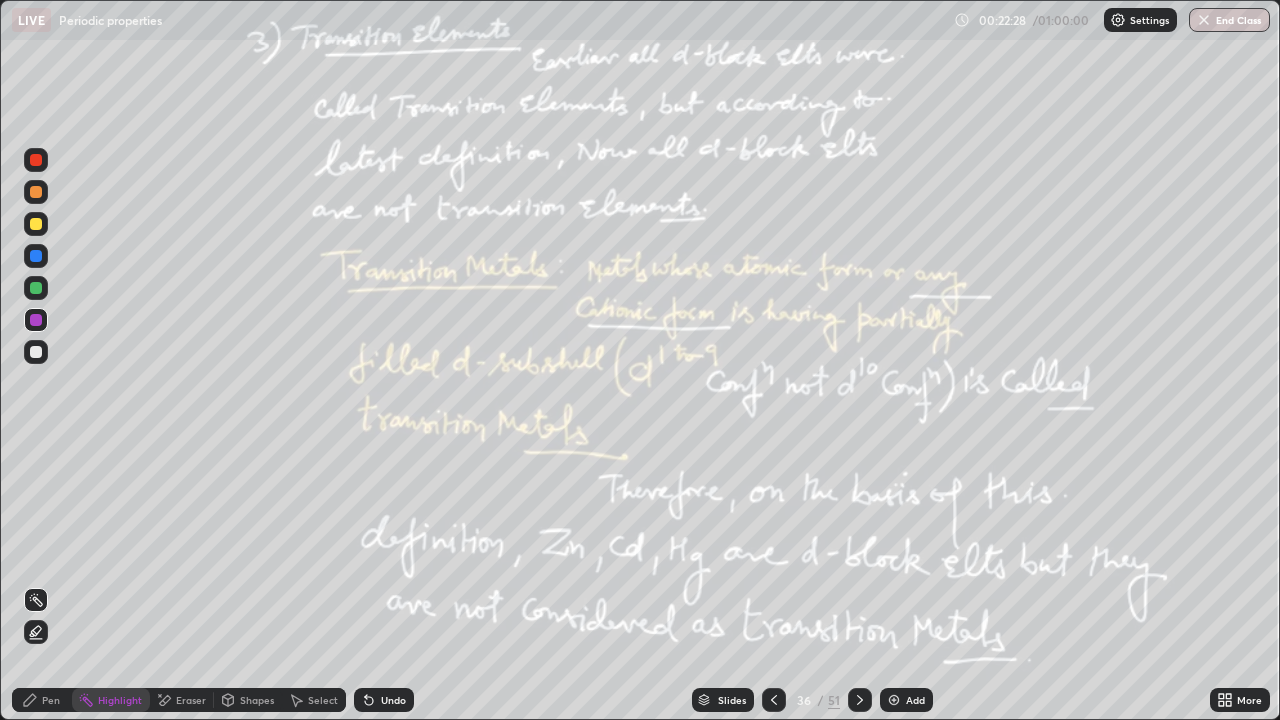 click 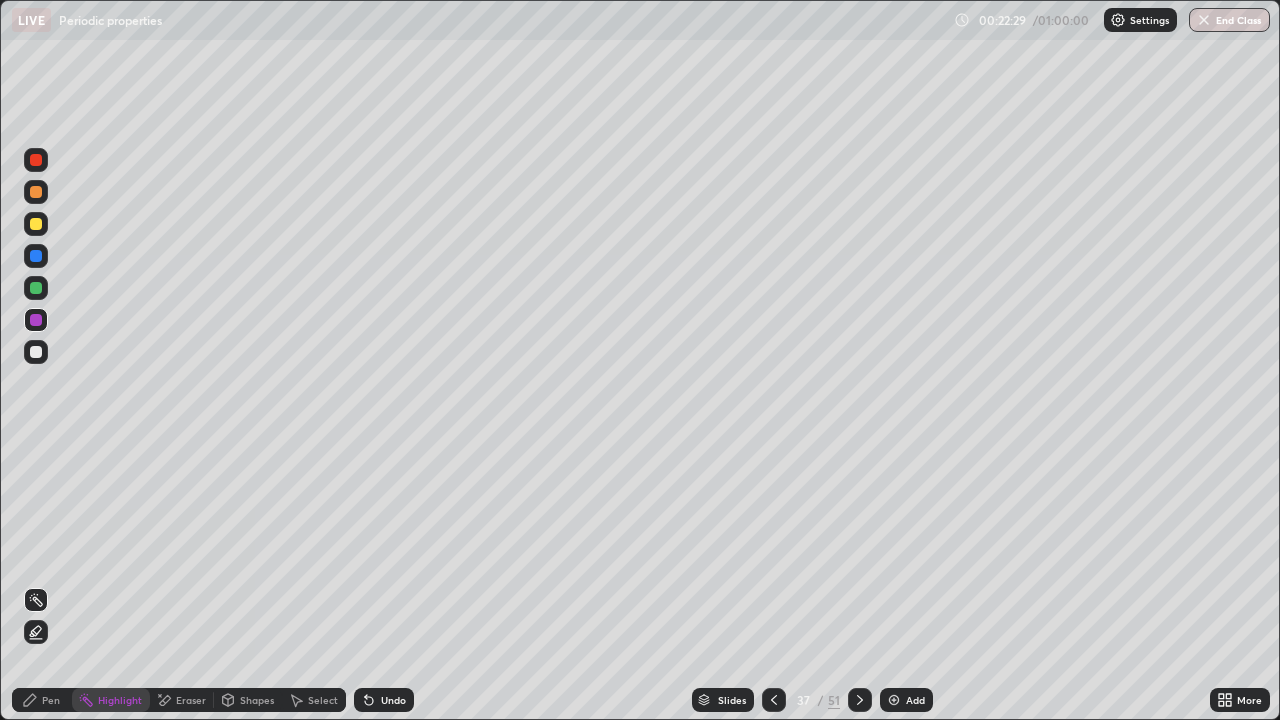 click 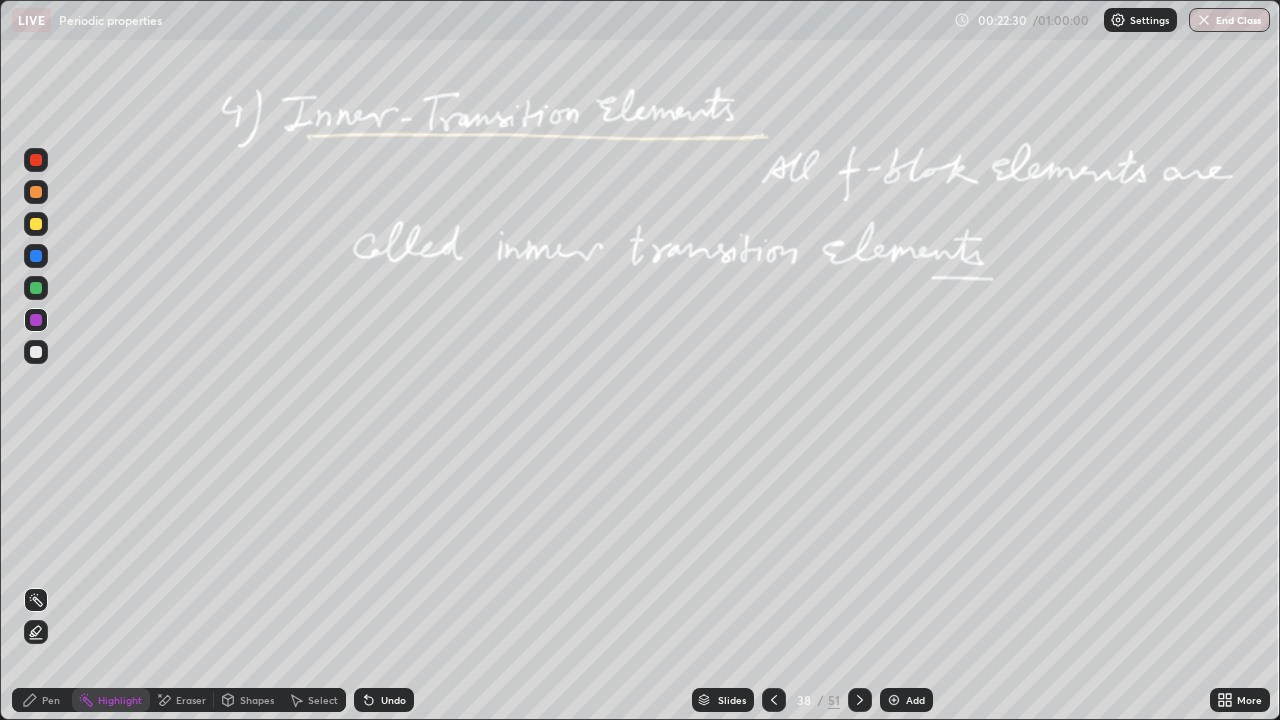 click at bounding box center (860, 700) 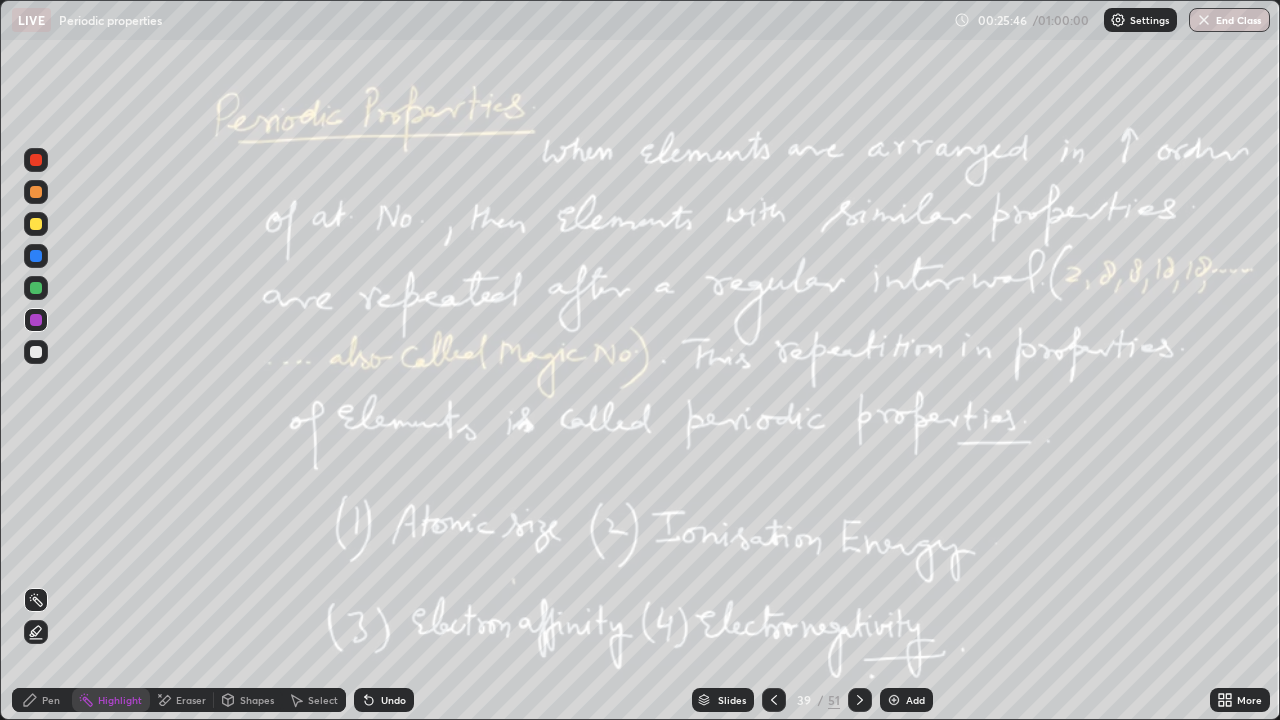 click 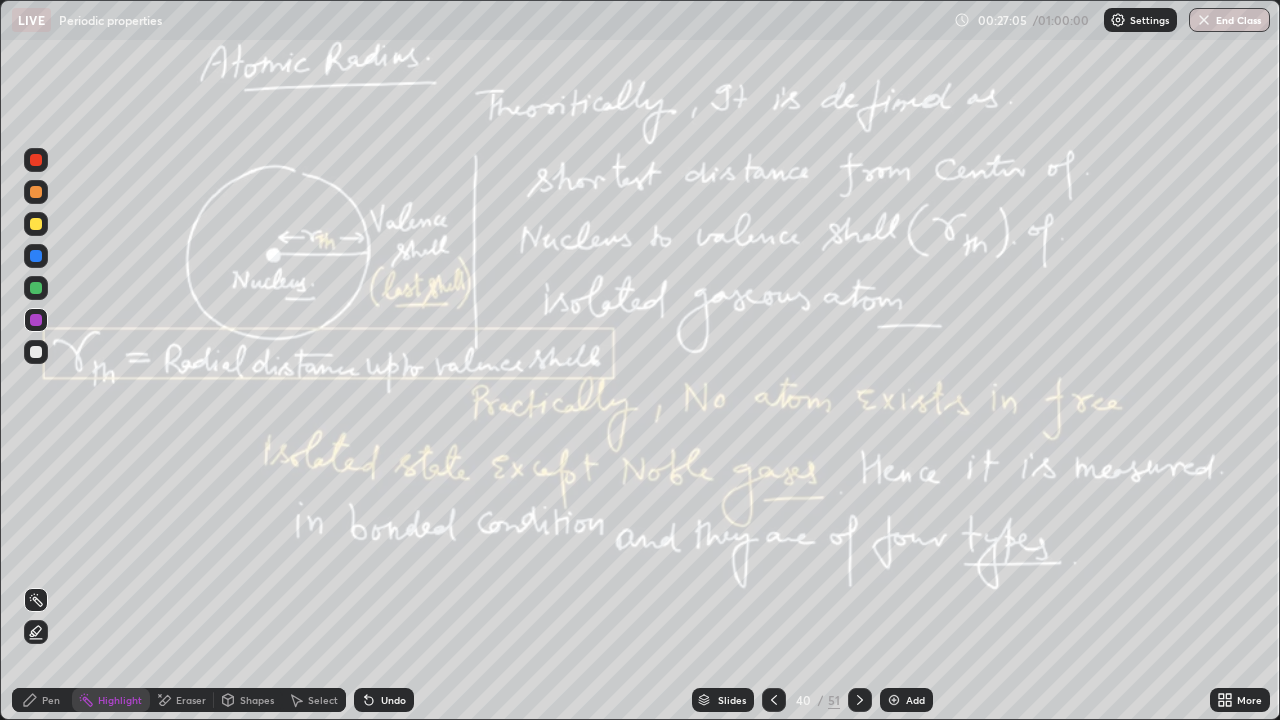 click on "Highlight" at bounding box center (120, 700) 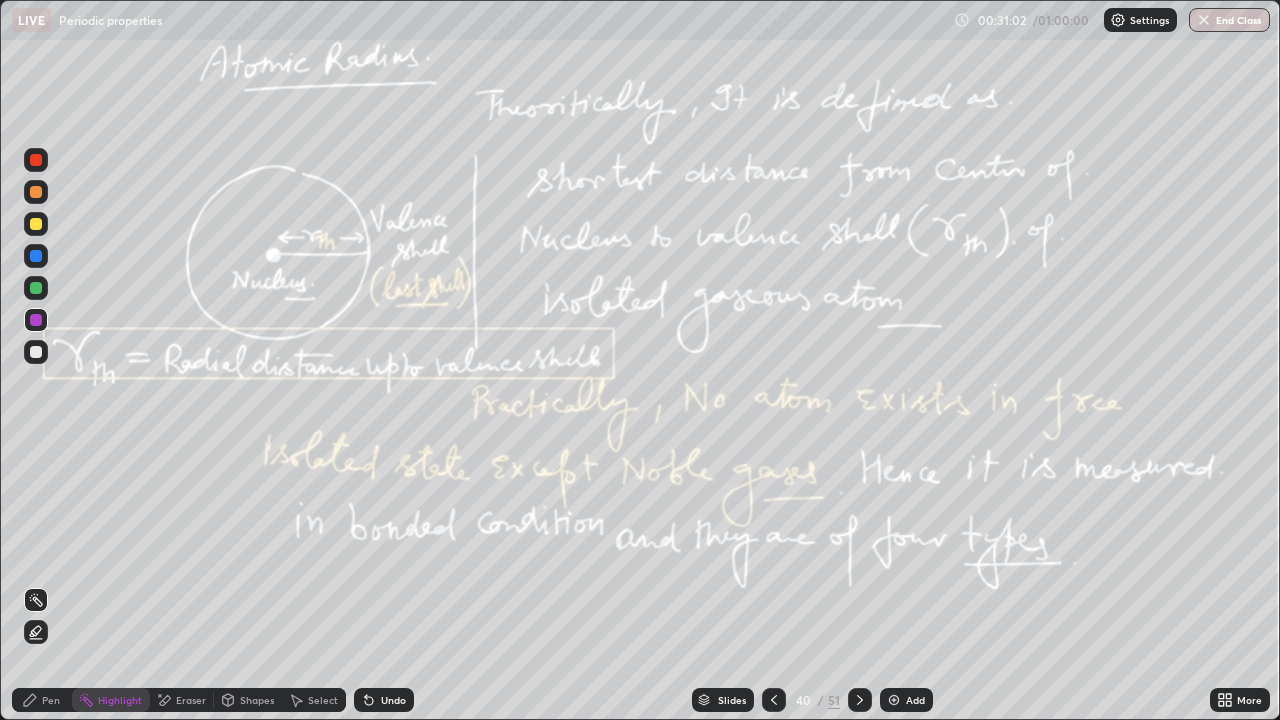 click 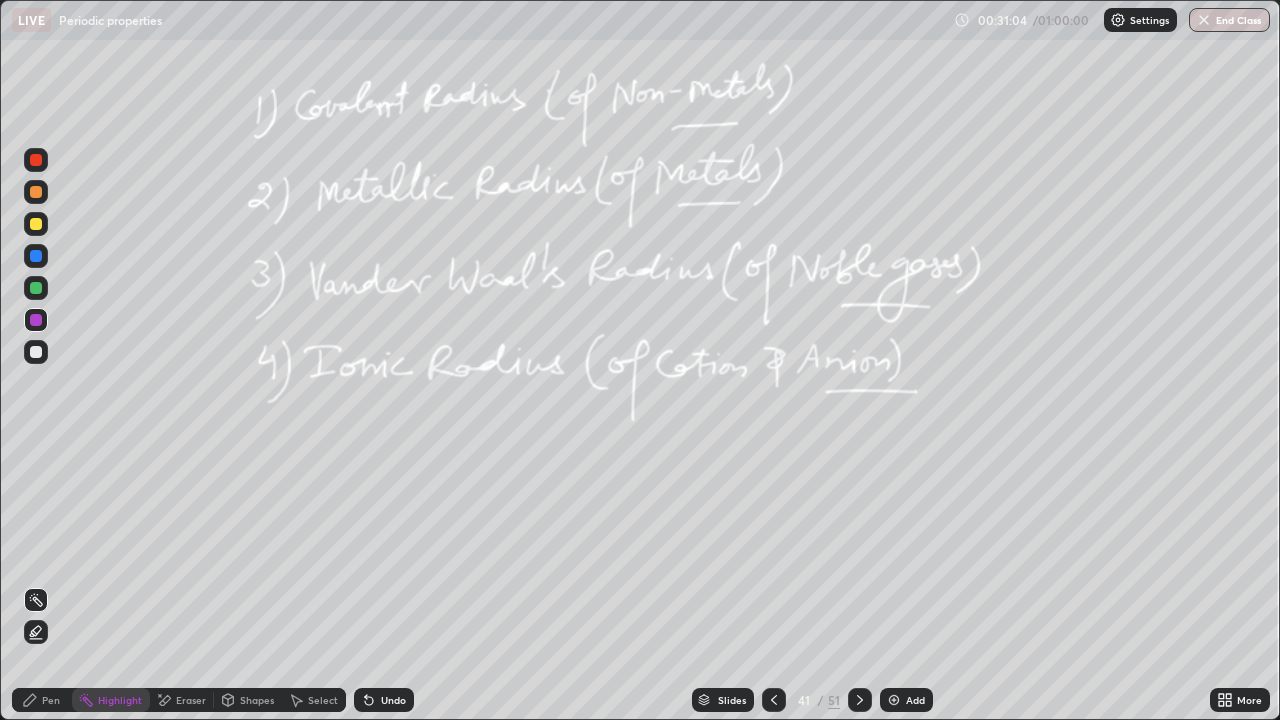 click at bounding box center [36, 352] 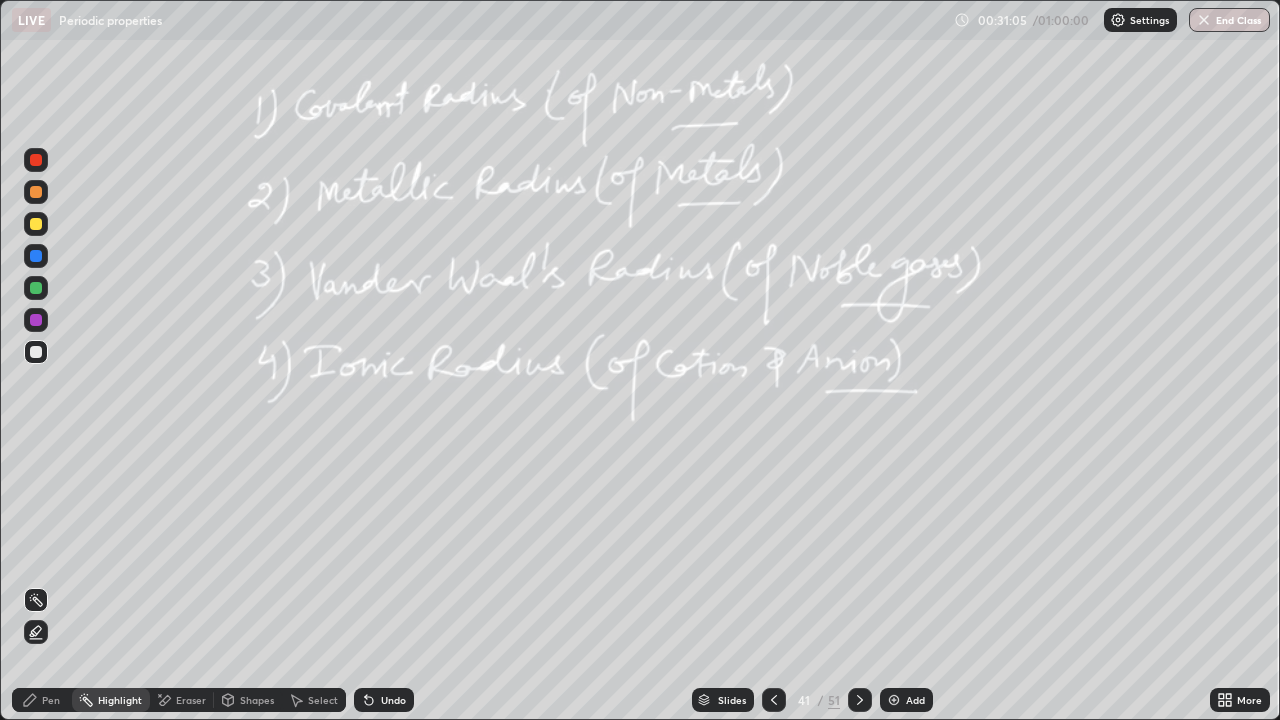 click on "Pen" at bounding box center [42, 700] 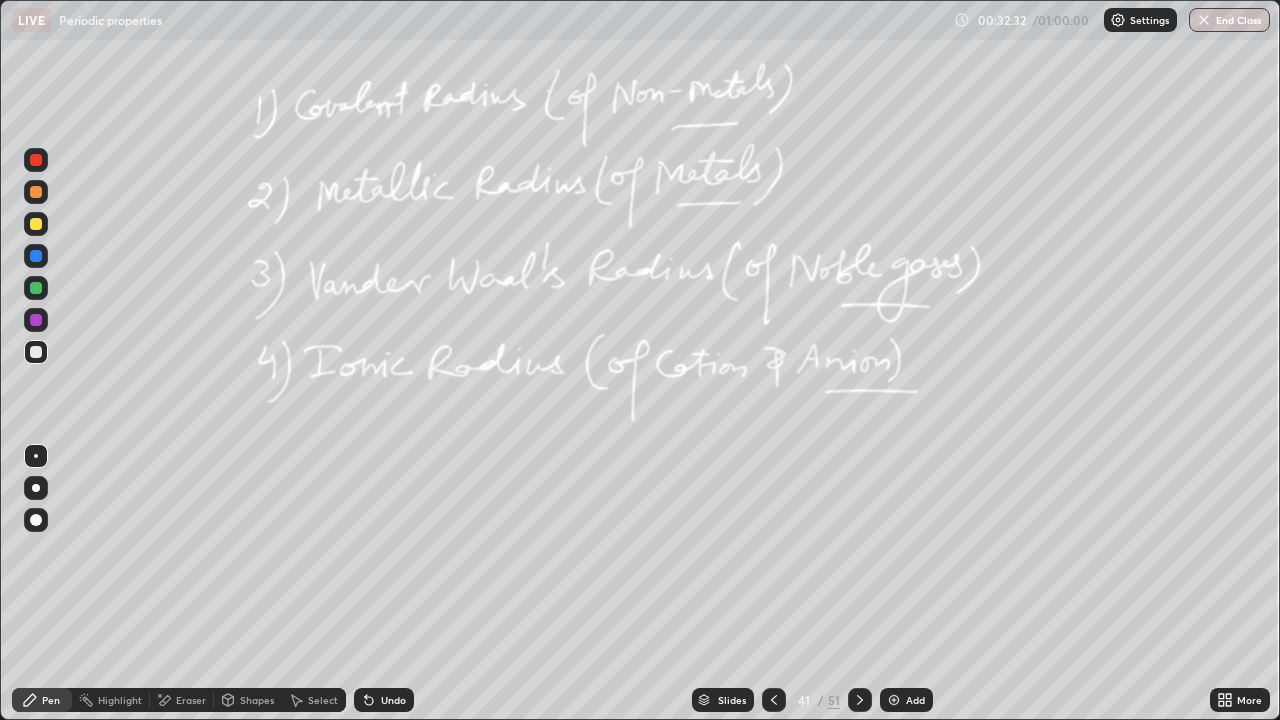 click 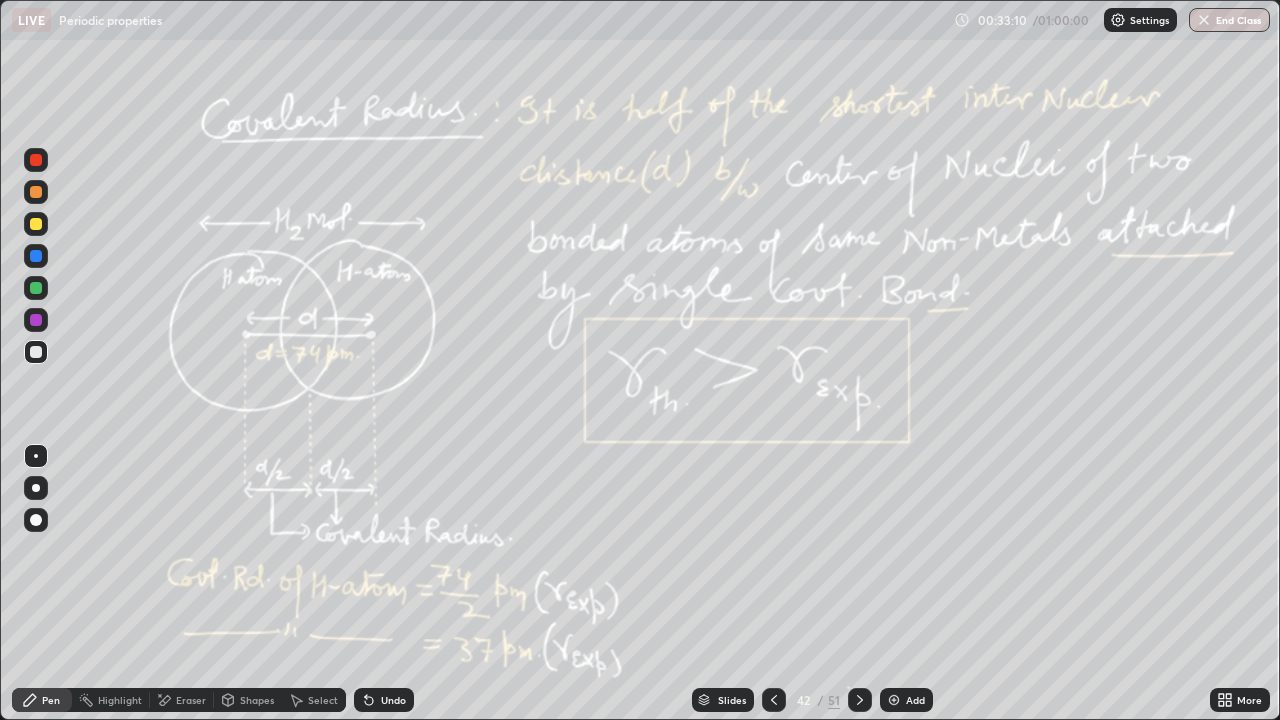 click at bounding box center (36, 320) 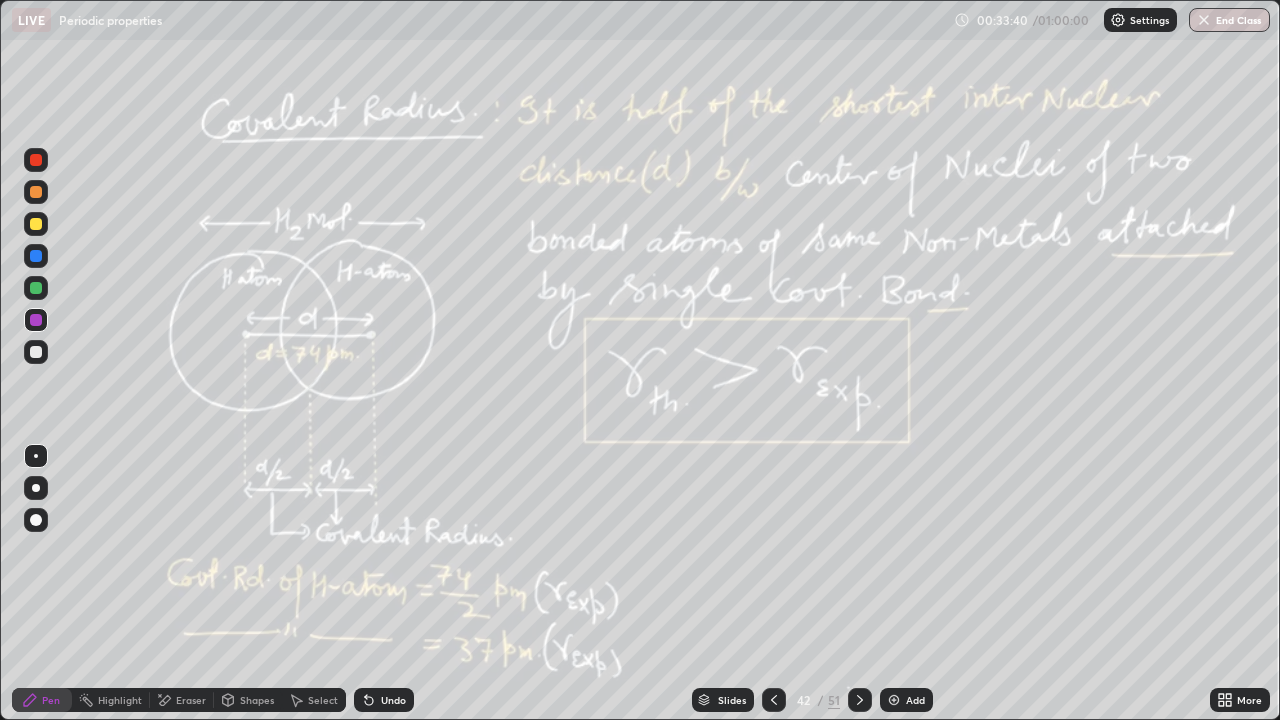 click at bounding box center (36, 288) 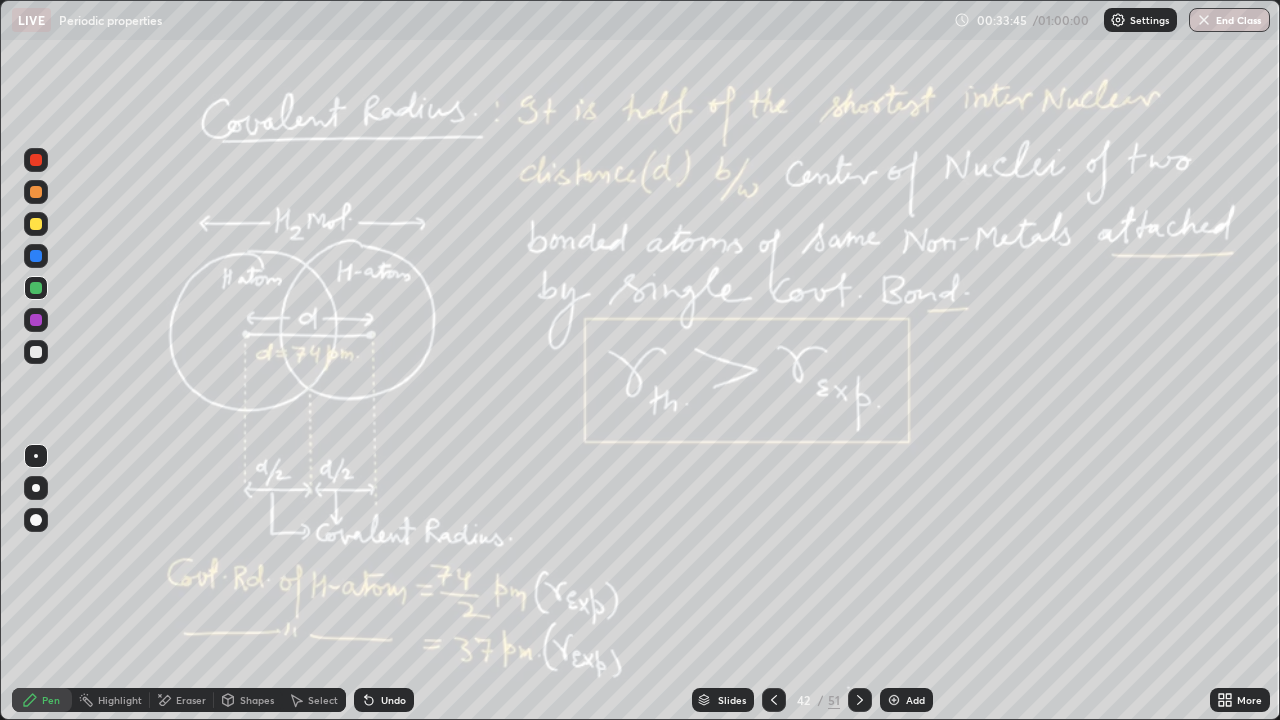 click at bounding box center [36, 224] 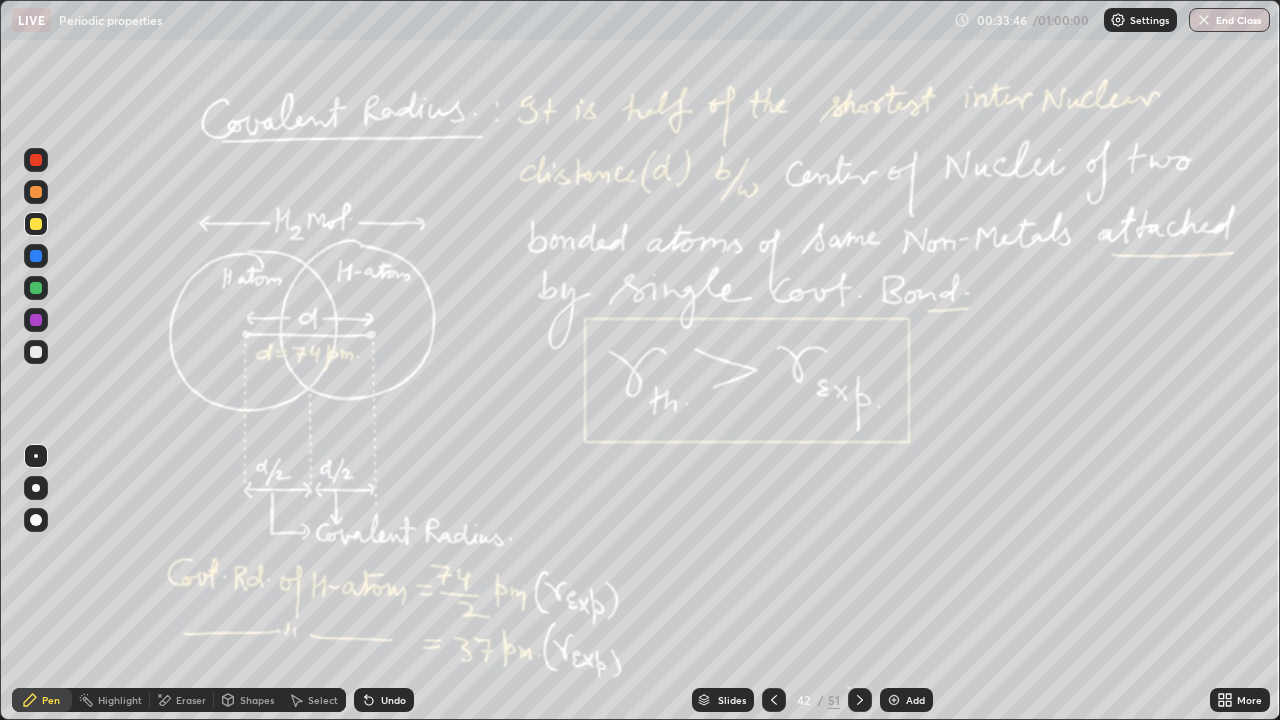 click on "Highlight" at bounding box center (111, 700) 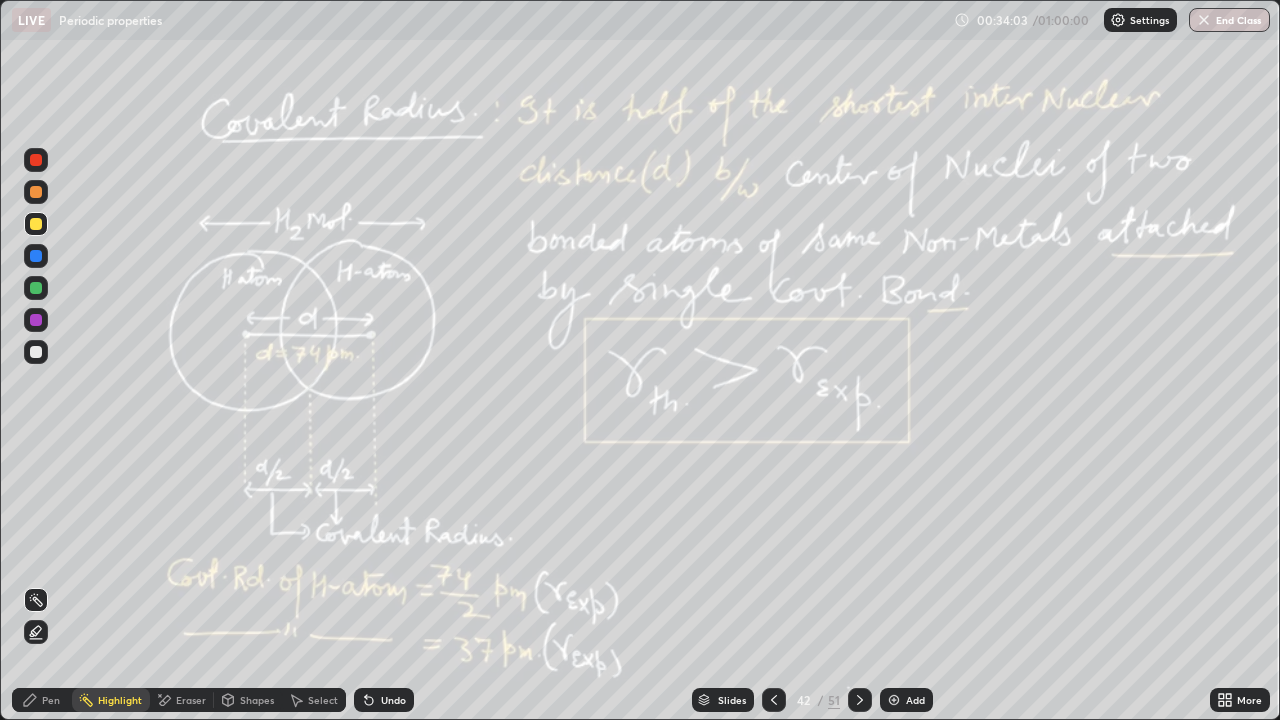 click on "Eraser" at bounding box center [191, 700] 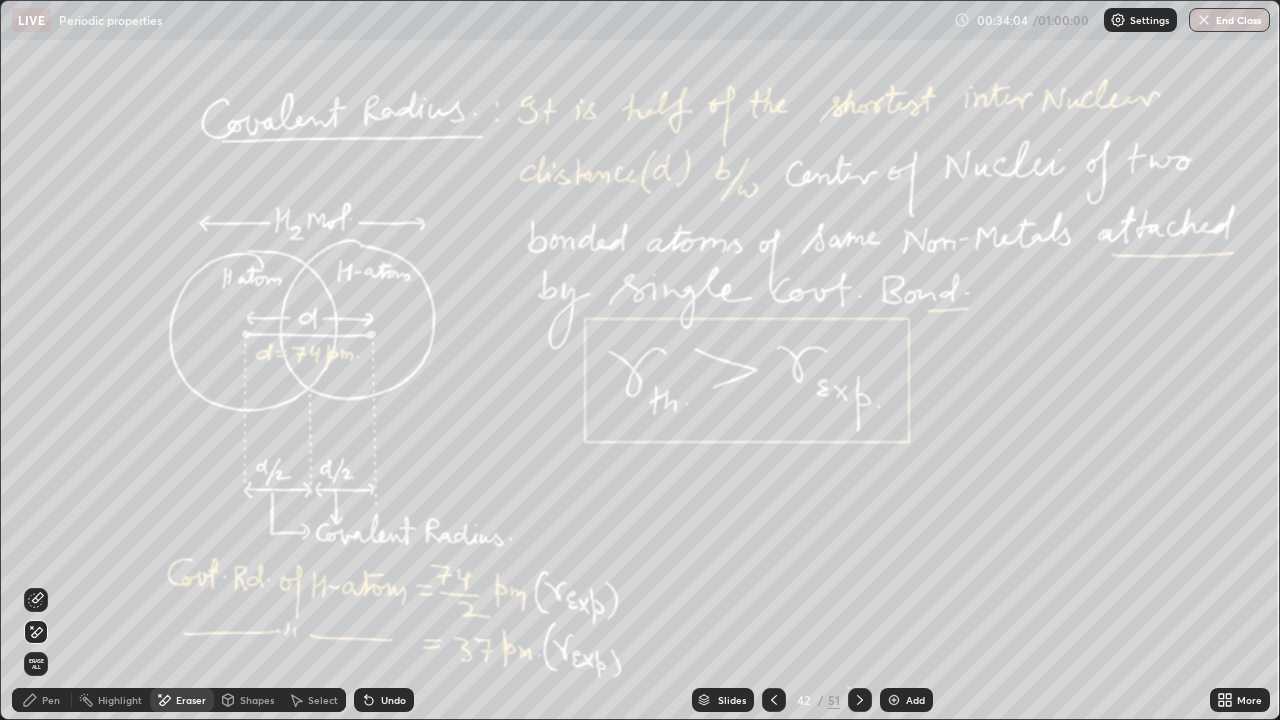 click on "Erase all" at bounding box center [36, 664] 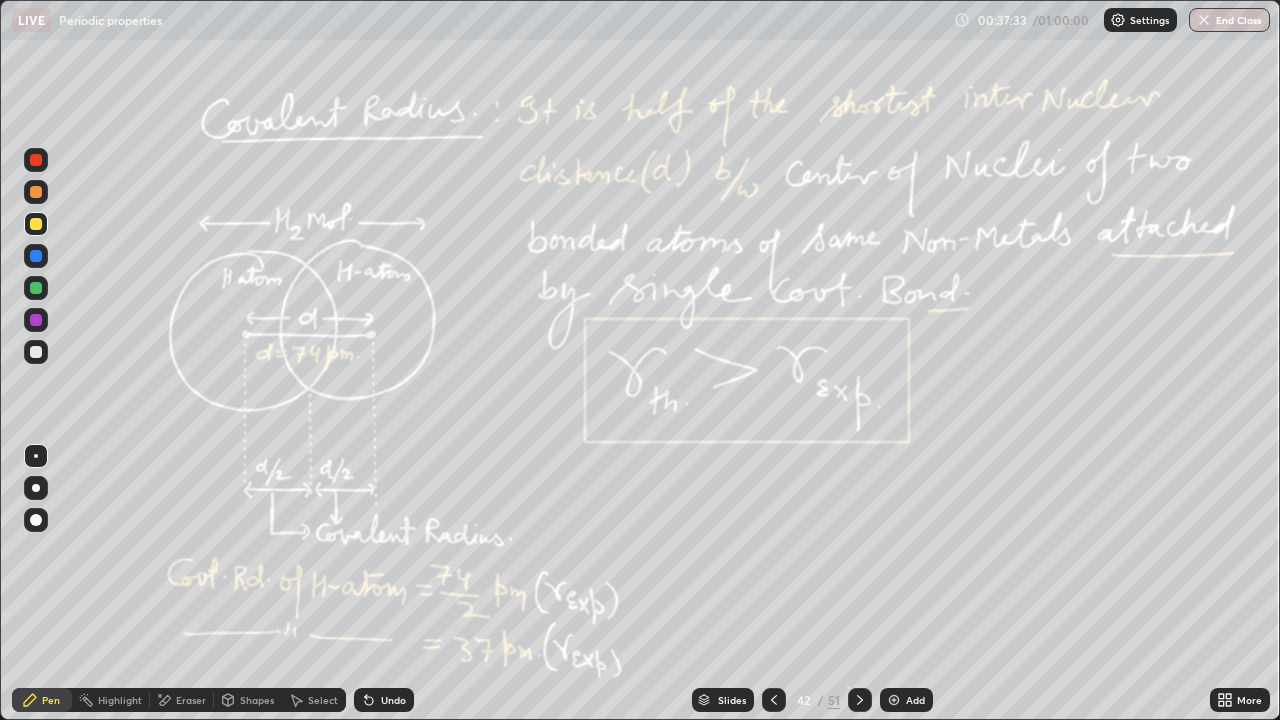 click 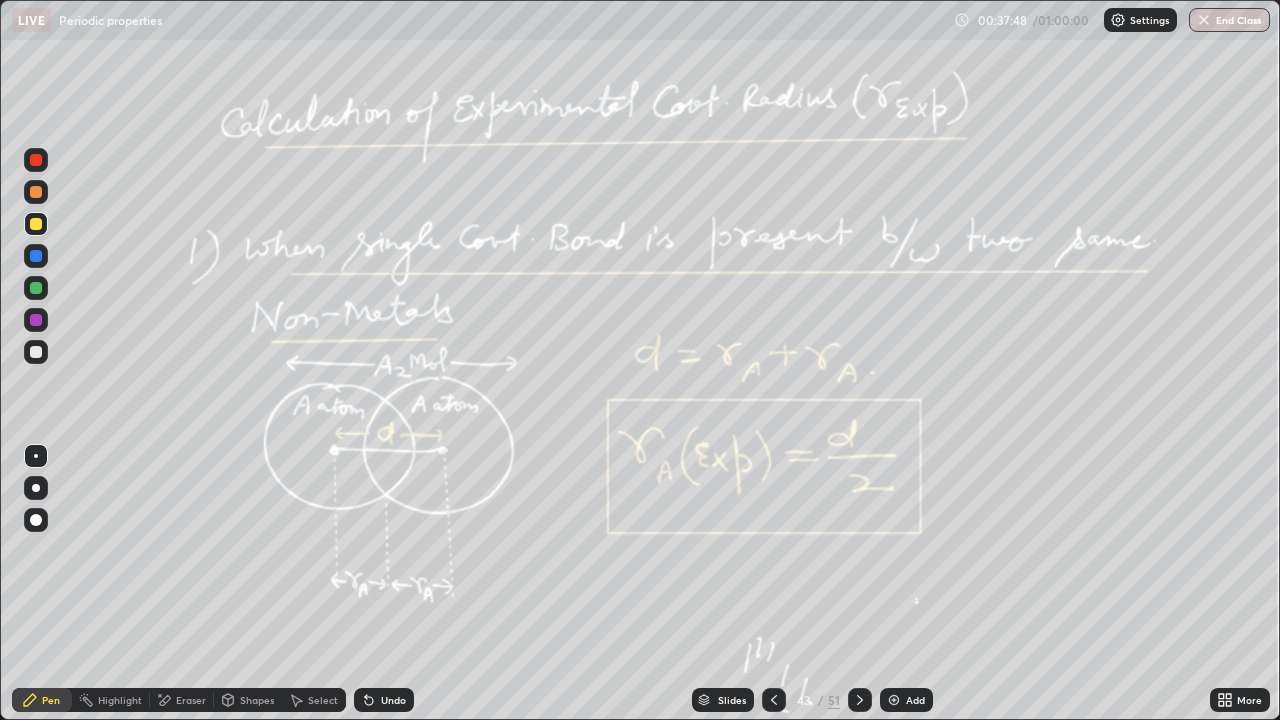 click 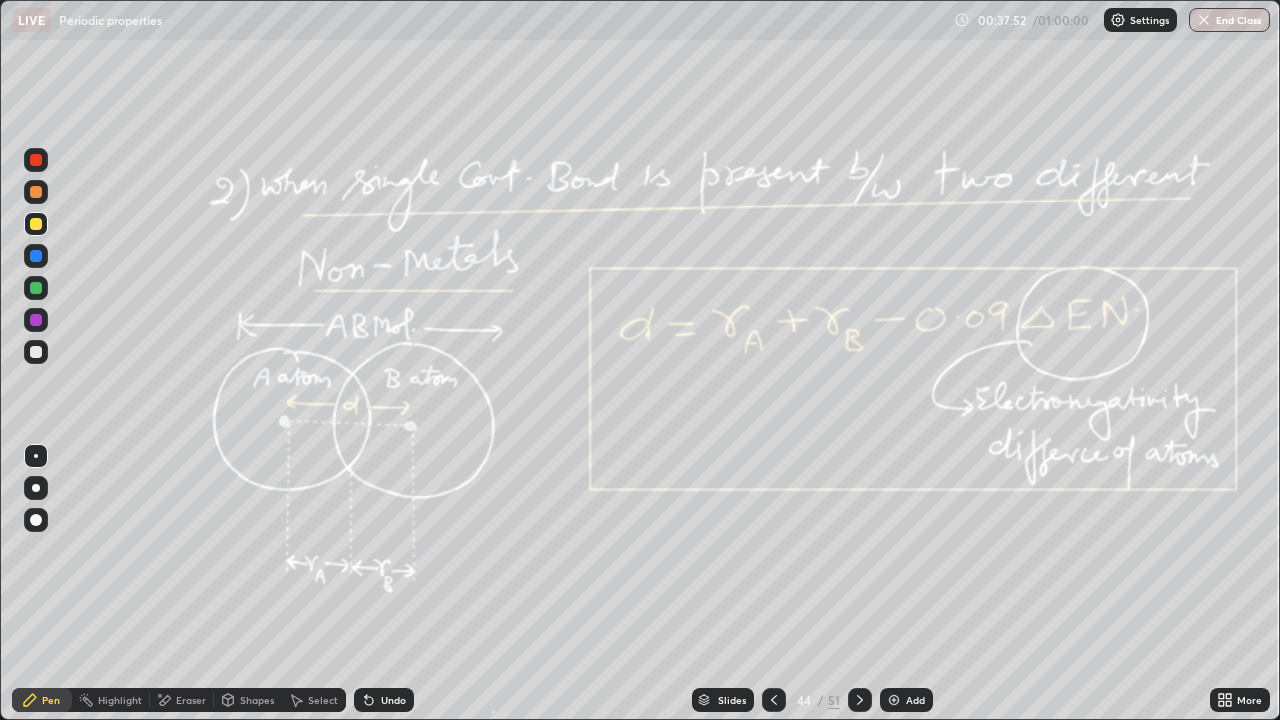 click at bounding box center (36, 352) 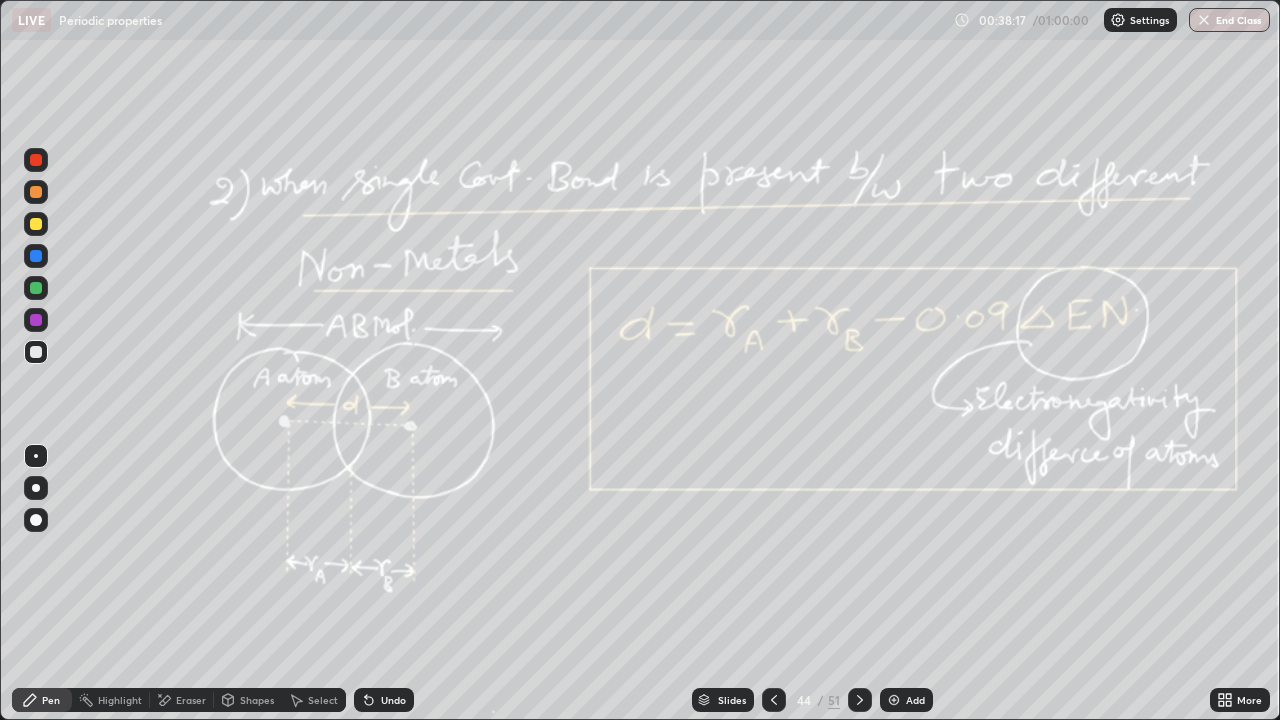 click on "Undo" at bounding box center (393, 700) 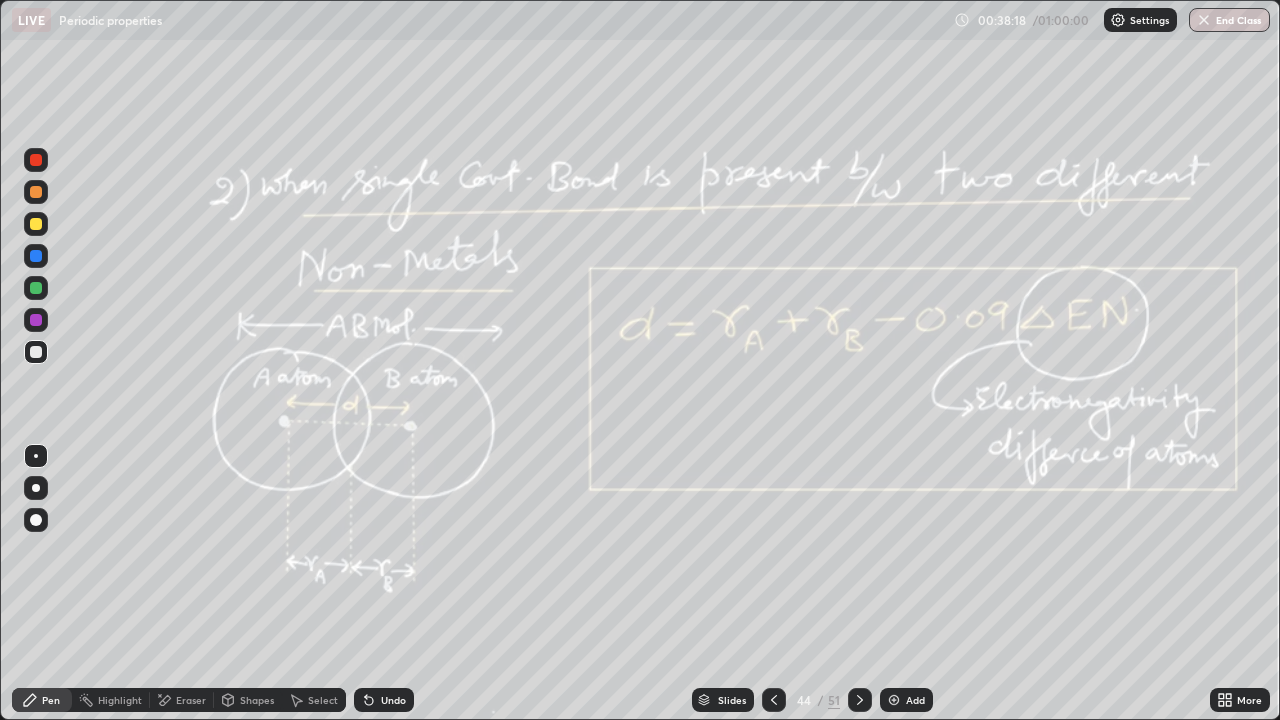 click on "Undo" at bounding box center (393, 700) 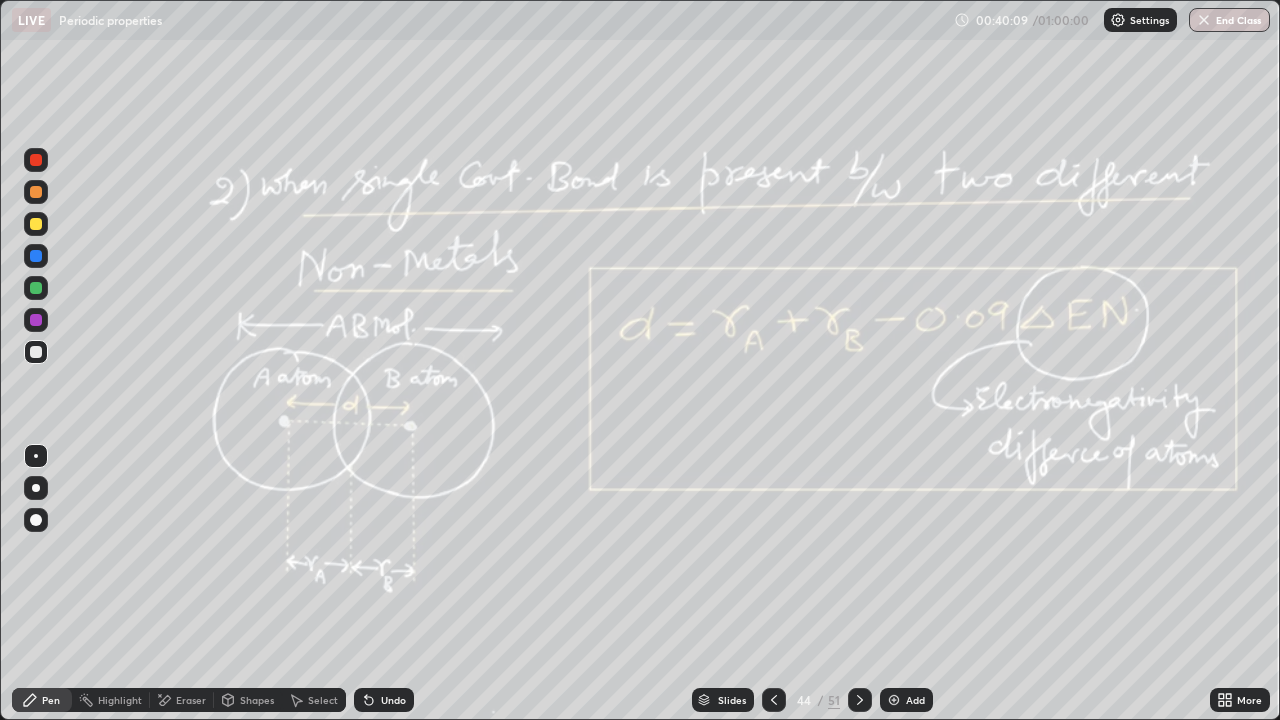 click 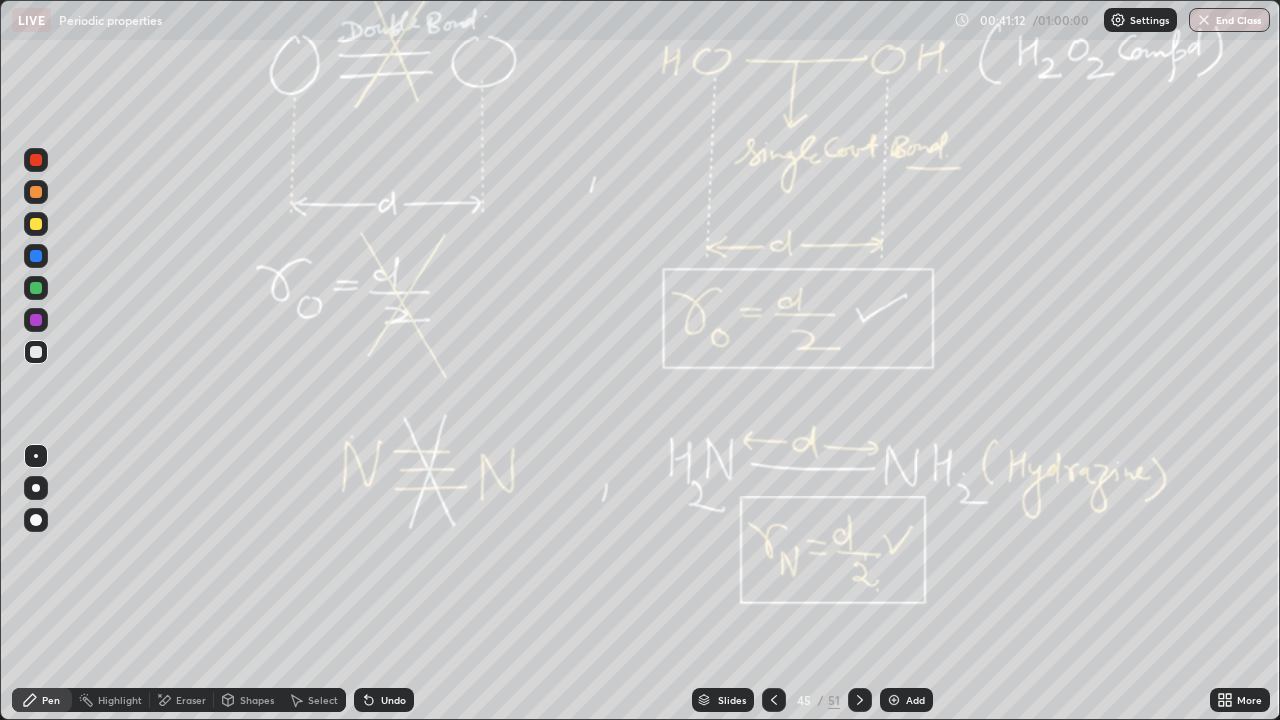 click 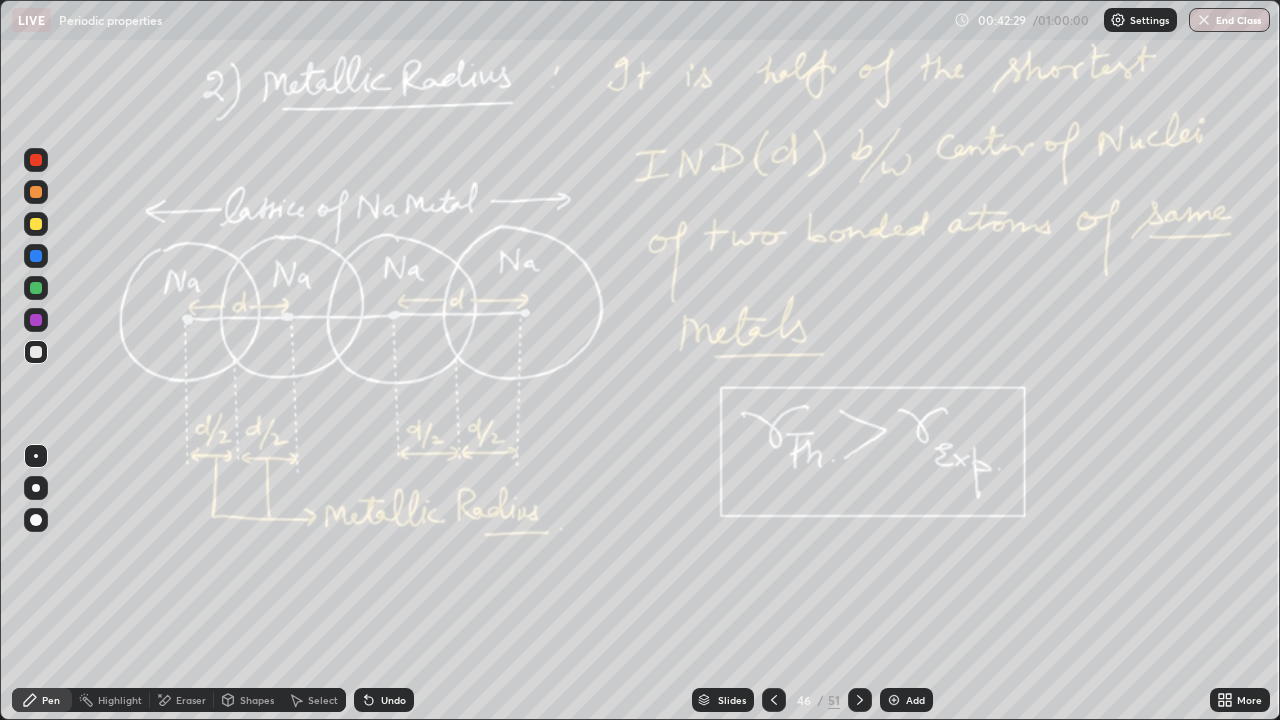 click at bounding box center (36, 288) 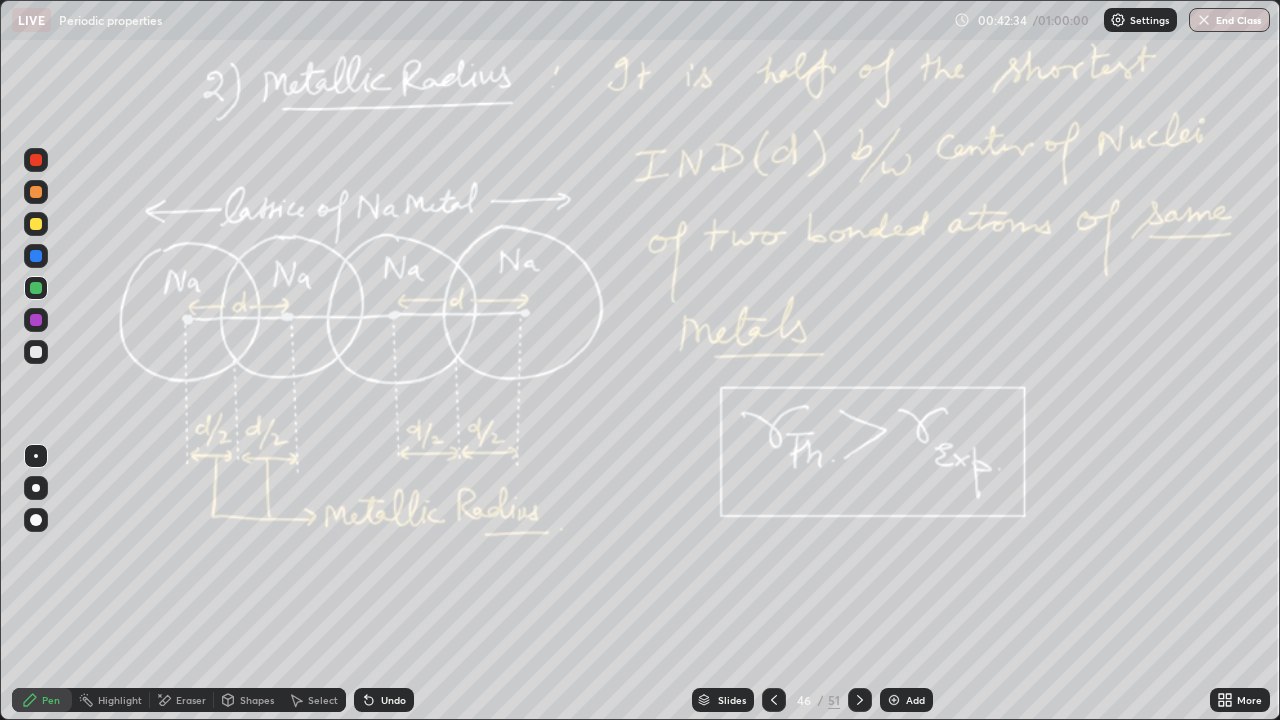 click at bounding box center [36, 320] 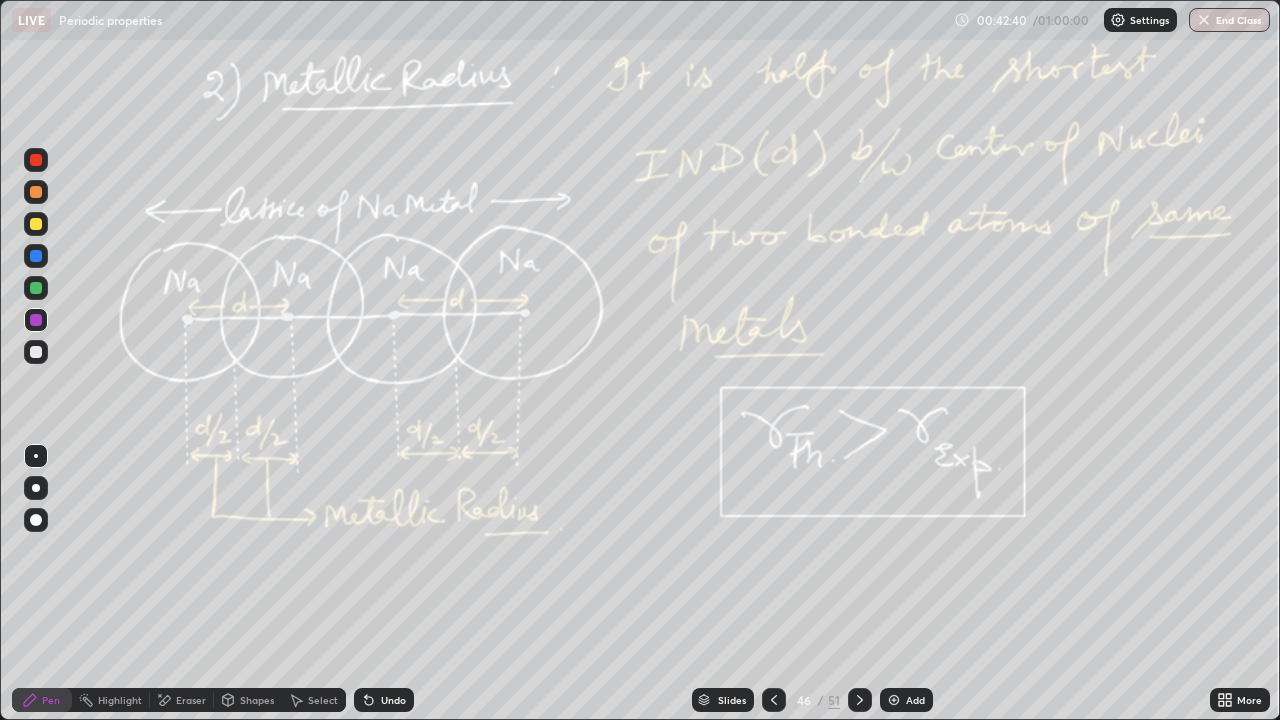 click on "Undo" at bounding box center [393, 700] 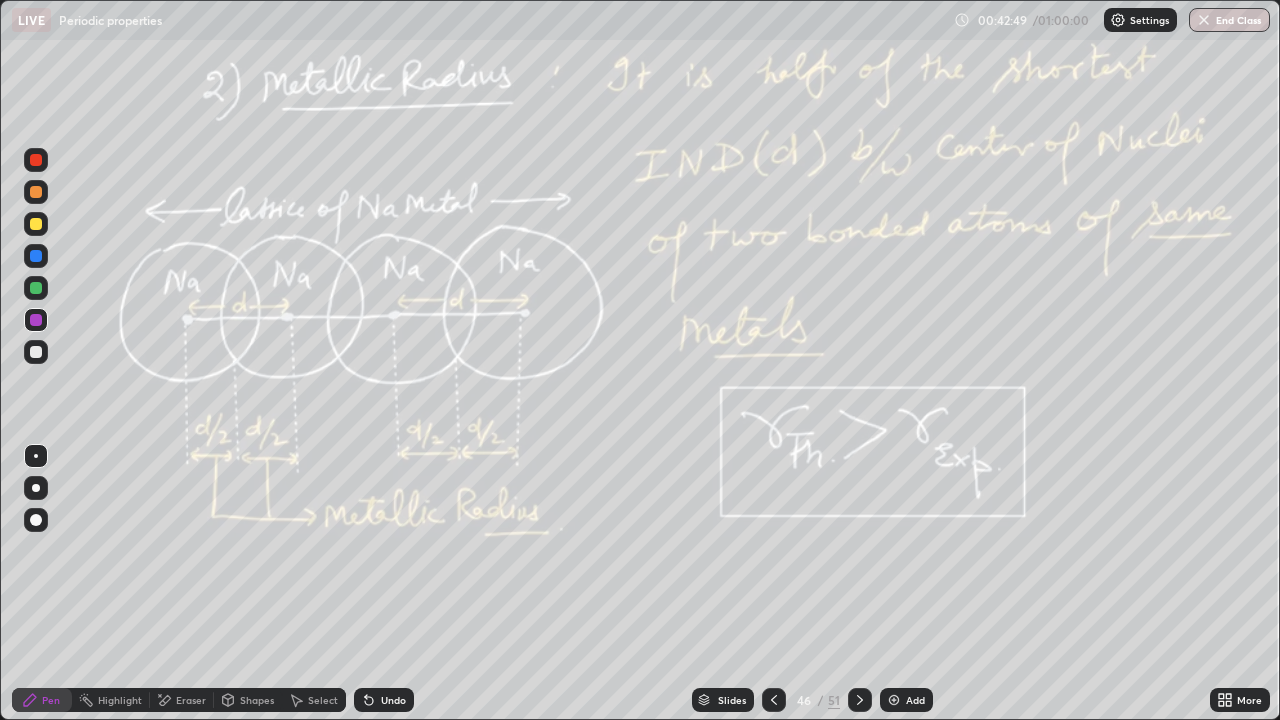 click on "Undo" at bounding box center [384, 700] 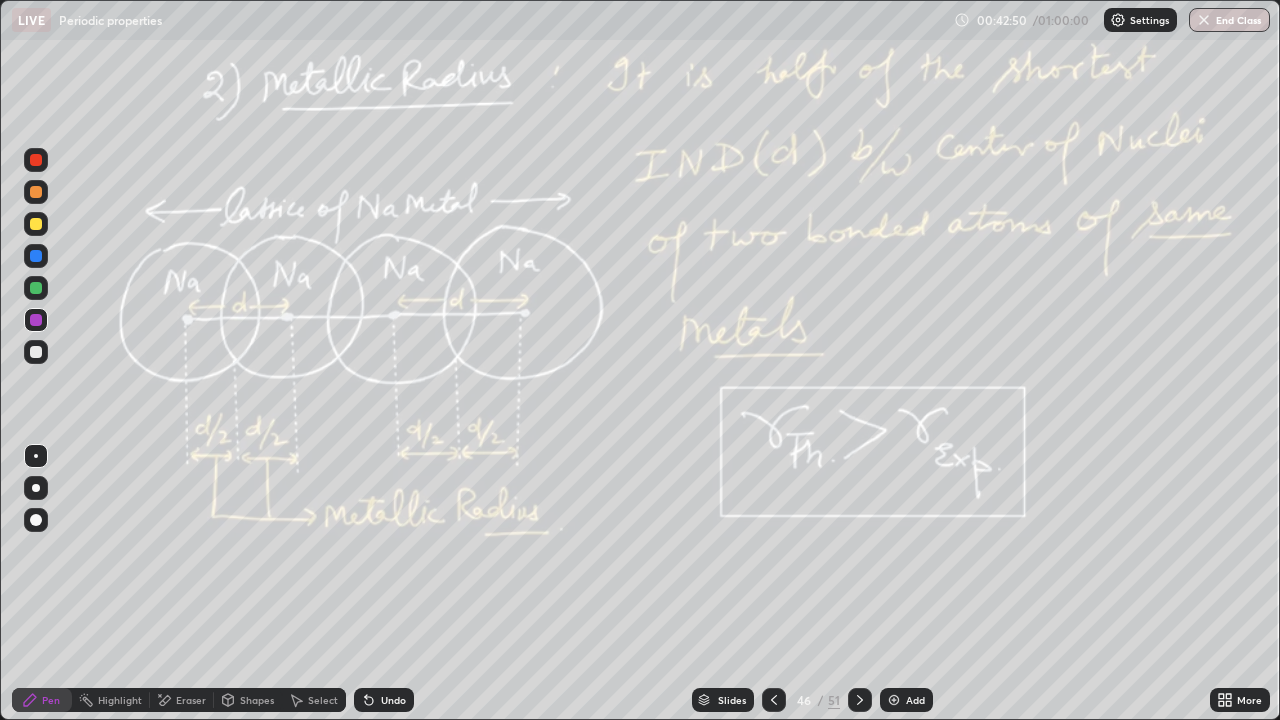click on "Undo" at bounding box center [384, 700] 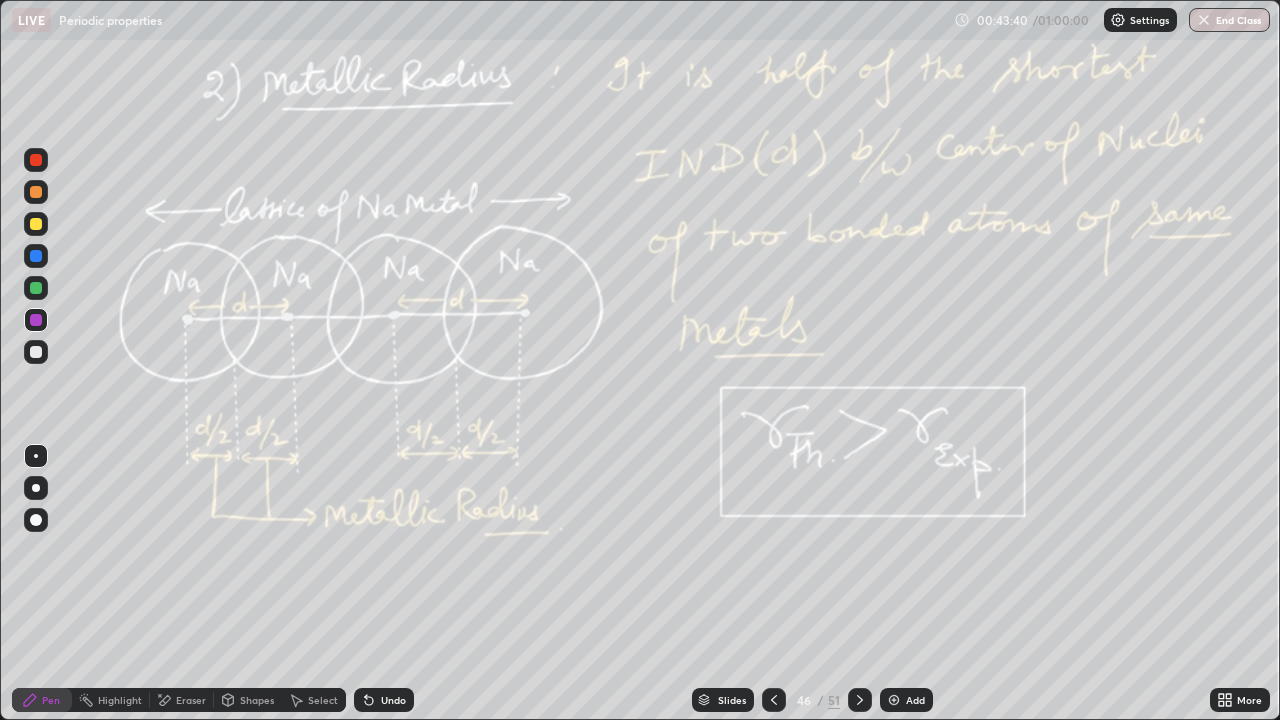 click 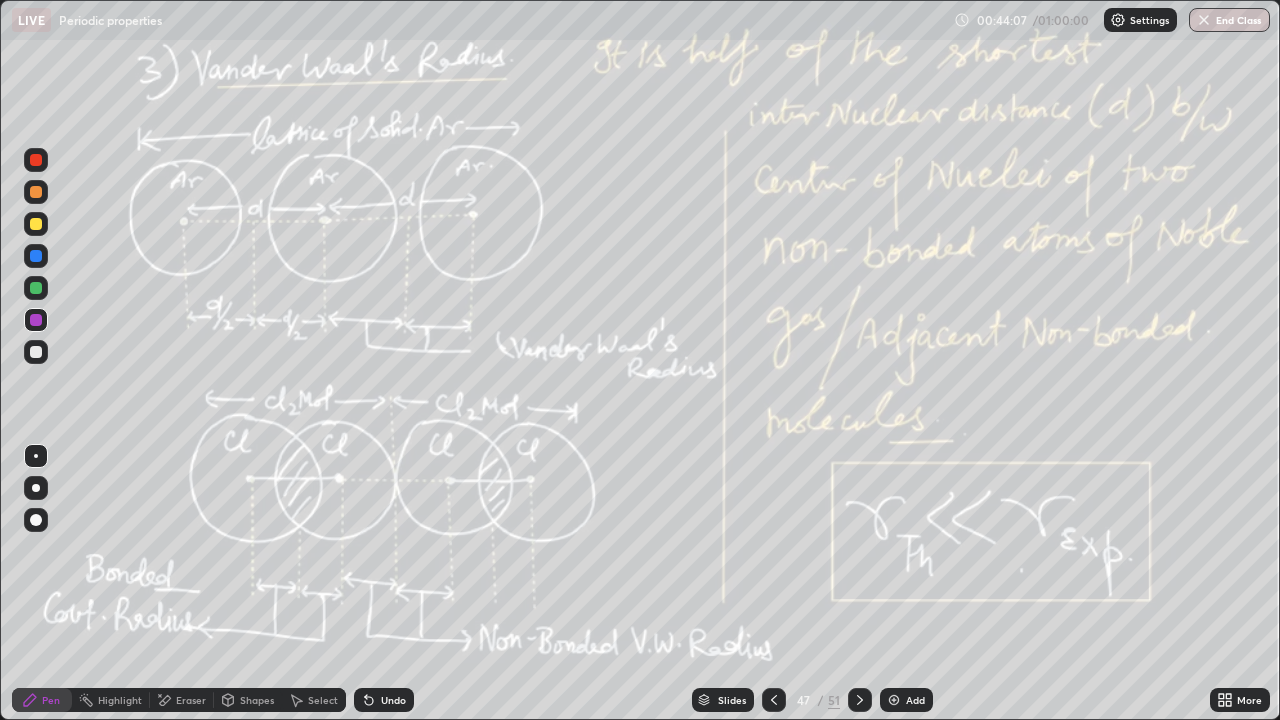 click on "Undo" at bounding box center [393, 700] 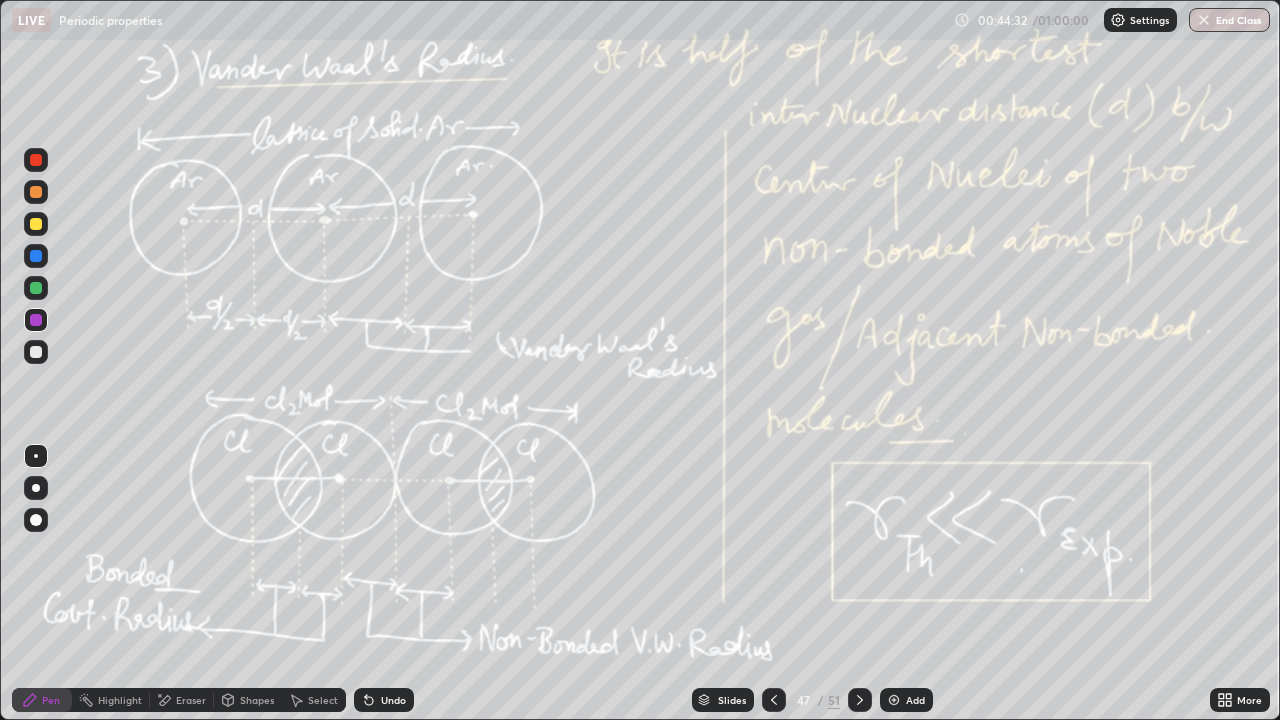 click at bounding box center (894, 700) 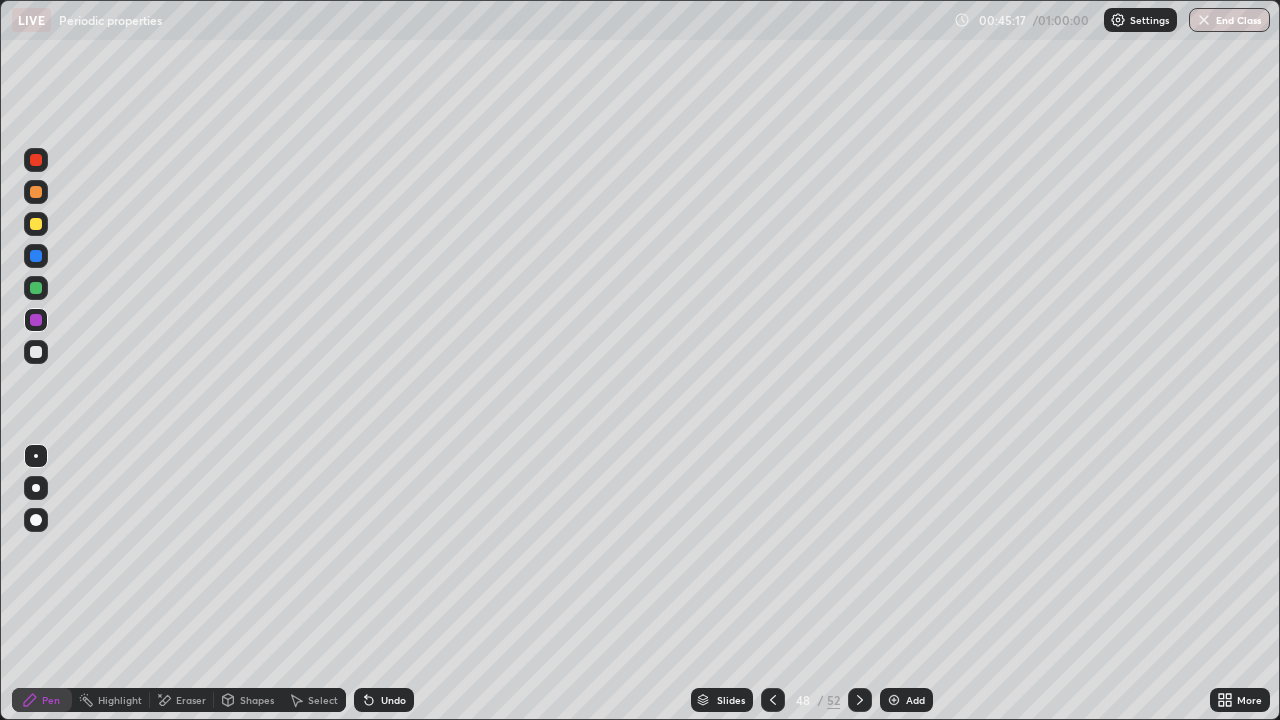 click on "Undo" at bounding box center [393, 700] 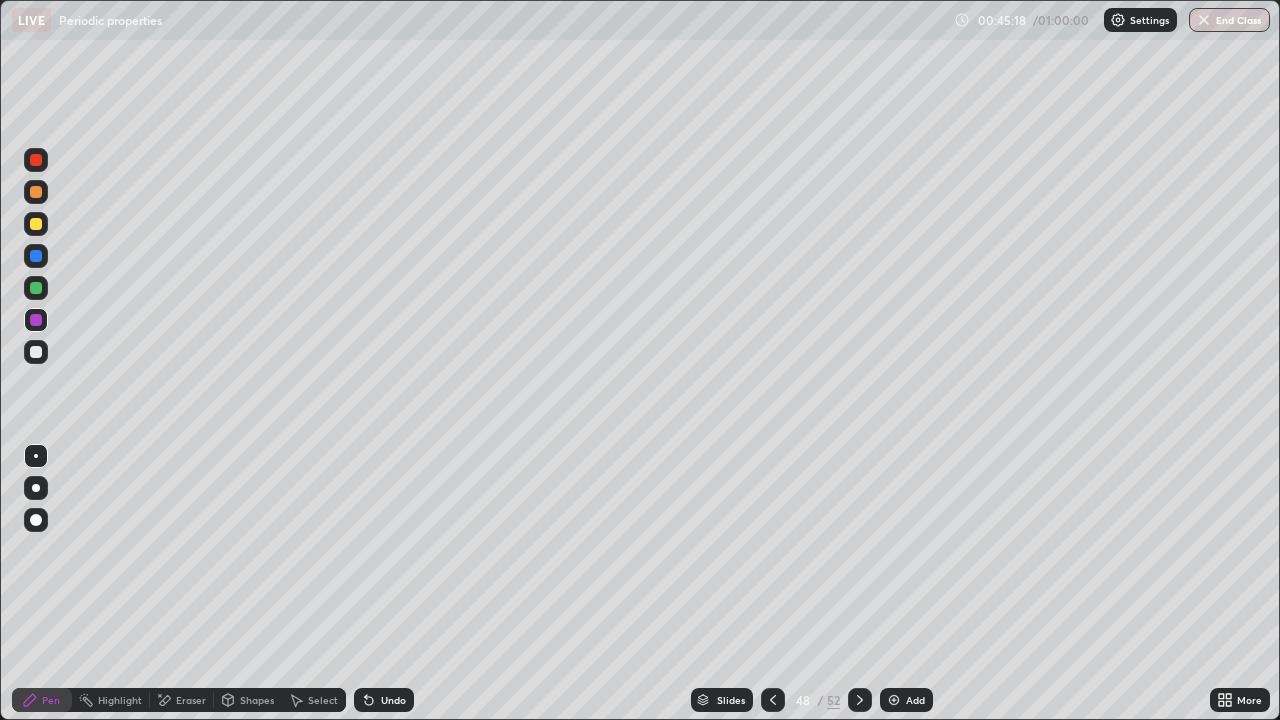 click on "Undo" at bounding box center (393, 700) 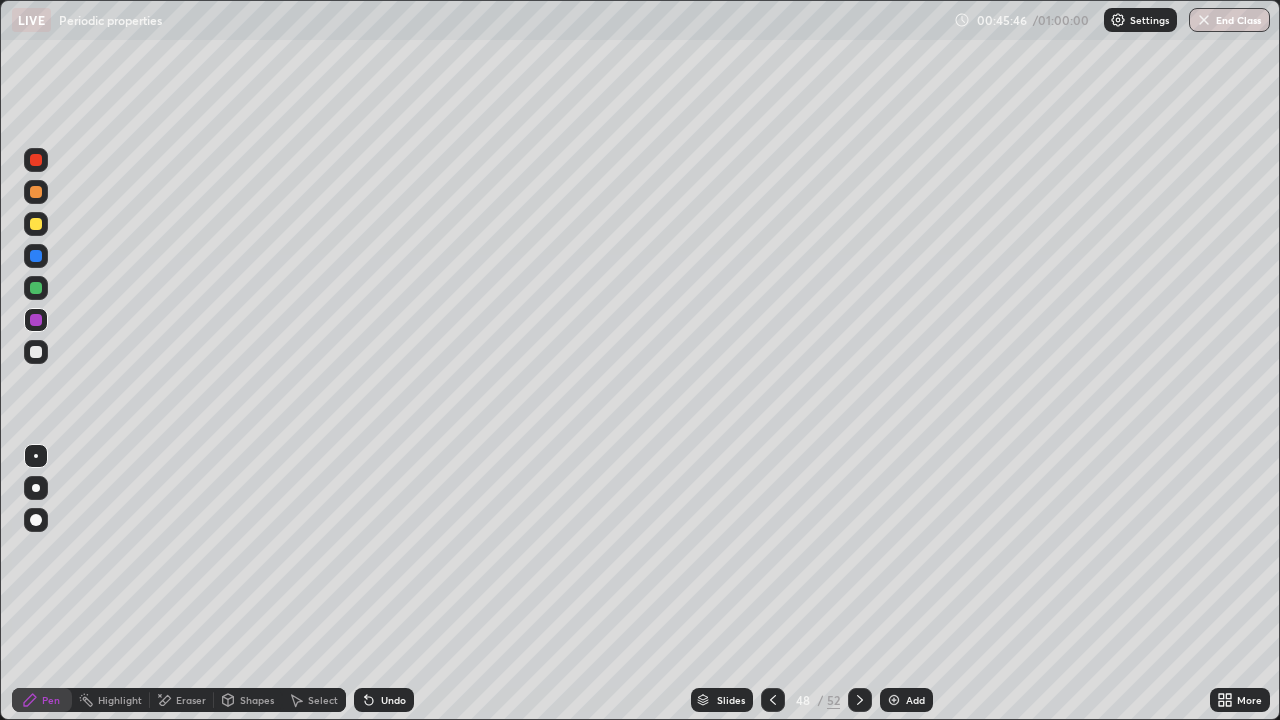 click on "Undo" at bounding box center [384, 700] 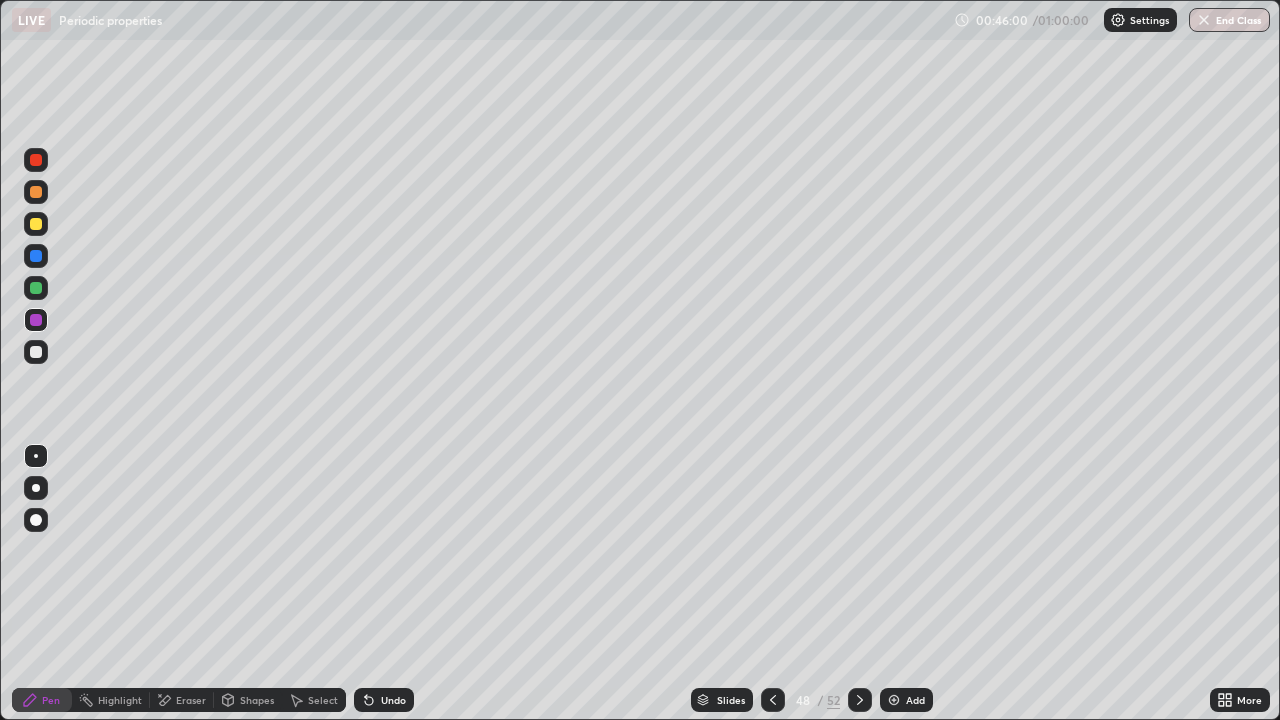 click at bounding box center [36, 224] 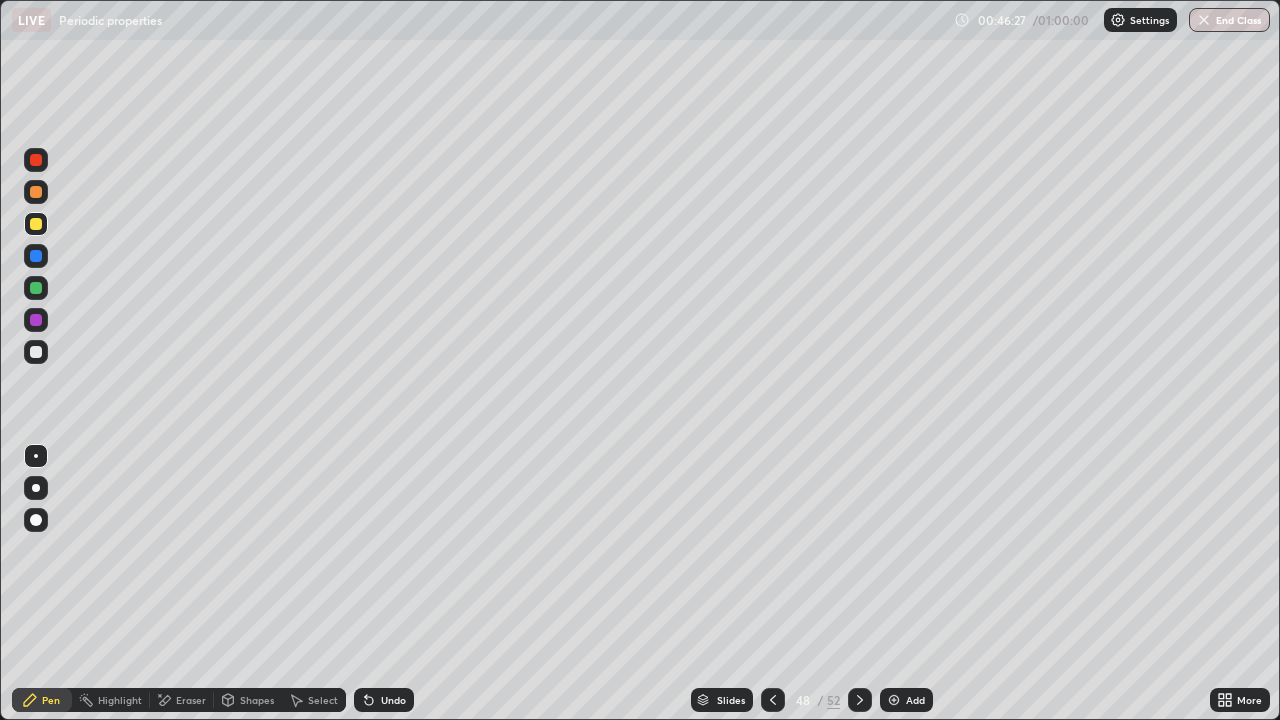 click 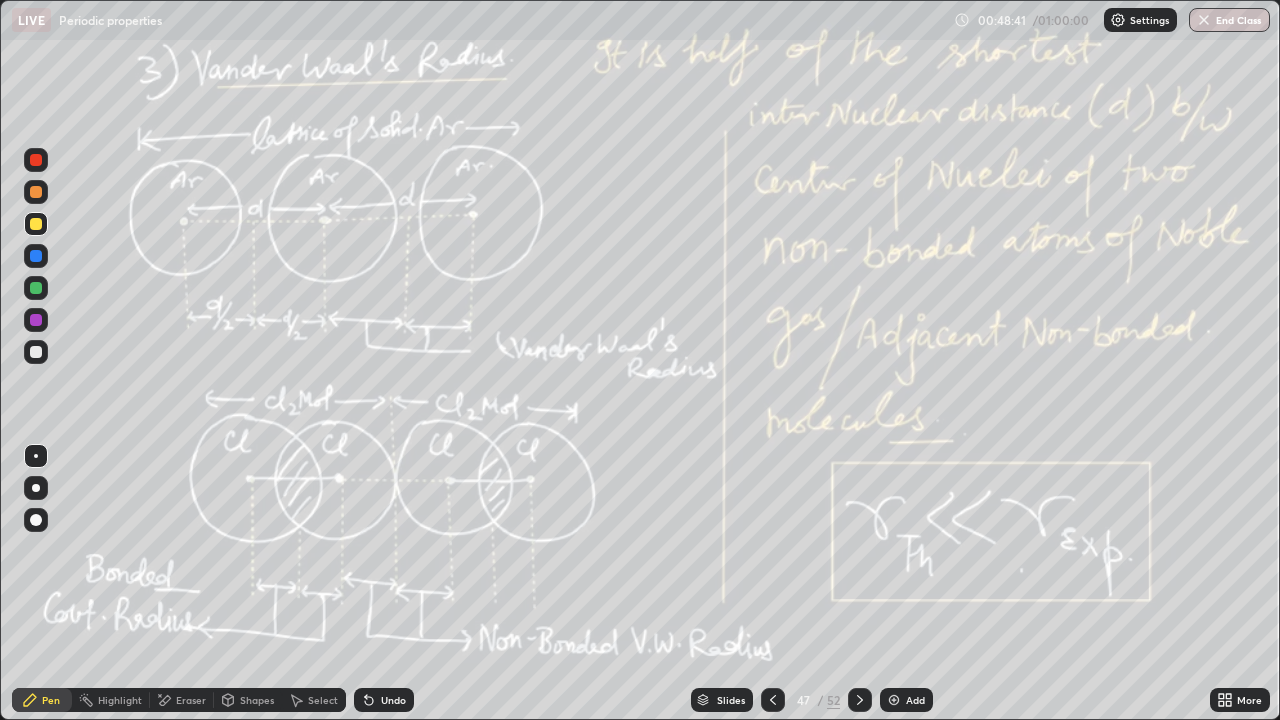 click 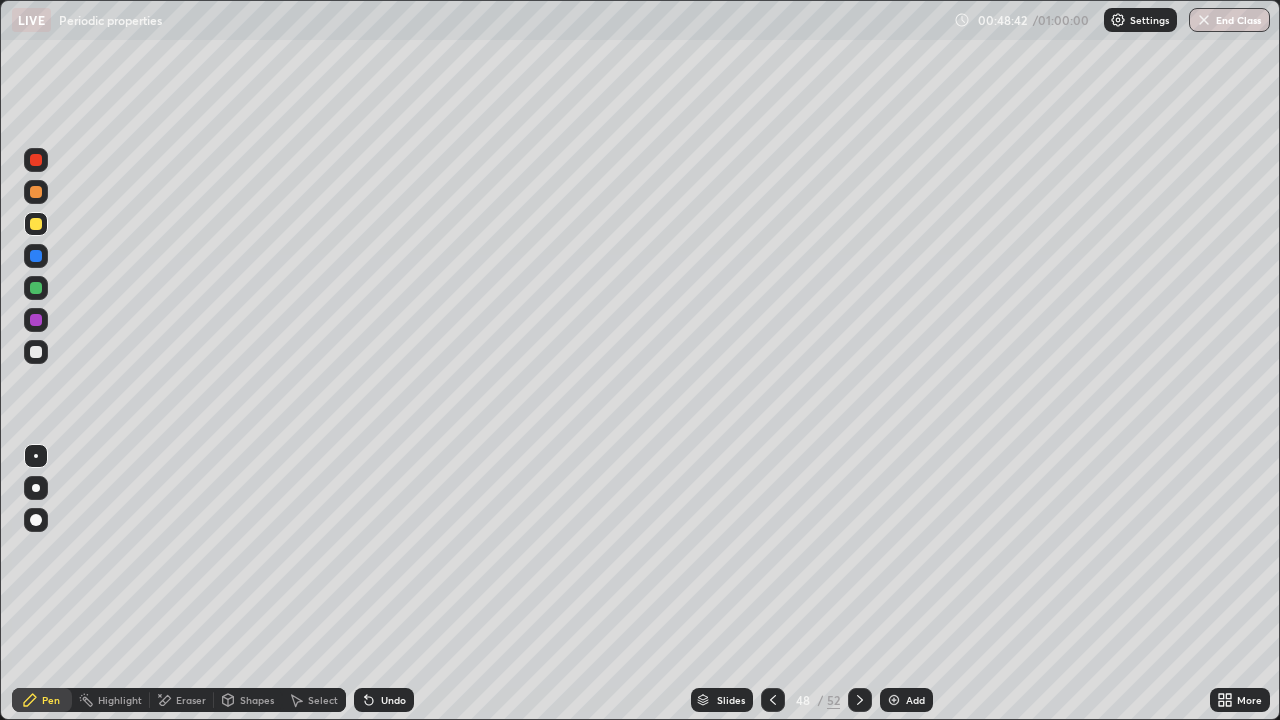 click 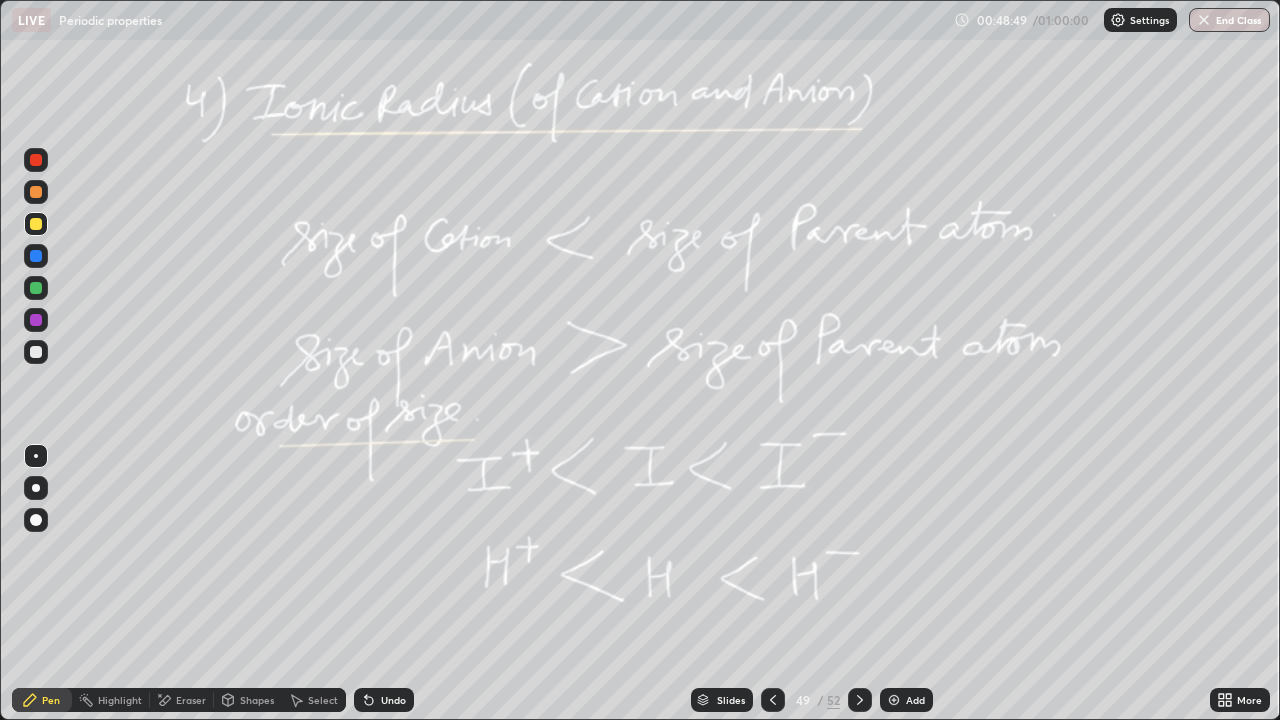 click on "Add" at bounding box center [915, 700] 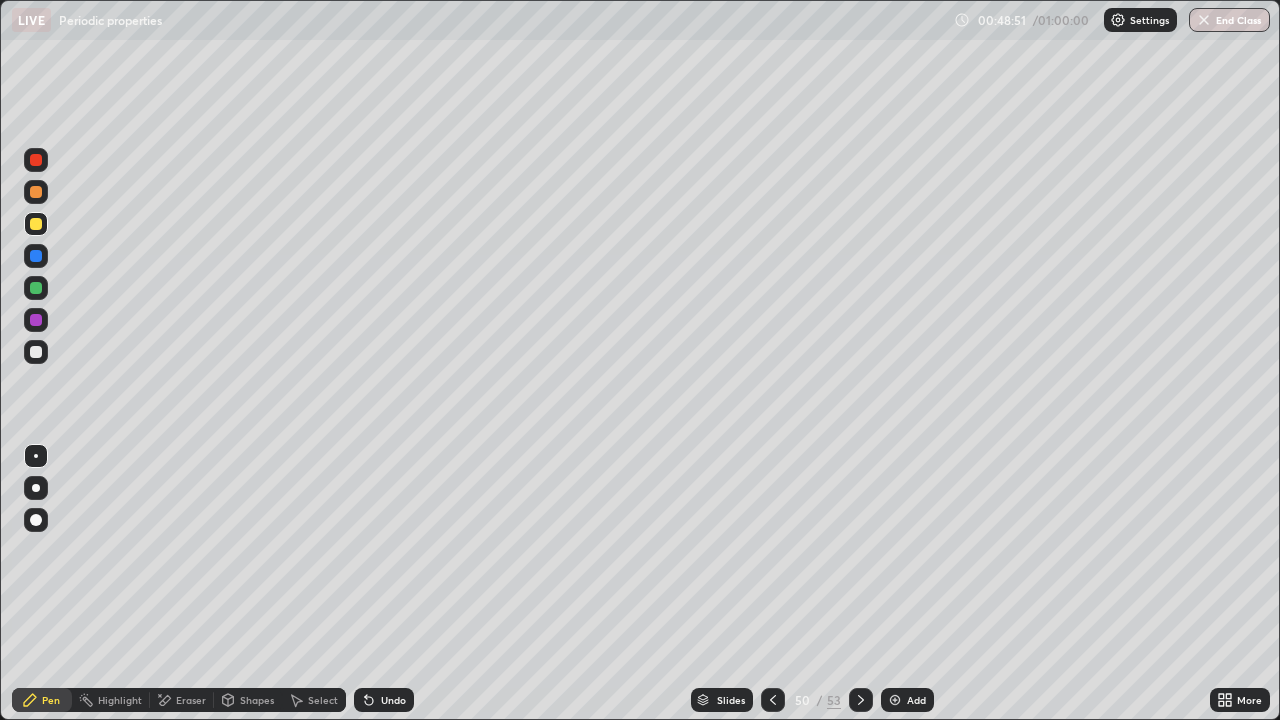 click at bounding box center (36, 352) 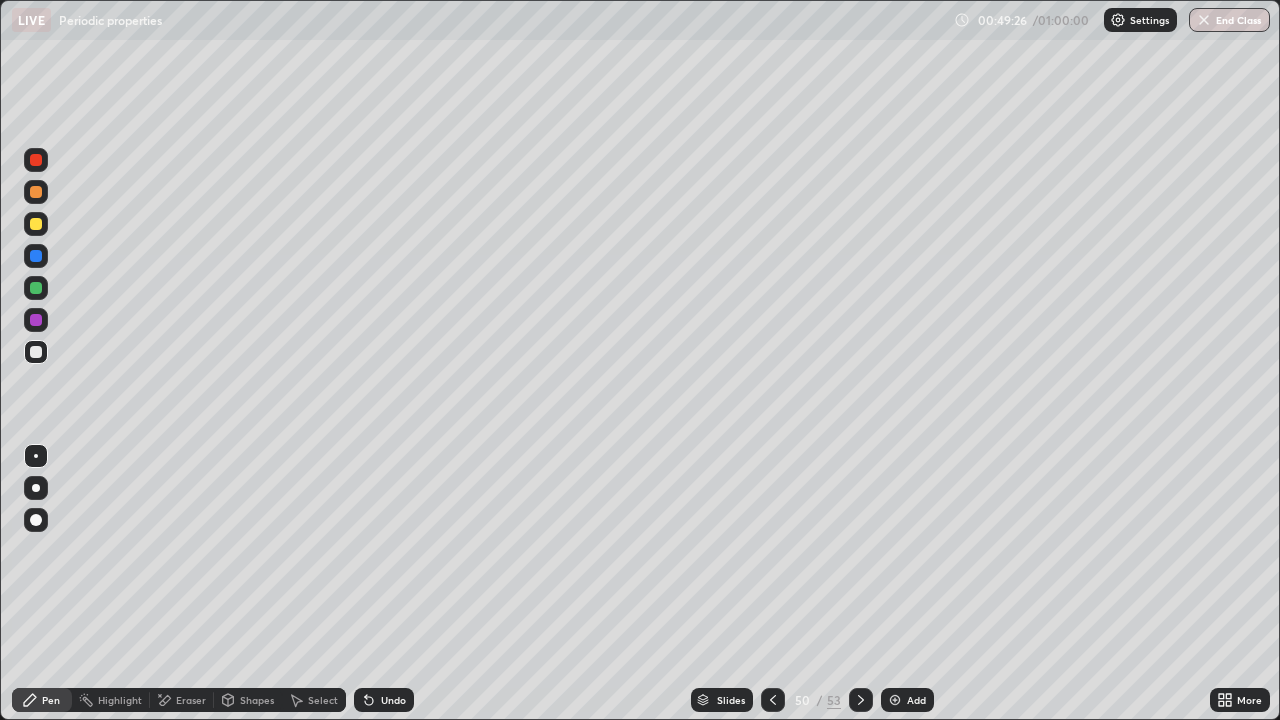 click on "Select" at bounding box center (323, 700) 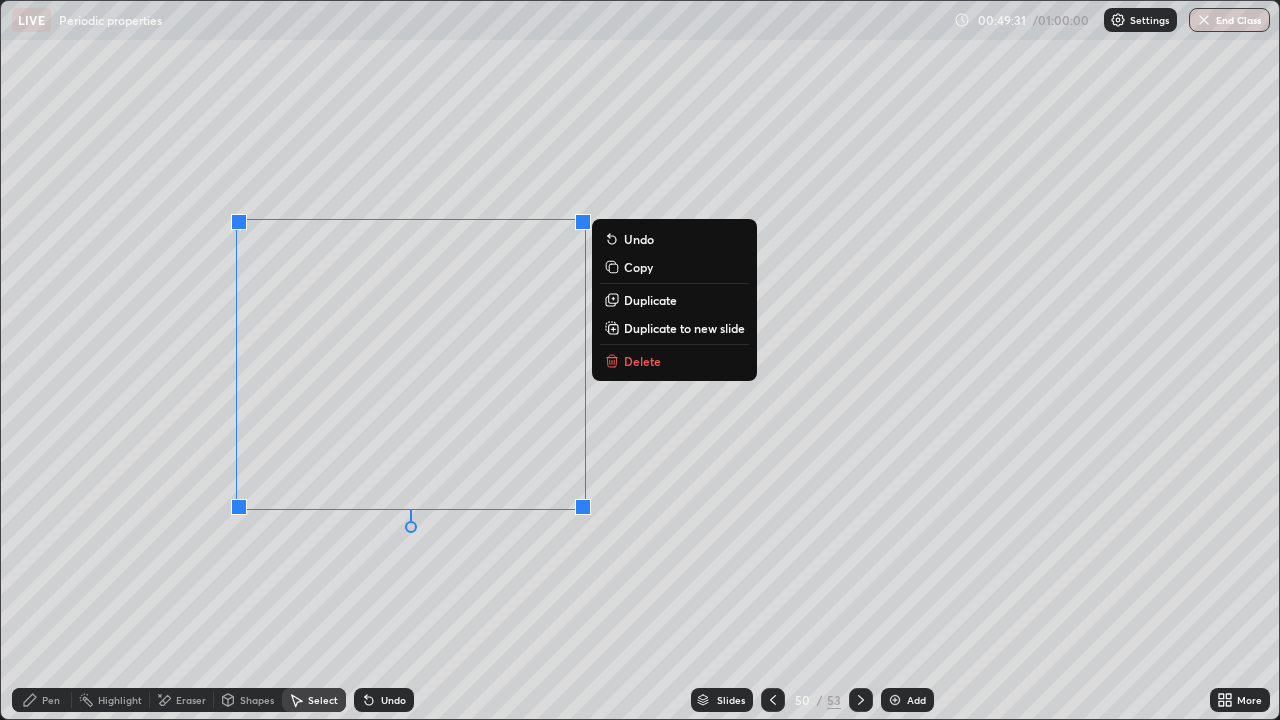 click on "Duplicate" at bounding box center (650, 300) 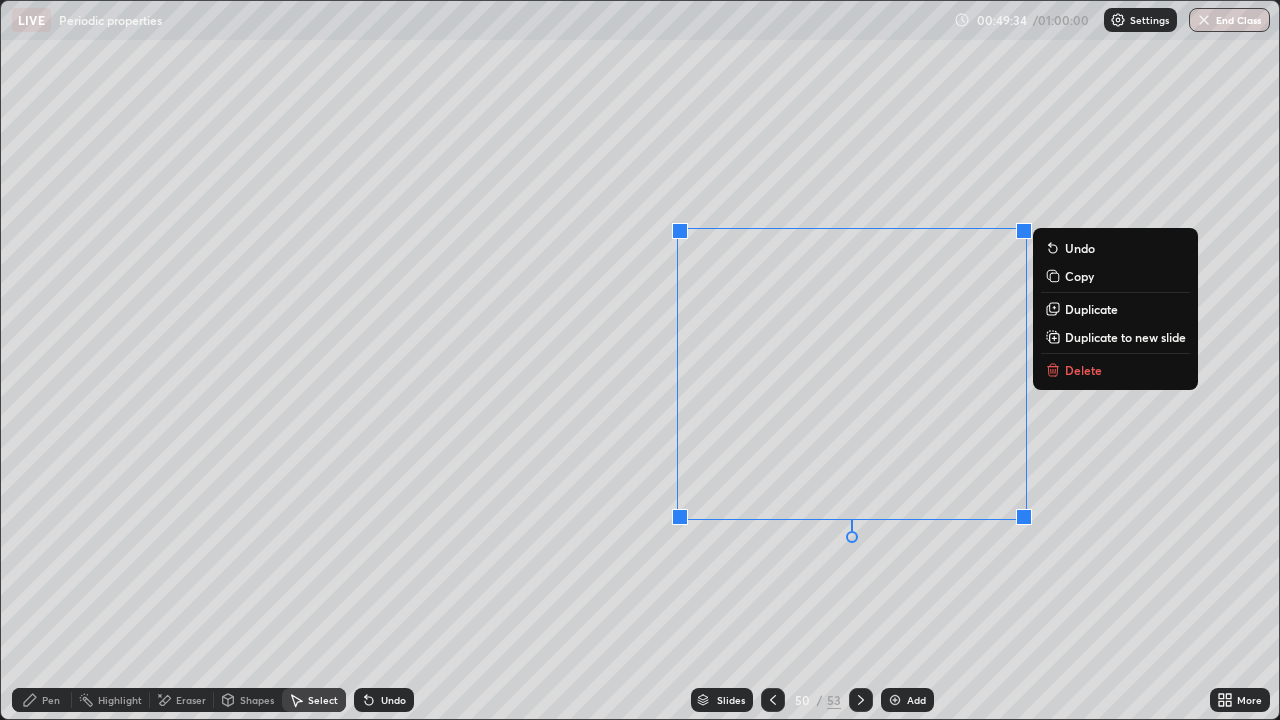 click on "Pen" at bounding box center [51, 700] 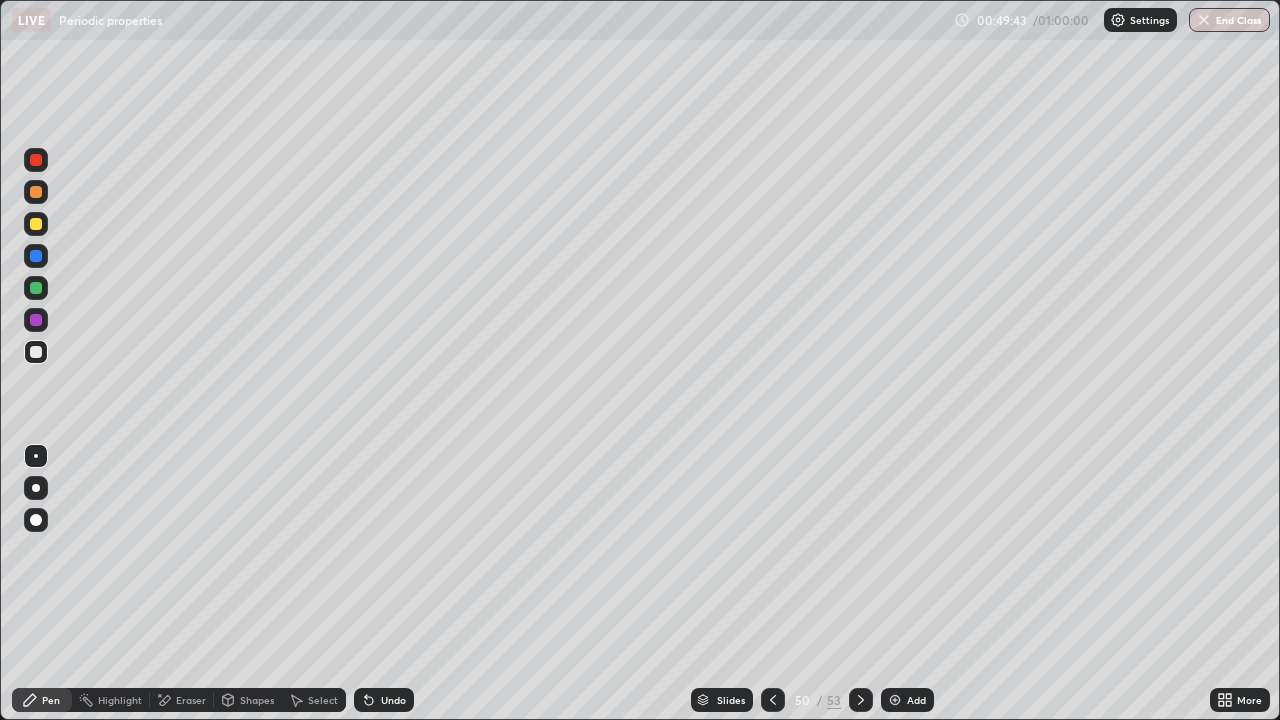 click on "Undo" at bounding box center (384, 700) 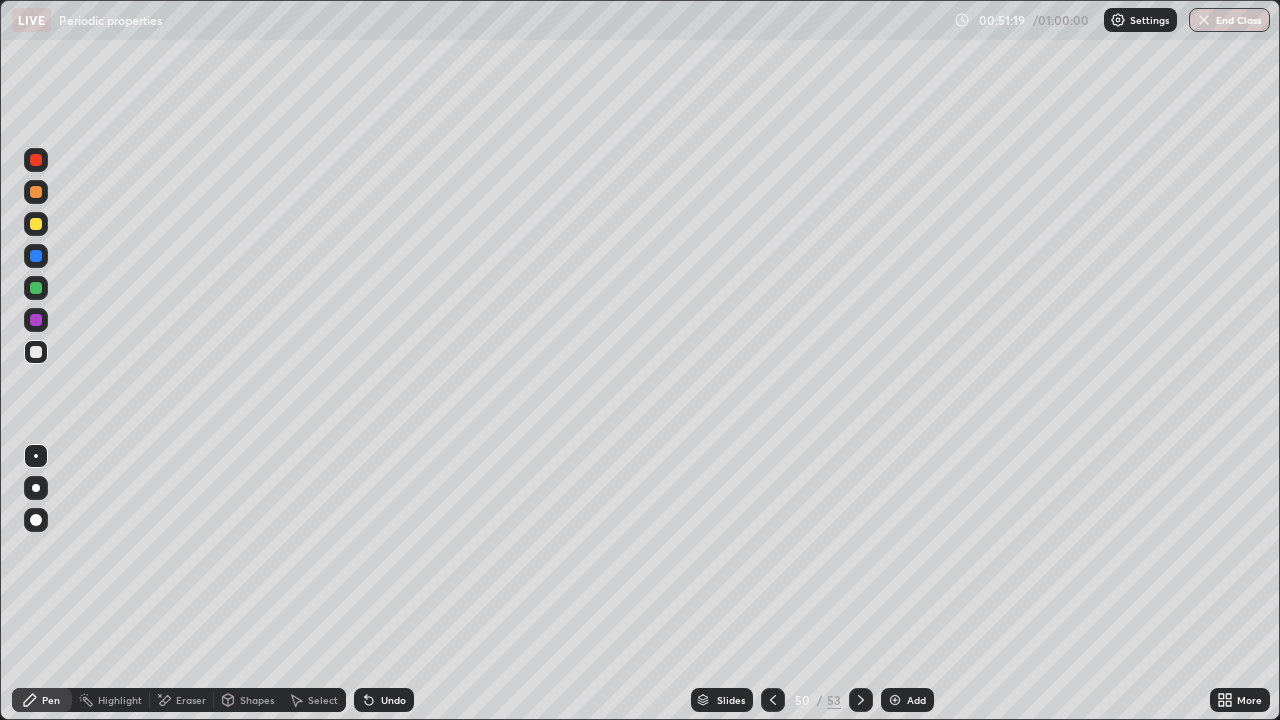 click 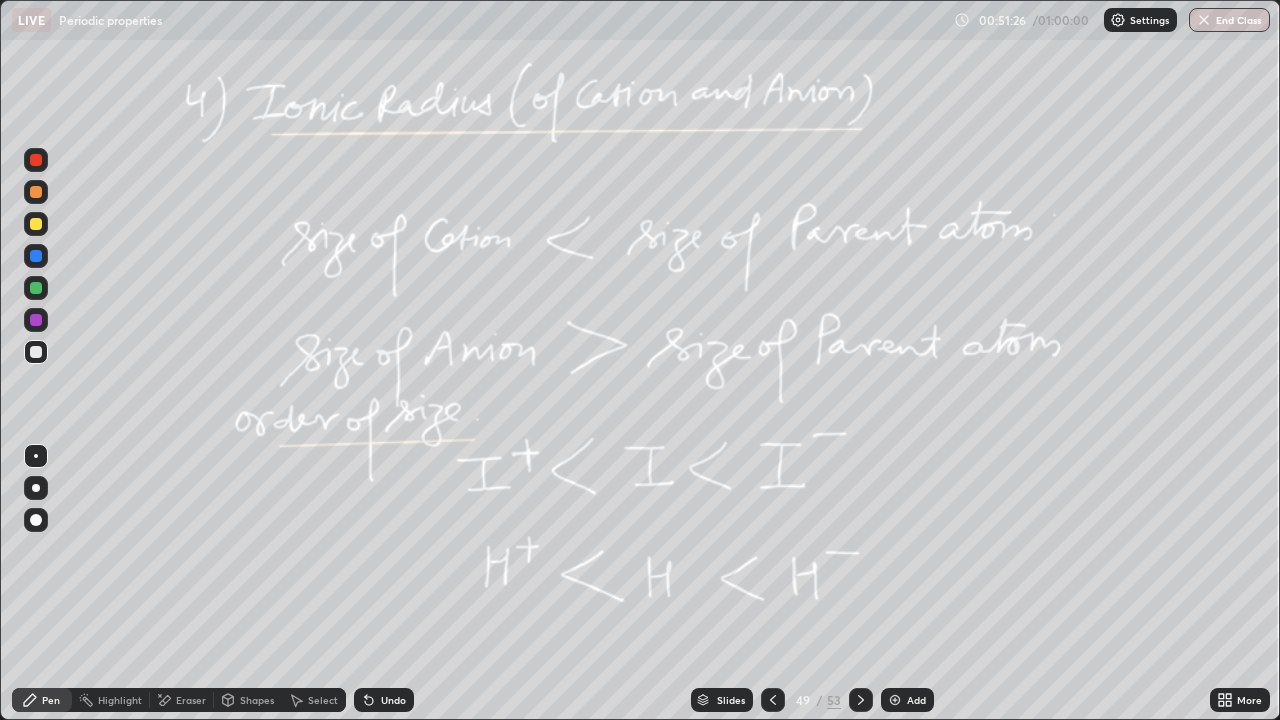 click 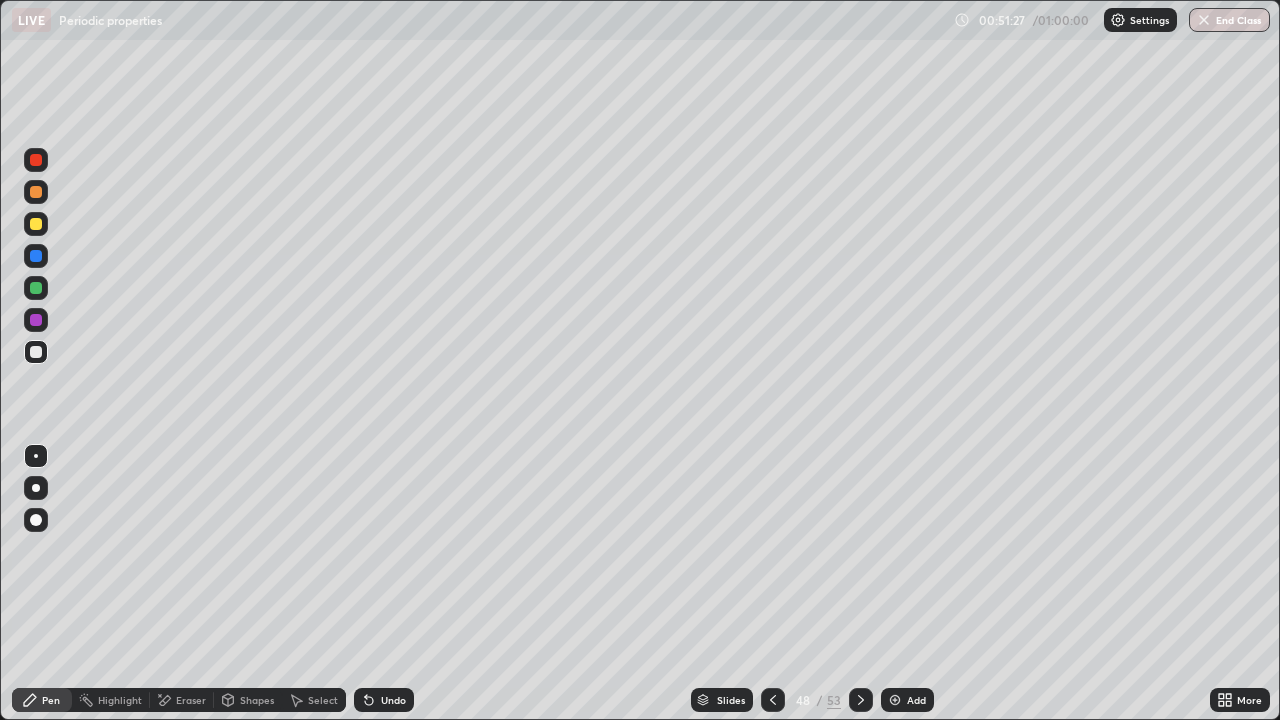 click 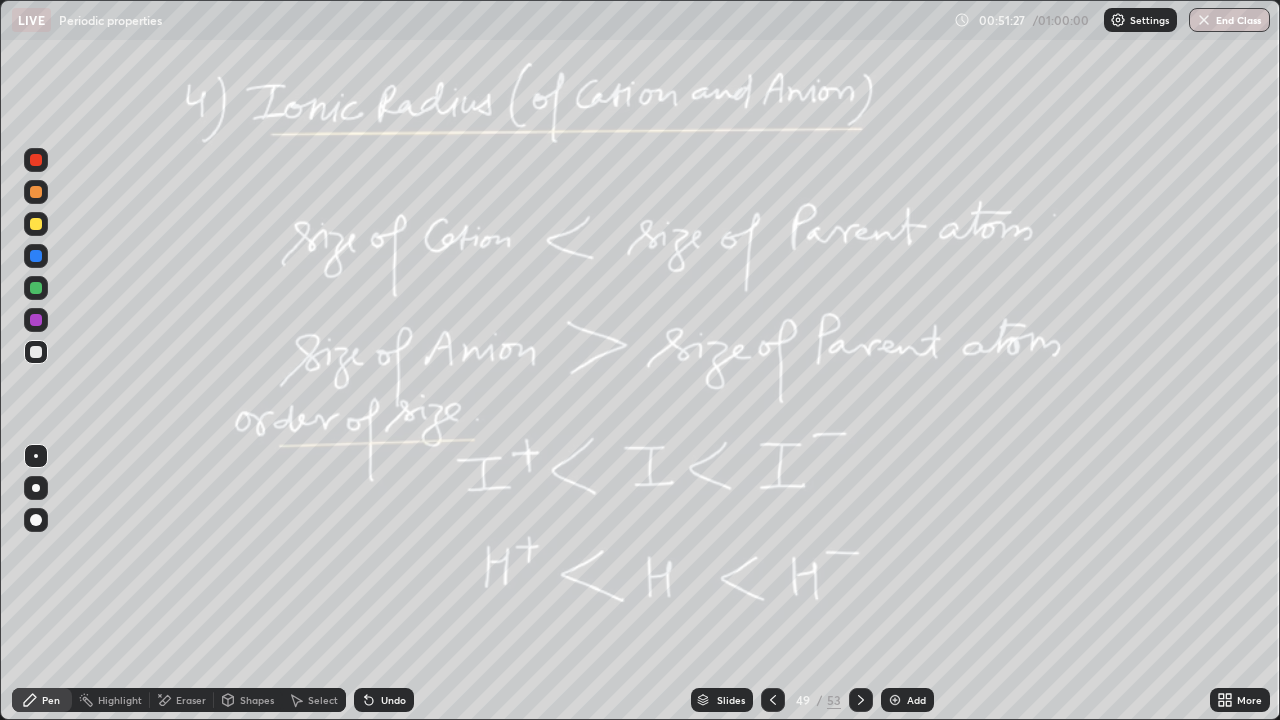 click 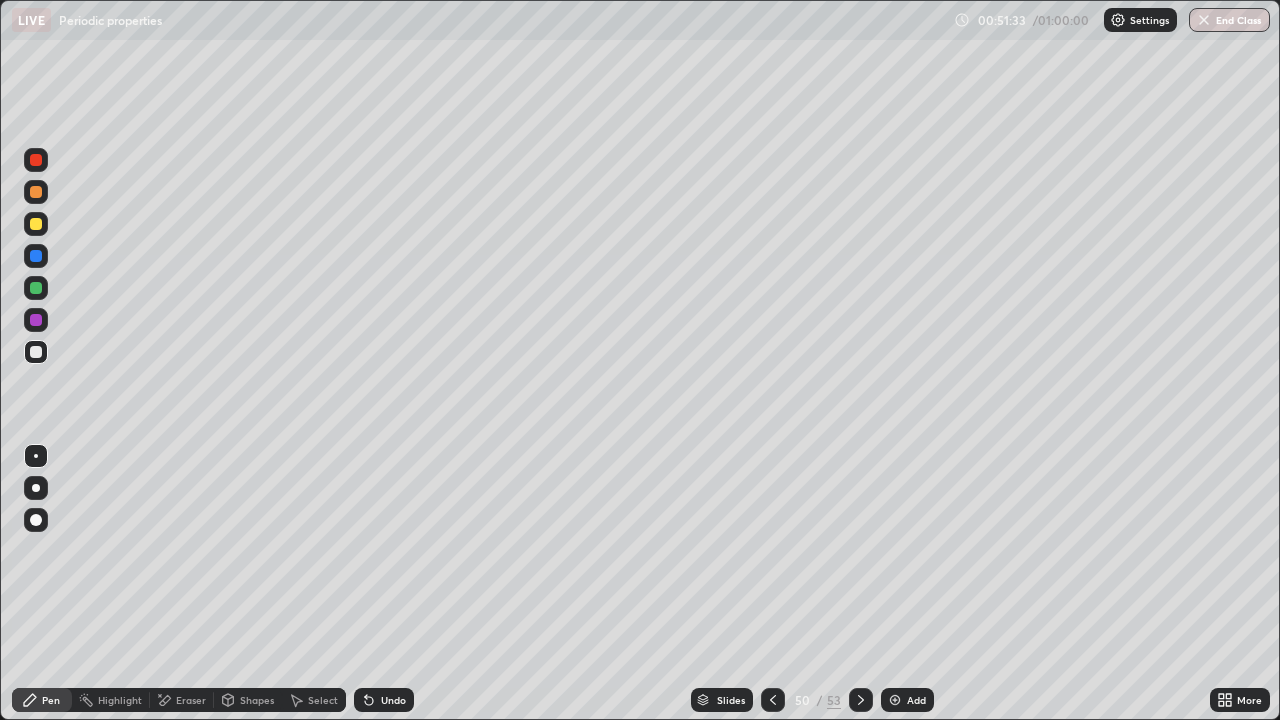 click 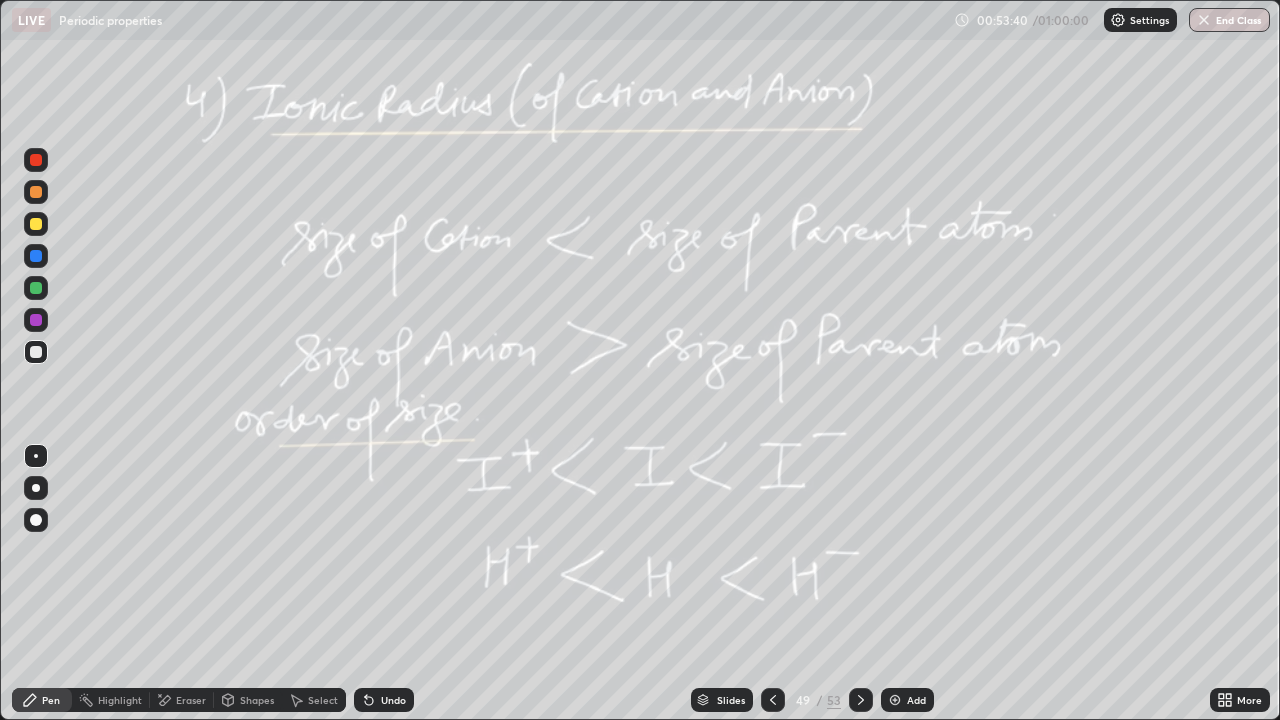 click 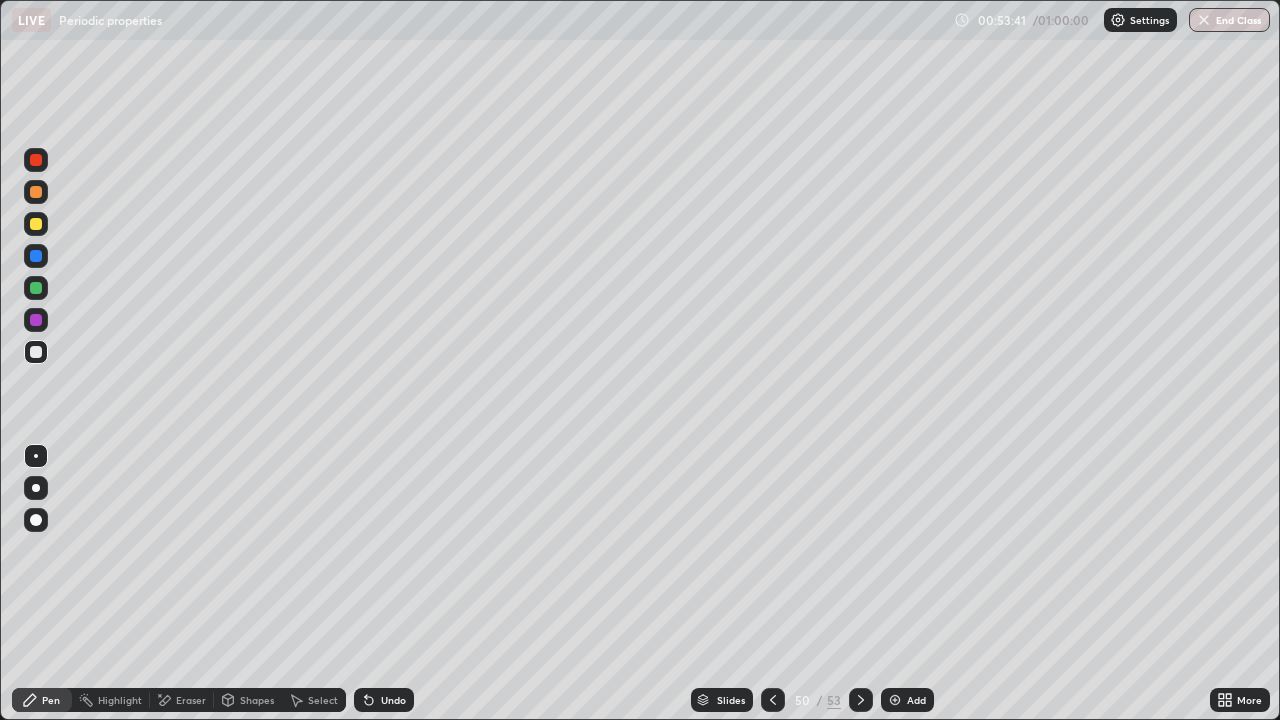 click 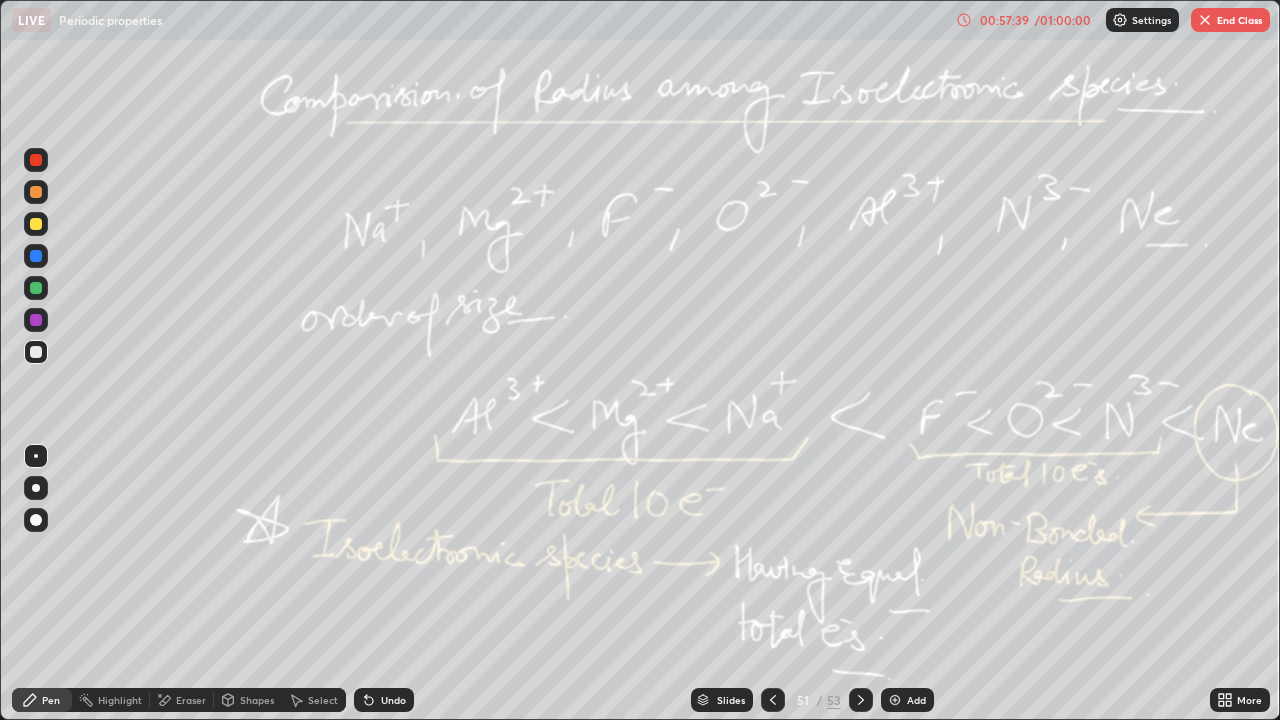 click 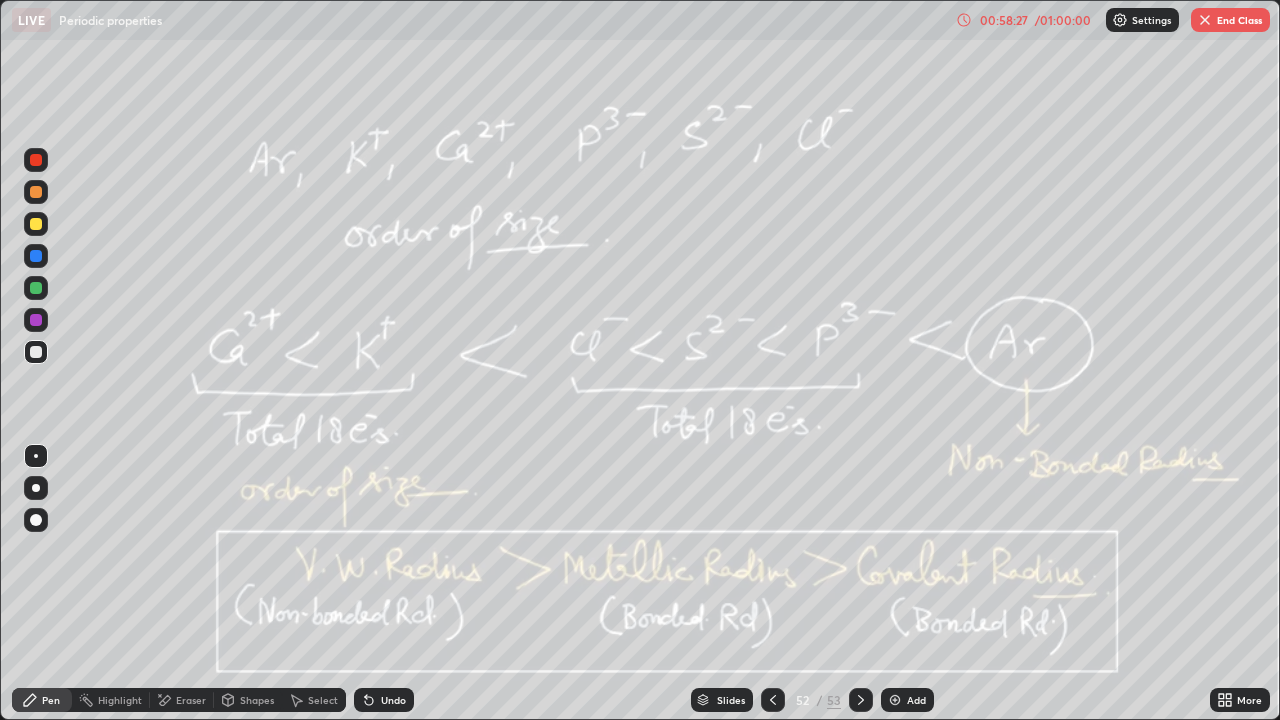 click on "Undo" at bounding box center (393, 700) 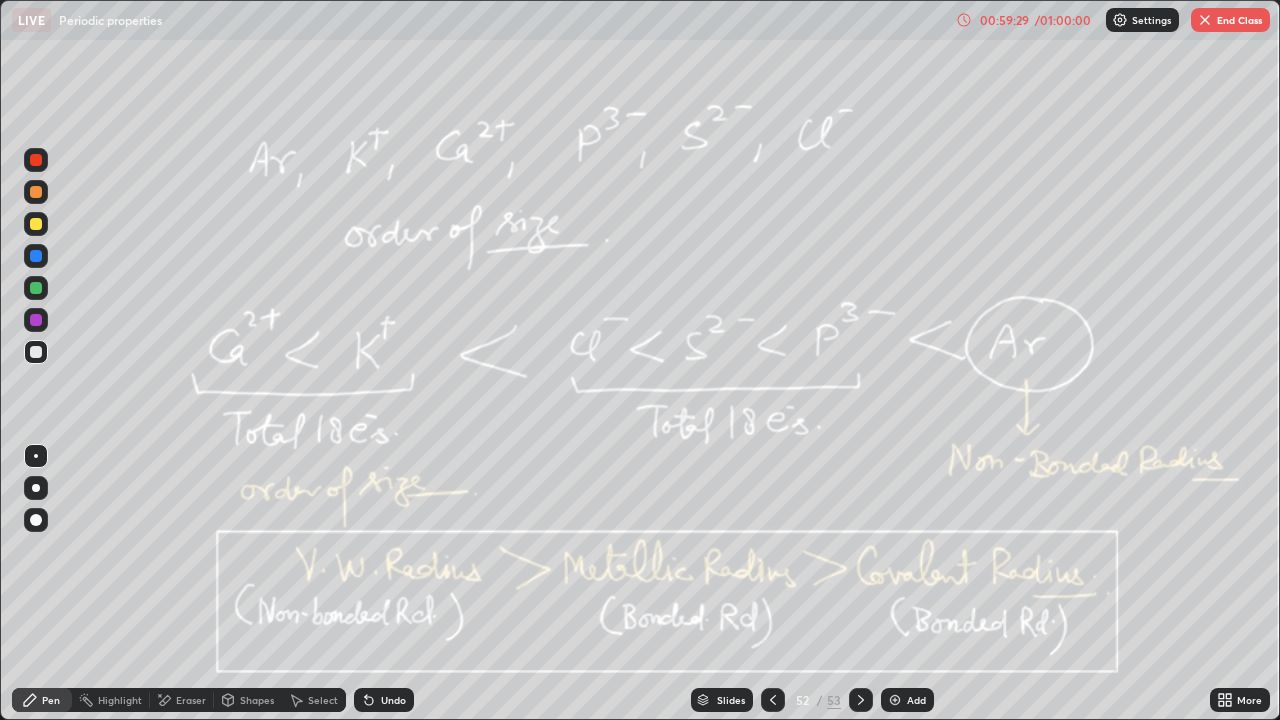 click on "/  01:00:00" at bounding box center (1063, 20) 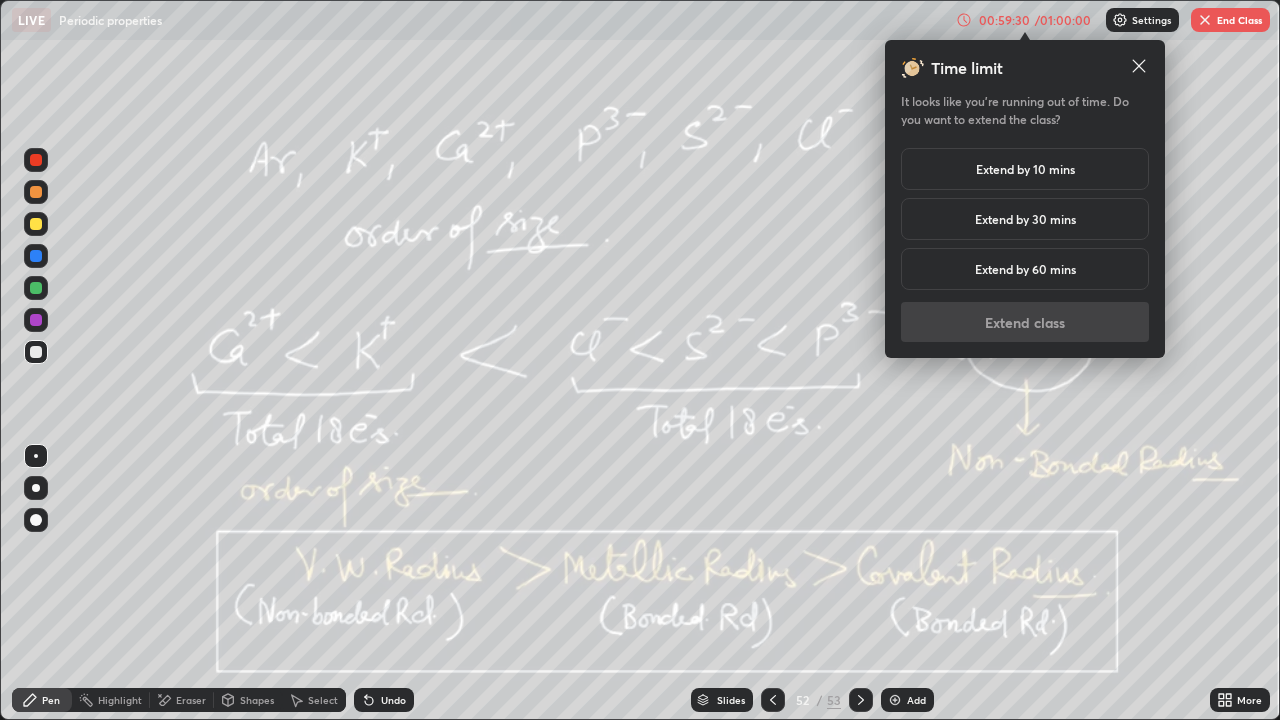 click on "Extend by 10 mins" at bounding box center (1025, 169) 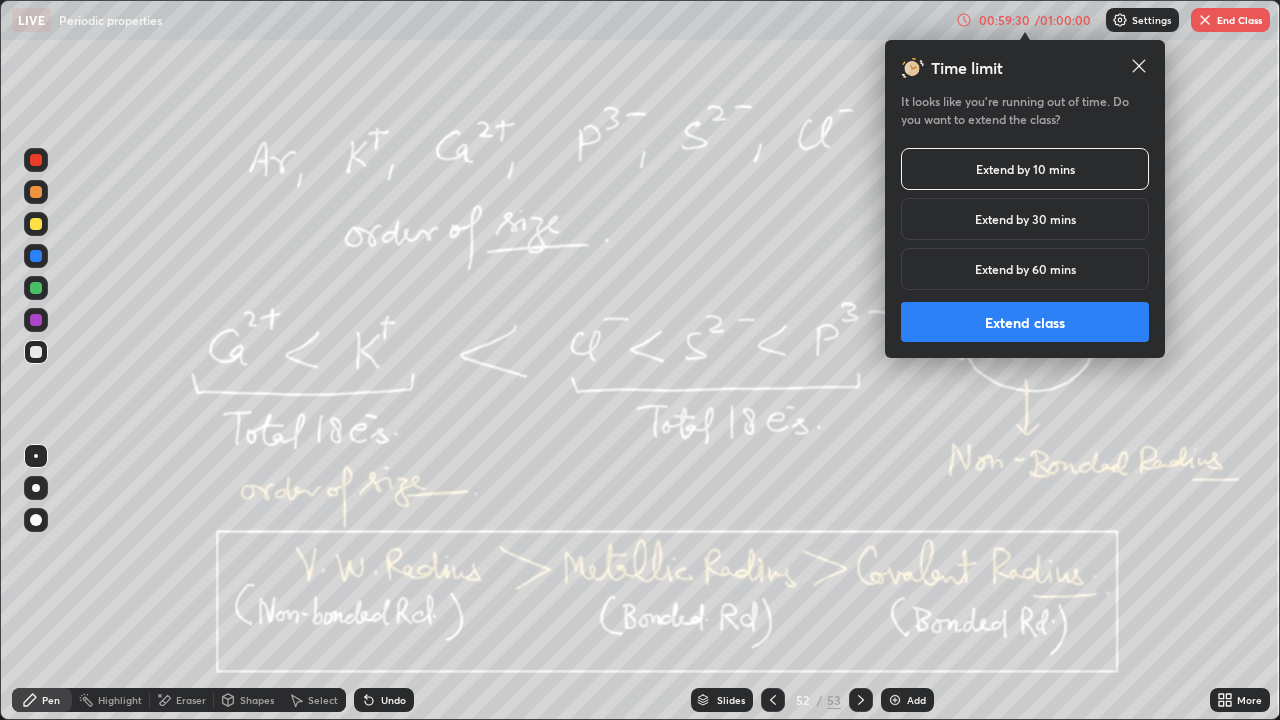 click on "Extend class" at bounding box center [1025, 322] 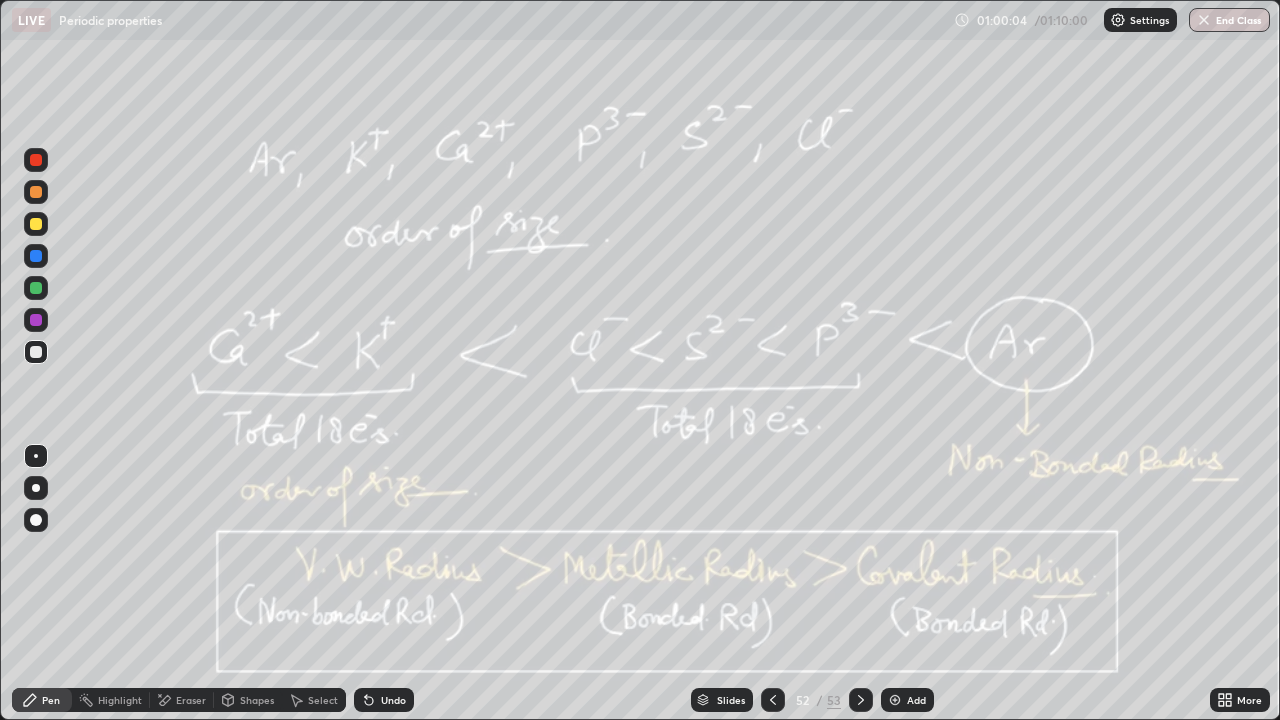 click 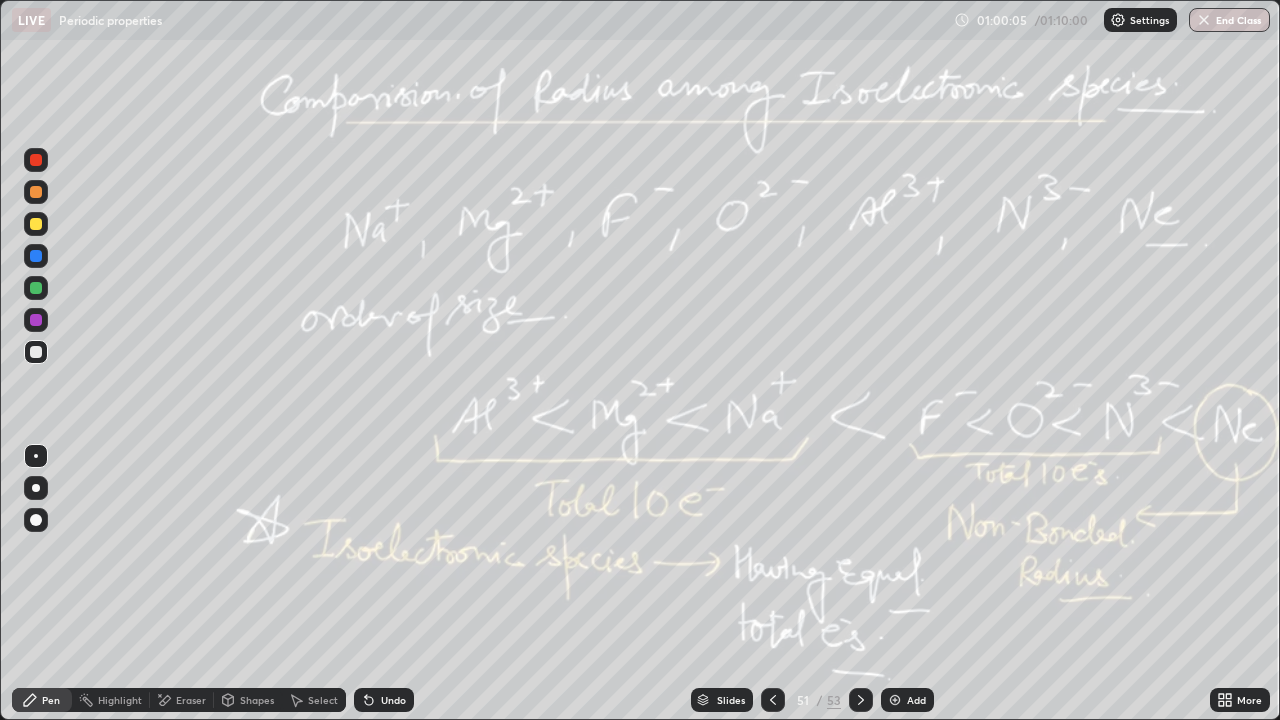 click at bounding box center (861, 700) 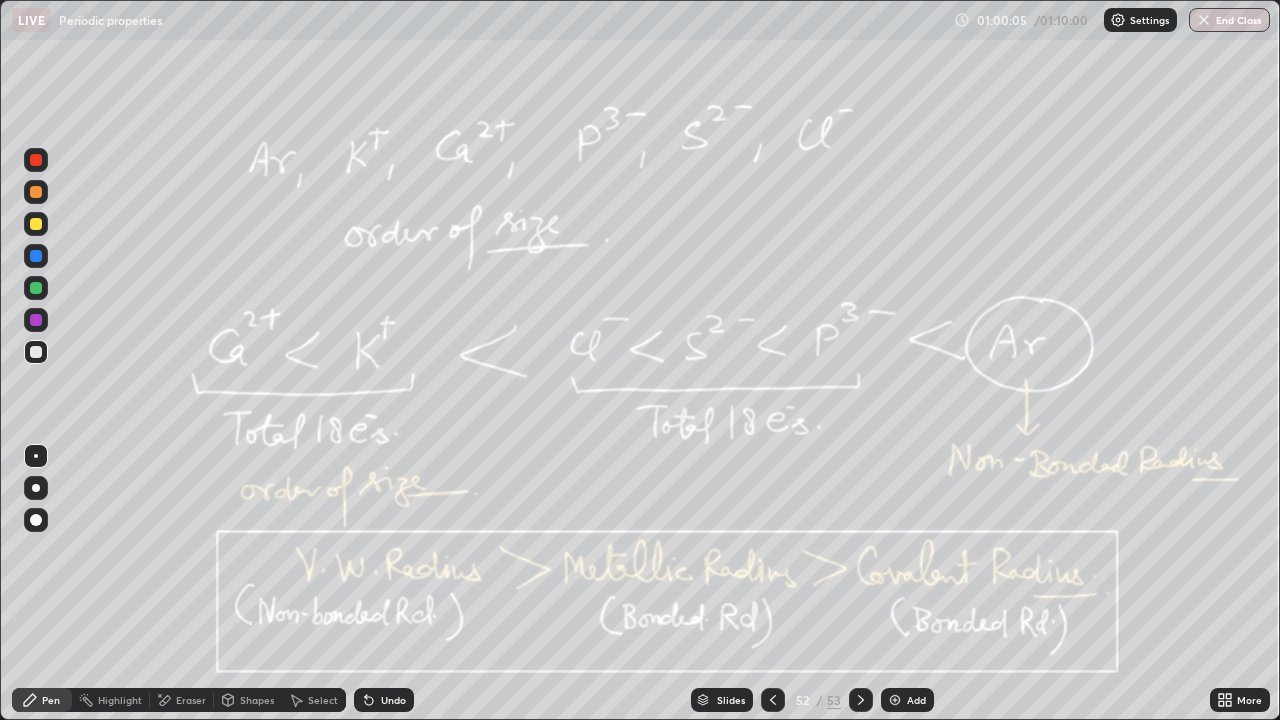 click 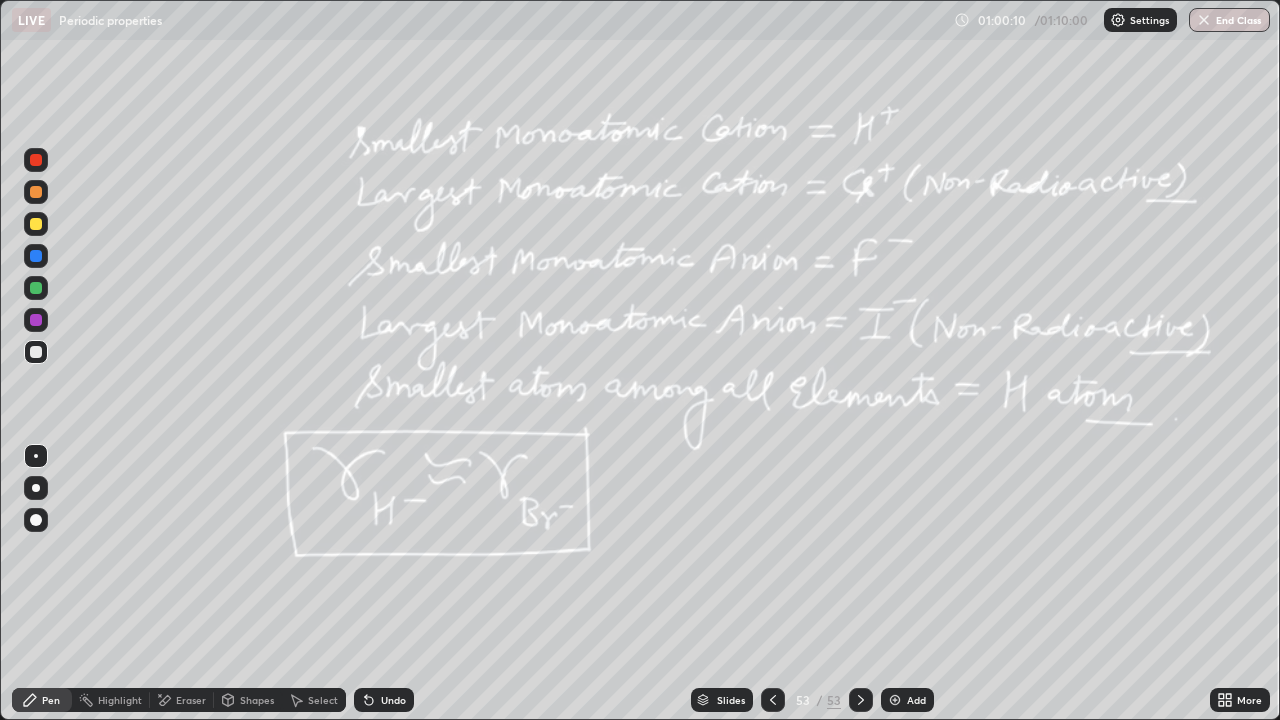 click at bounding box center [36, 288] 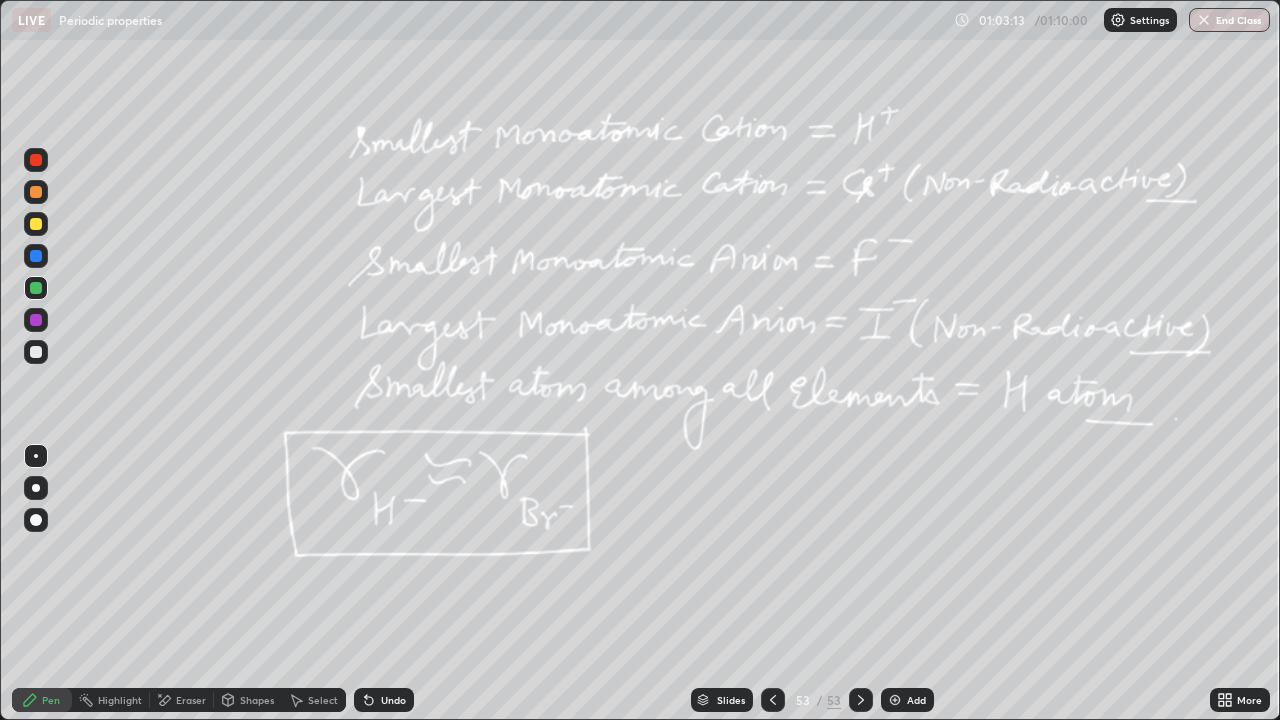 click on "End Class" at bounding box center (1229, 20) 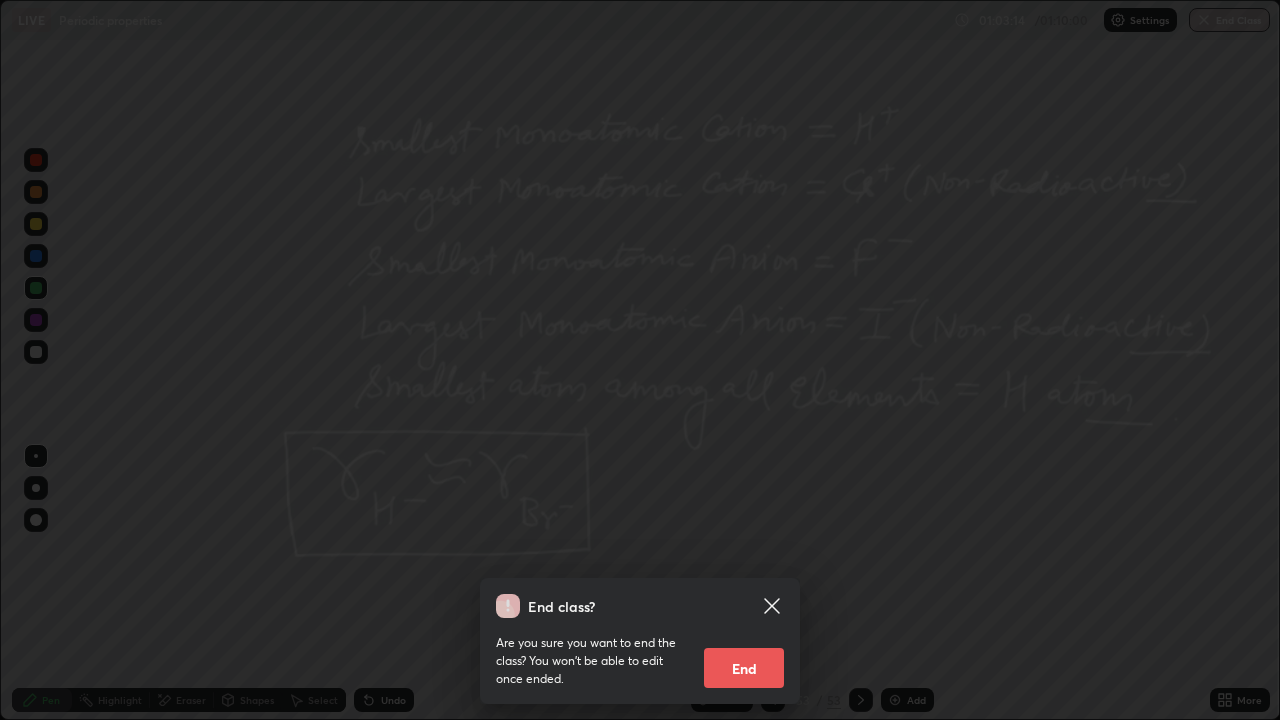 click on "End" at bounding box center [744, 668] 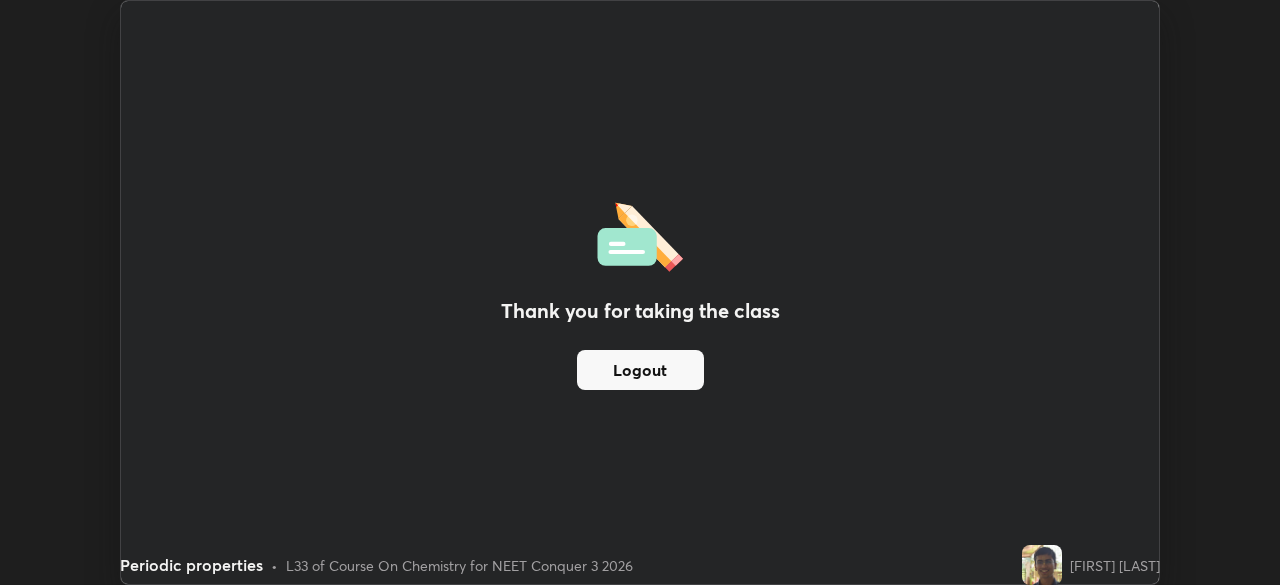 scroll, scrollTop: 585, scrollLeft: 1280, axis: both 